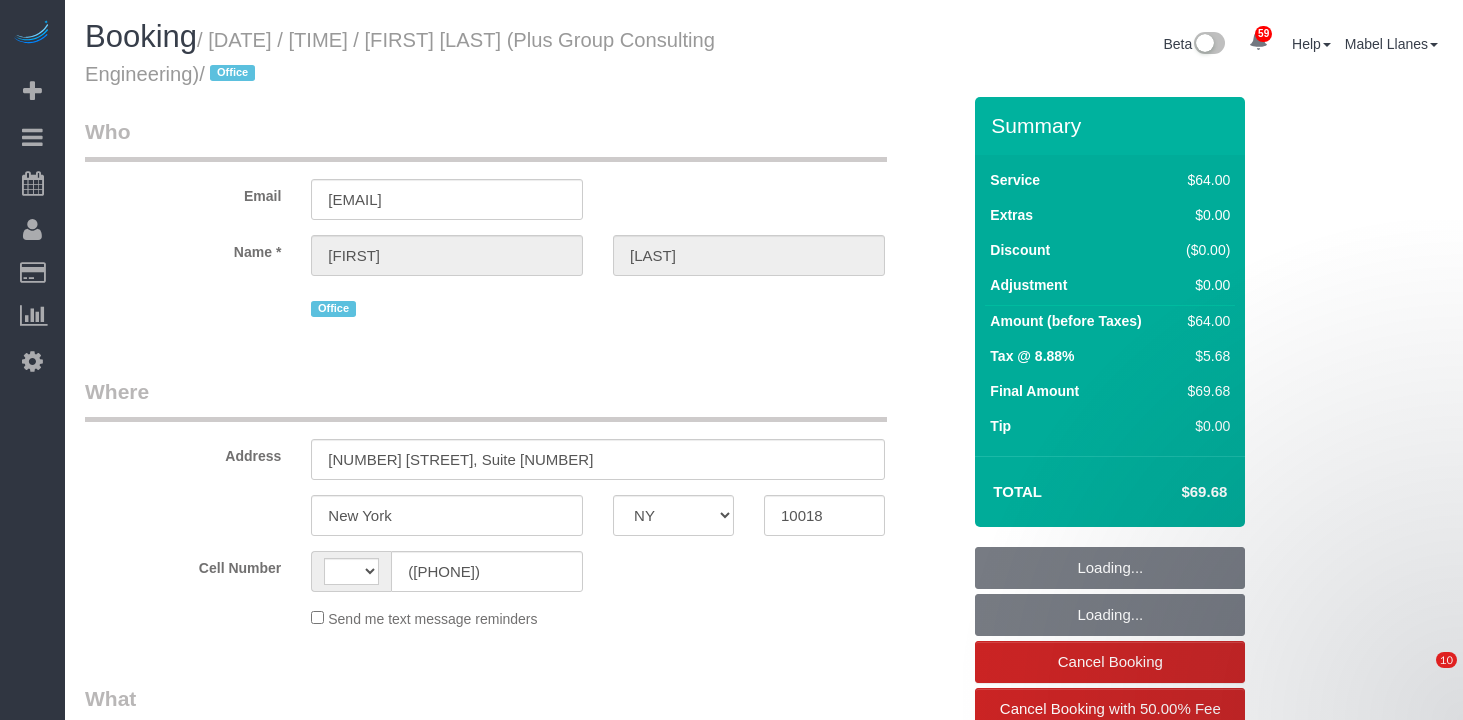 select on "NY" 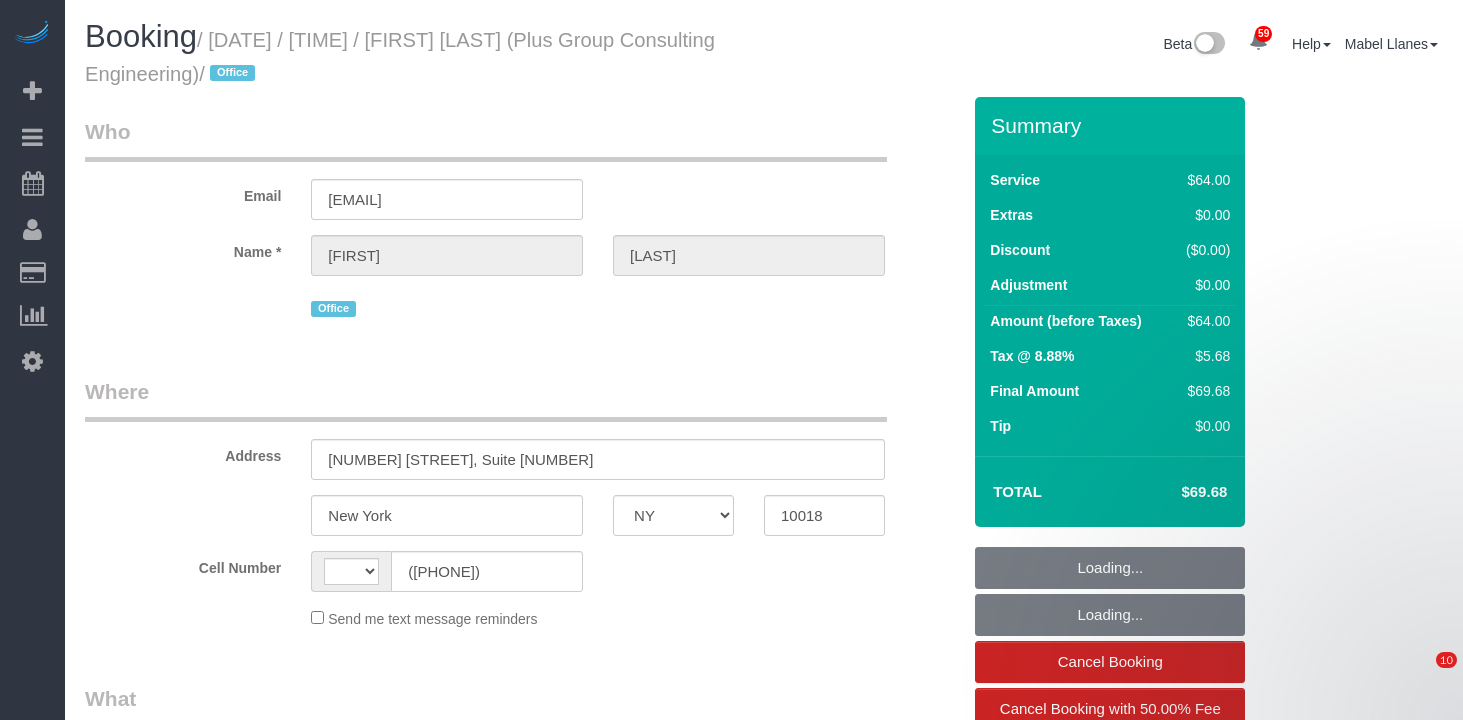 scroll, scrollTop: 0, scrollLeft: 0, axis: both 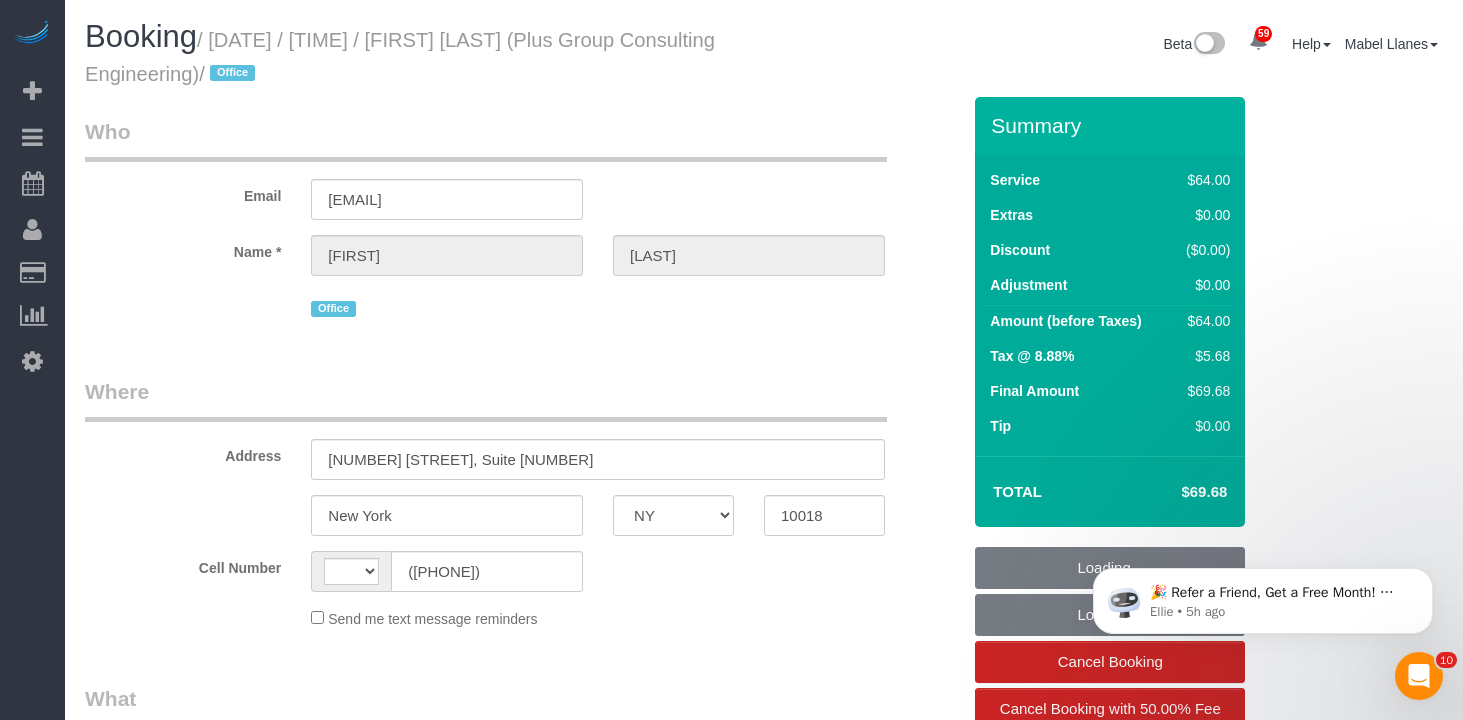 select on "object:572" 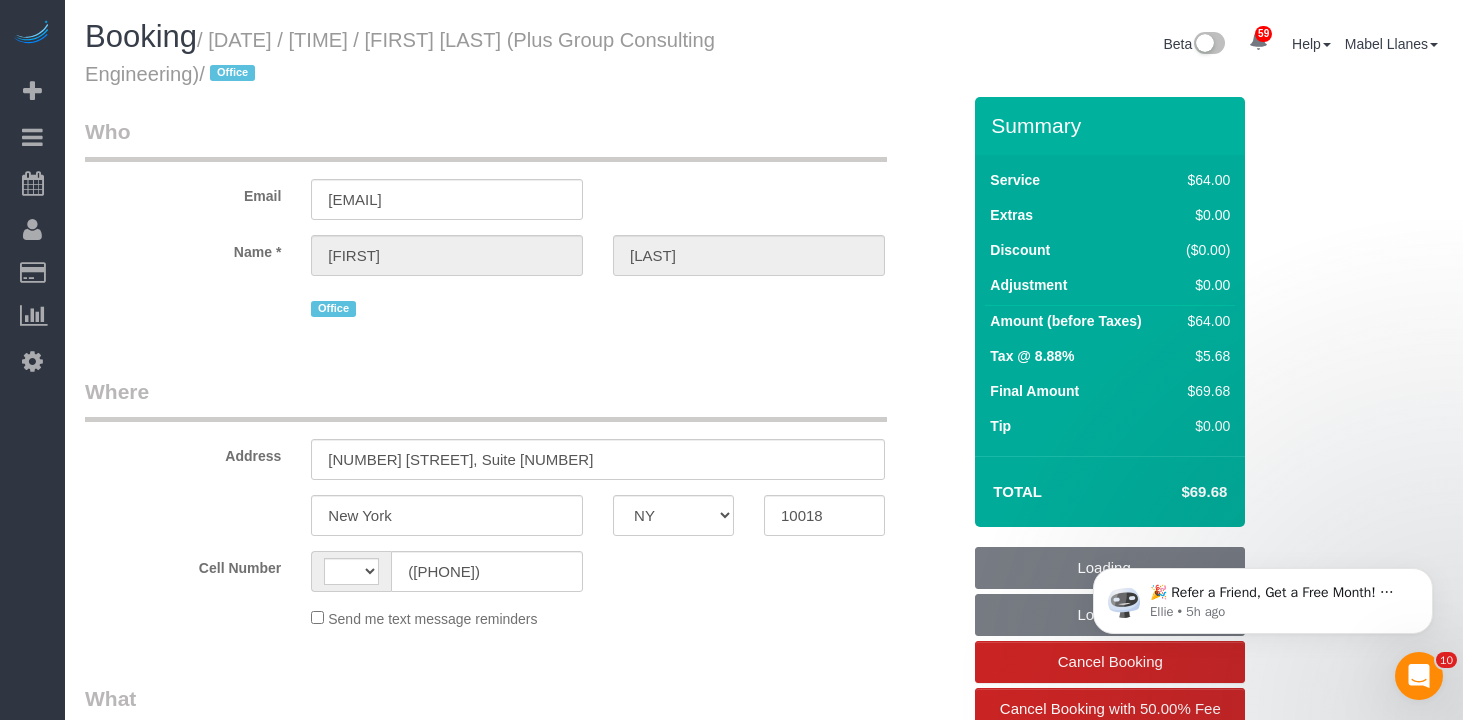 select on "string:US" 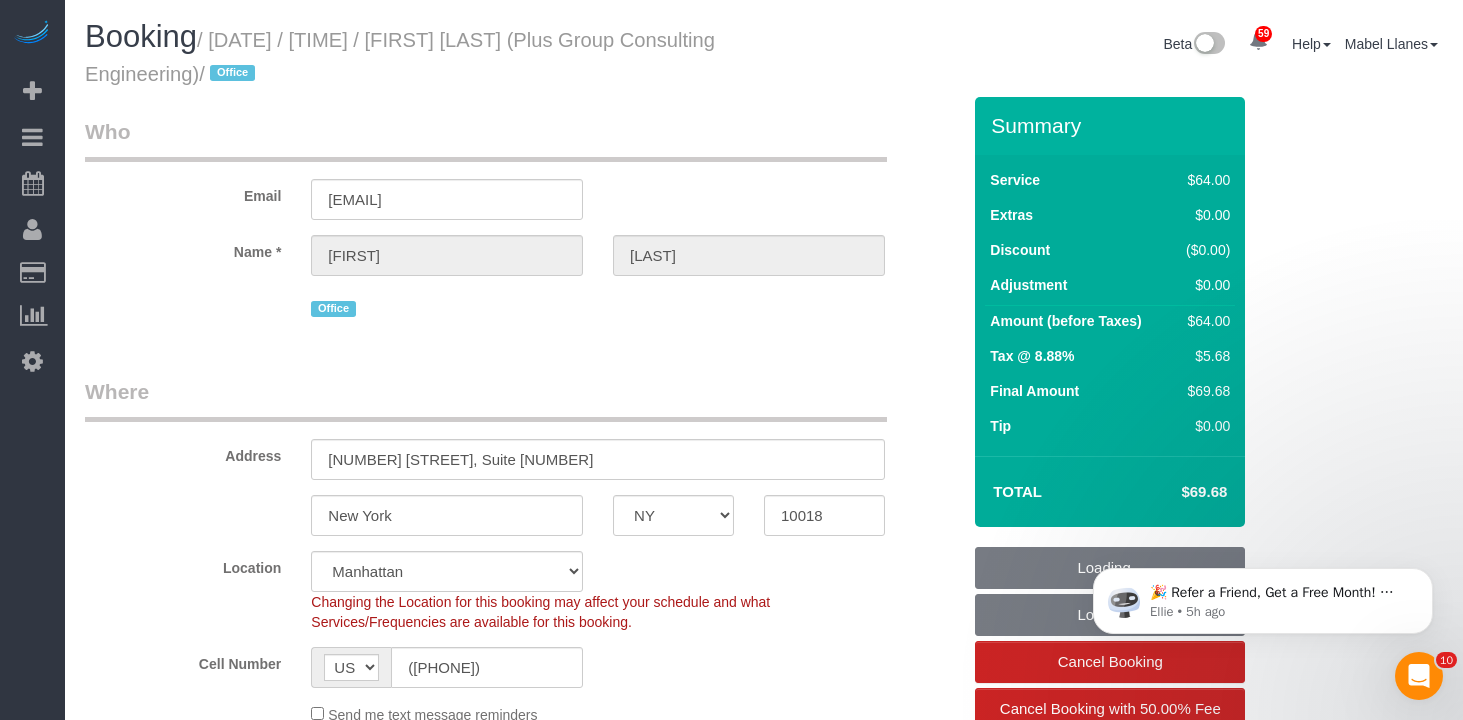 select on "string:stripe-pm_1QD6Ot4VGloSiKo7JaeKjUAM" 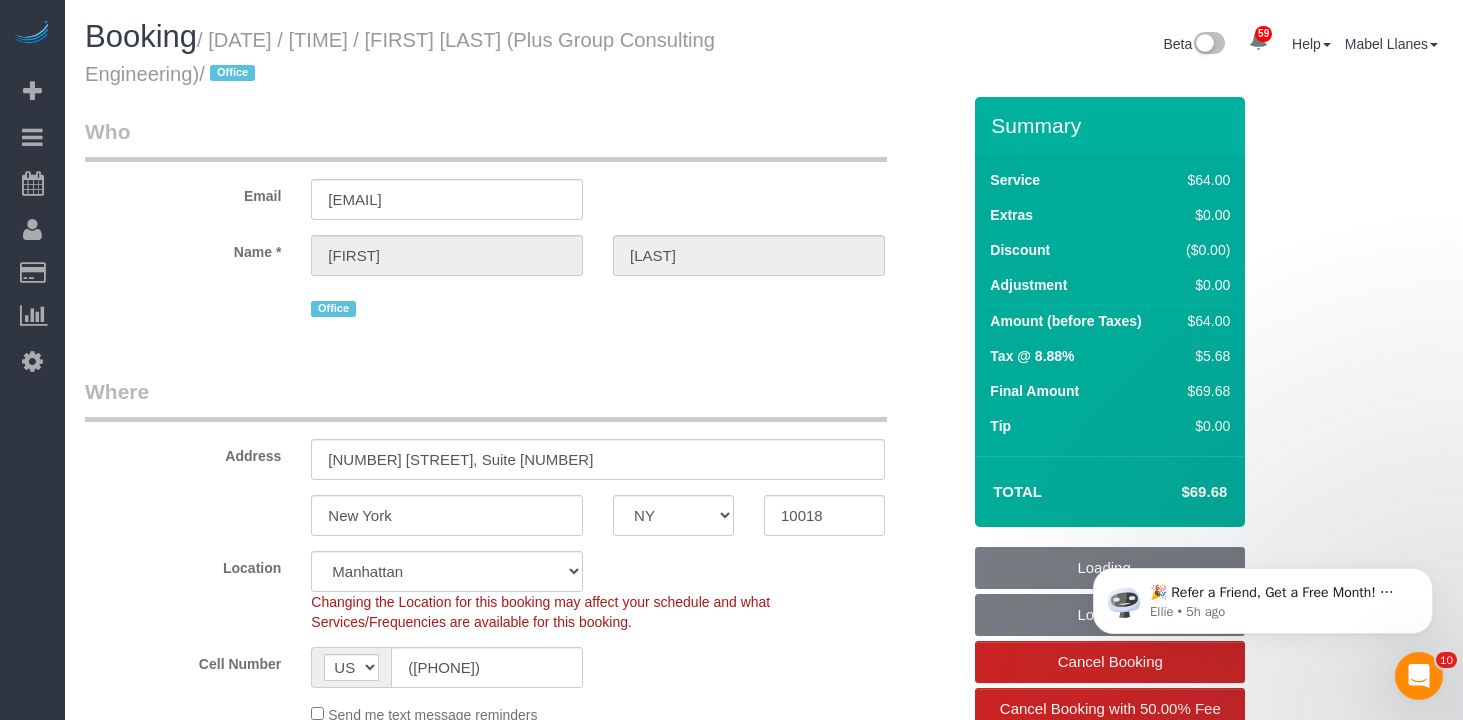 select on "spot1" 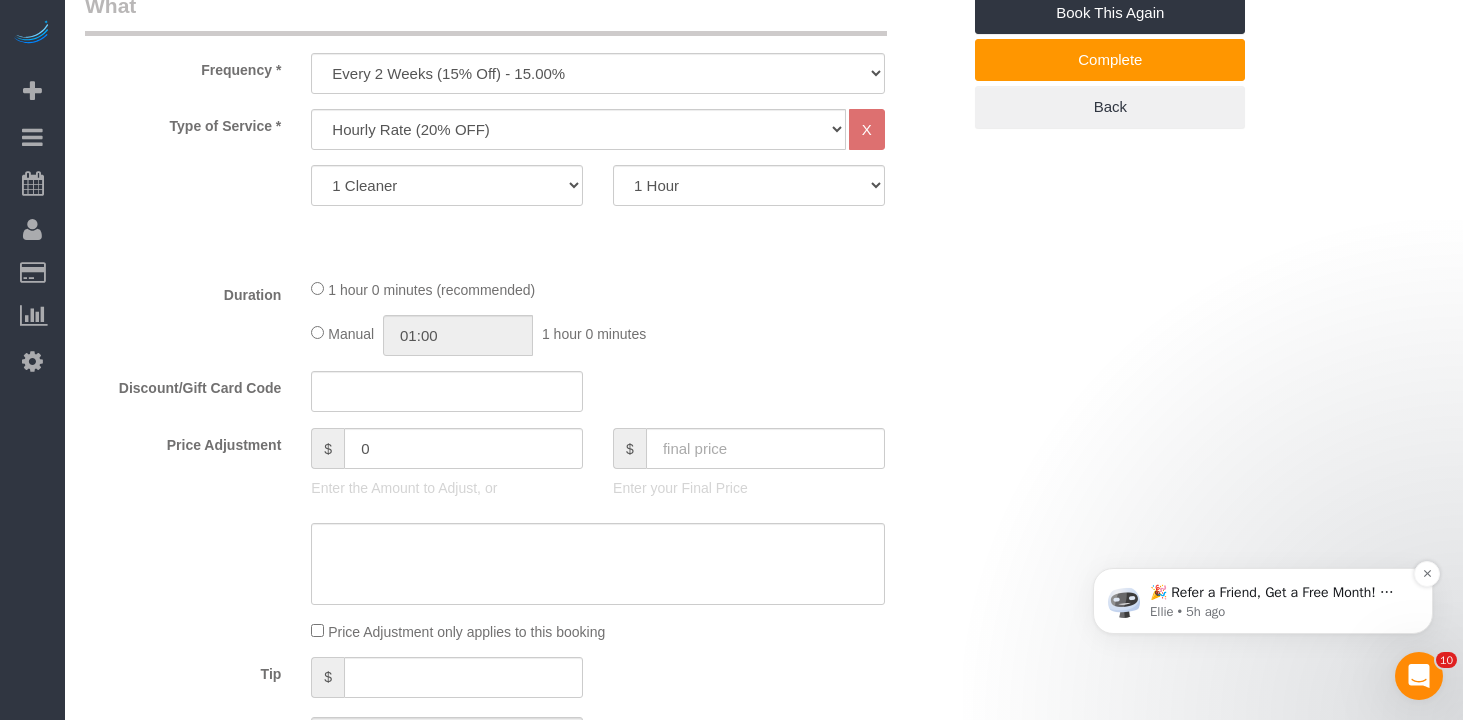 scroll, scrollTop: 0, scrollLeft: 0, axis: both 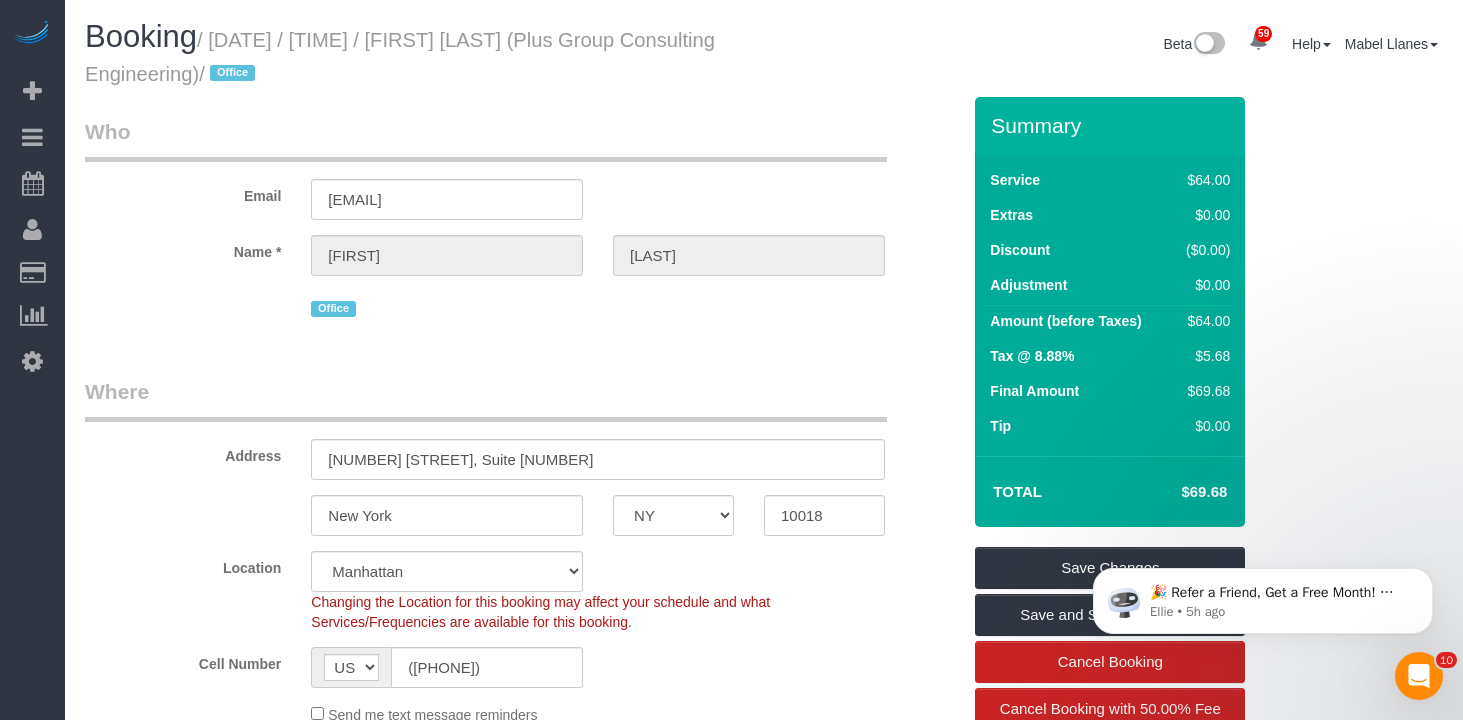 drag, startPoint x: 300, startPoint y: 75, endPoint x: 225, endPoint y: 39, distance: 83.19255 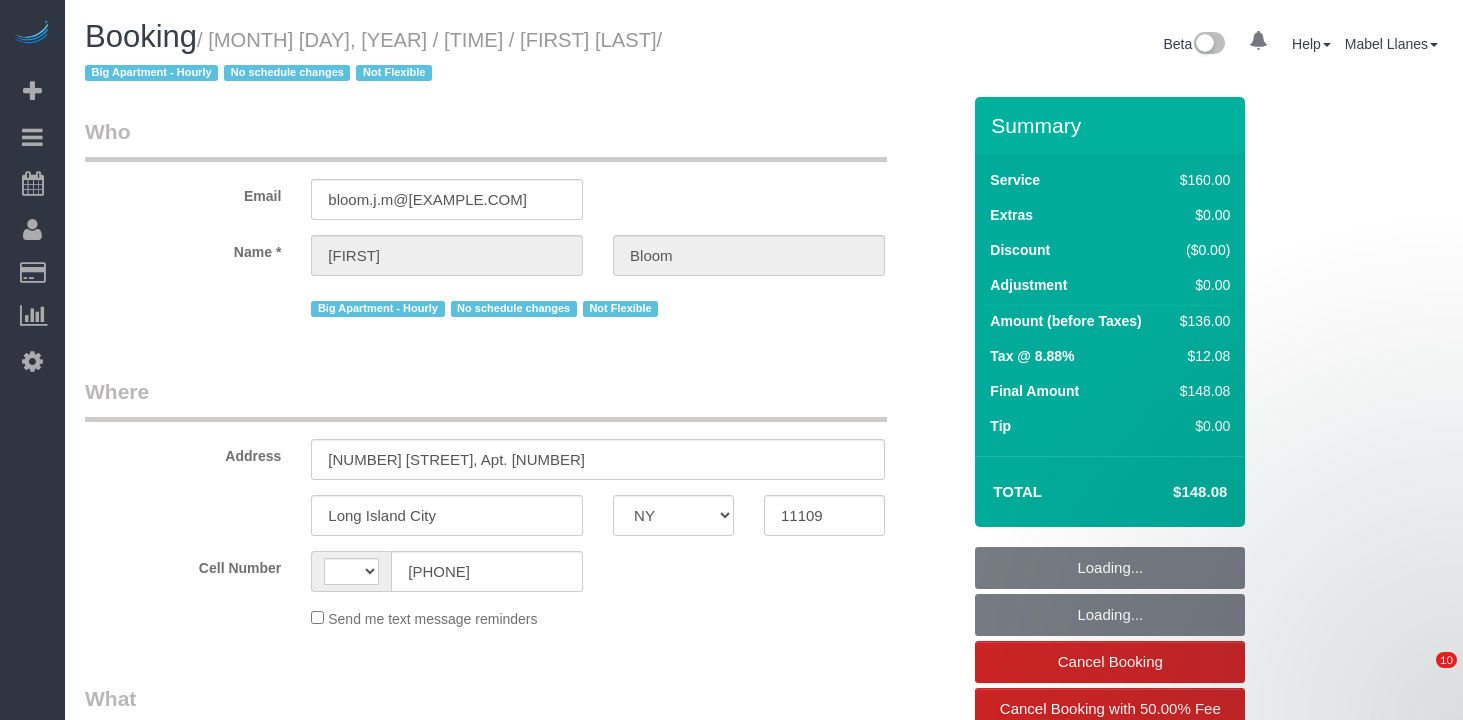 select on "NY" 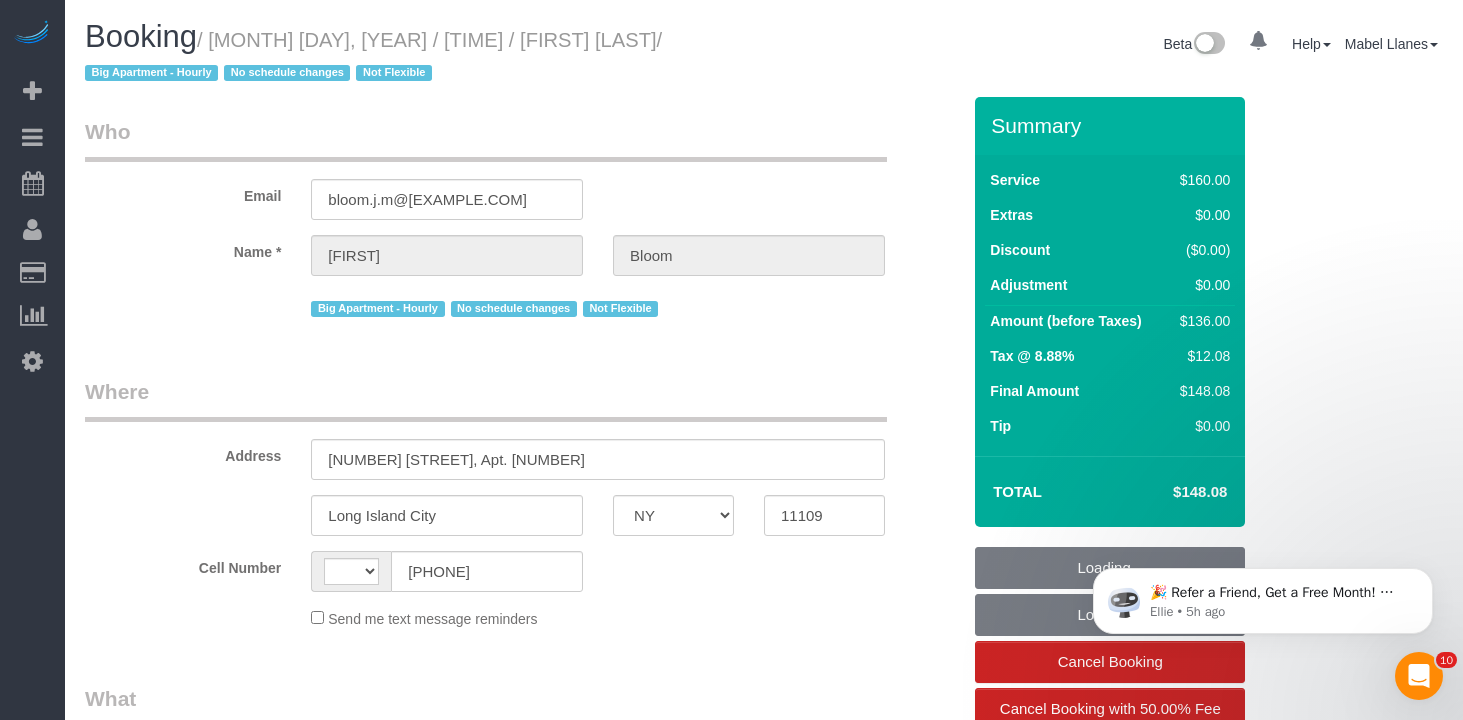 scroll, scrollTop: 0, scrollLeft: 0, axis: both 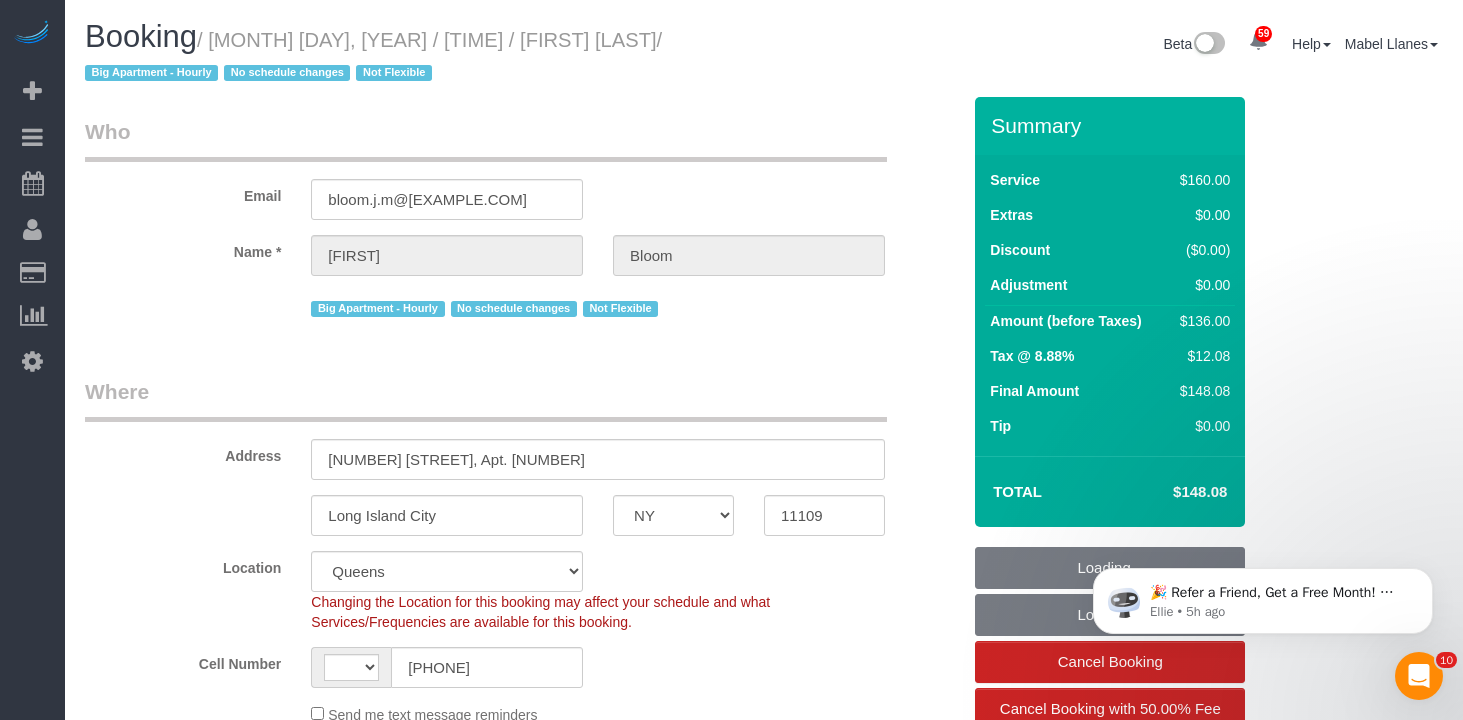 select on "object:667" 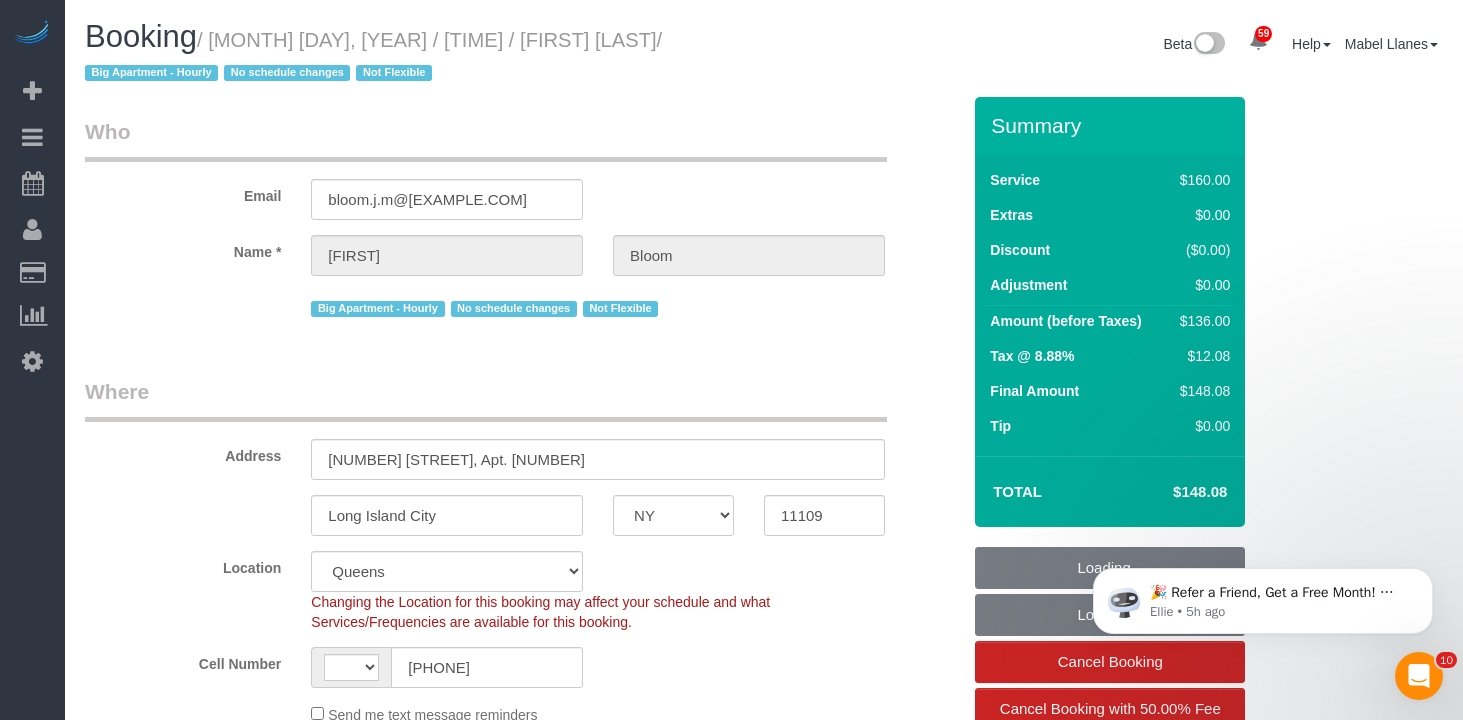 select on "string:US" 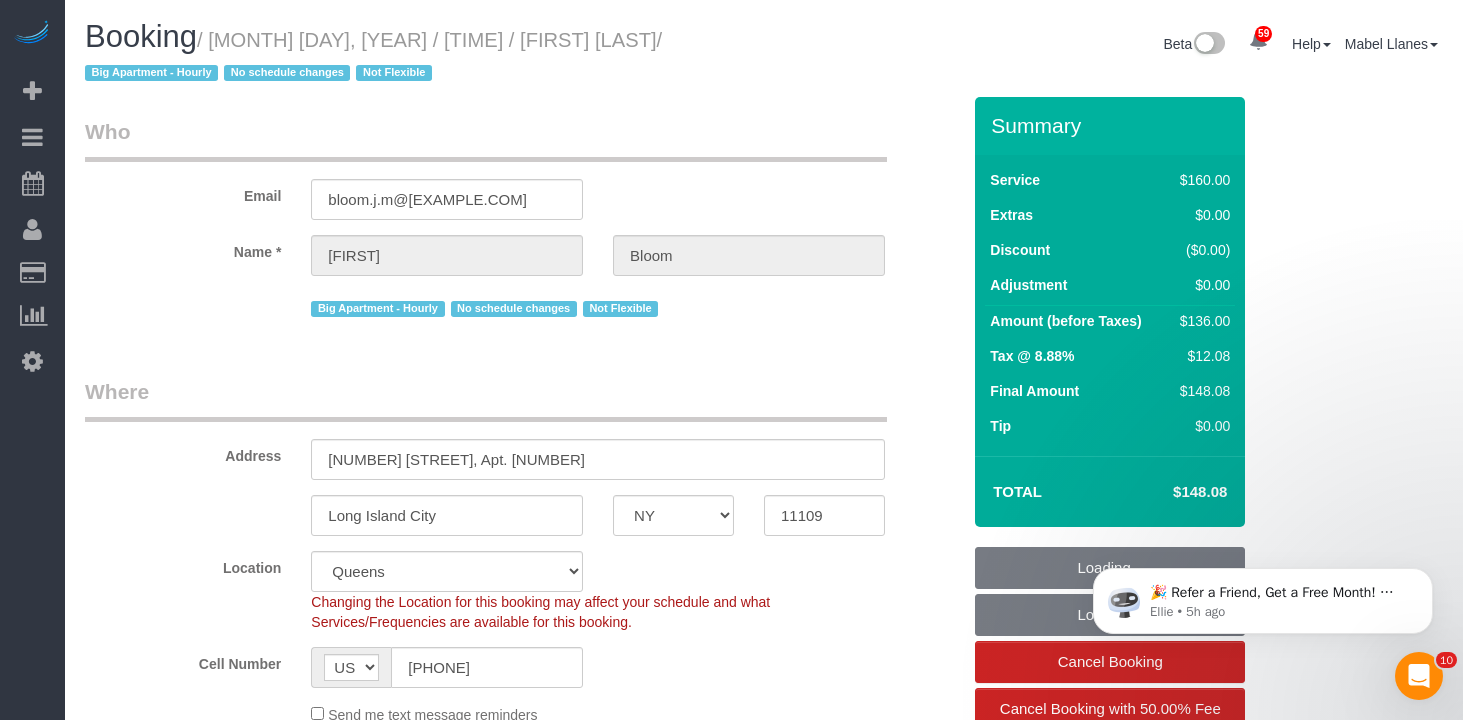 select on "spot1" 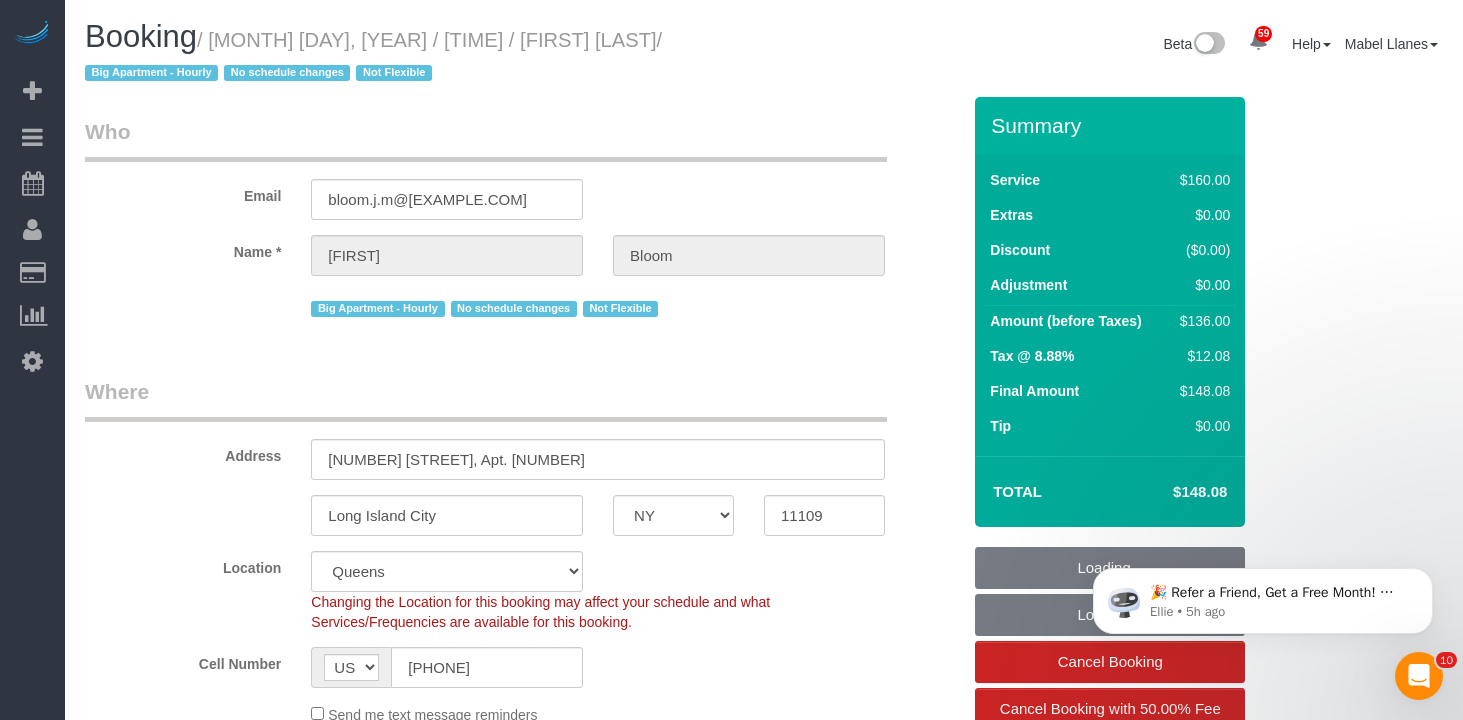 select on "number:58" 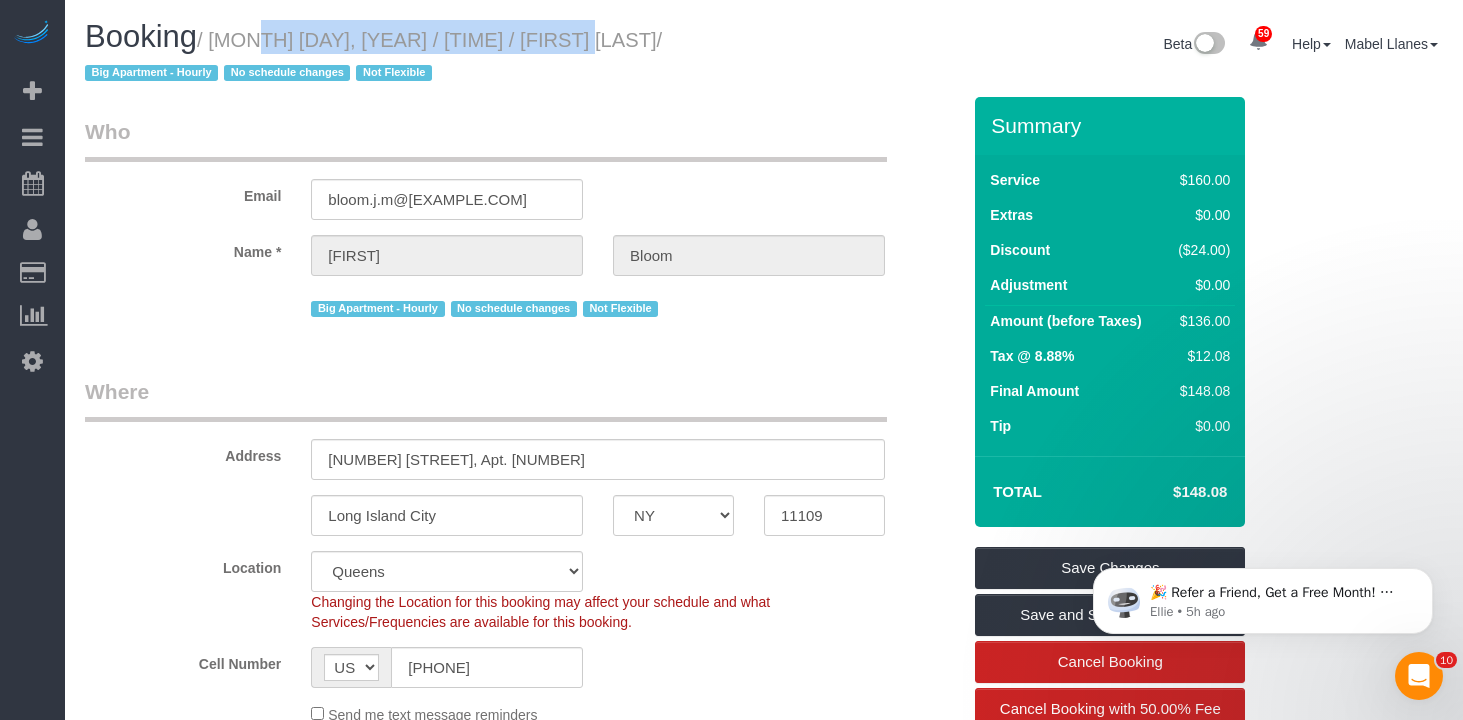 drag, startPoint x: 576, startPoint y: 41, endPoint x: 225, endPoint y: 39, distance: 351.0057 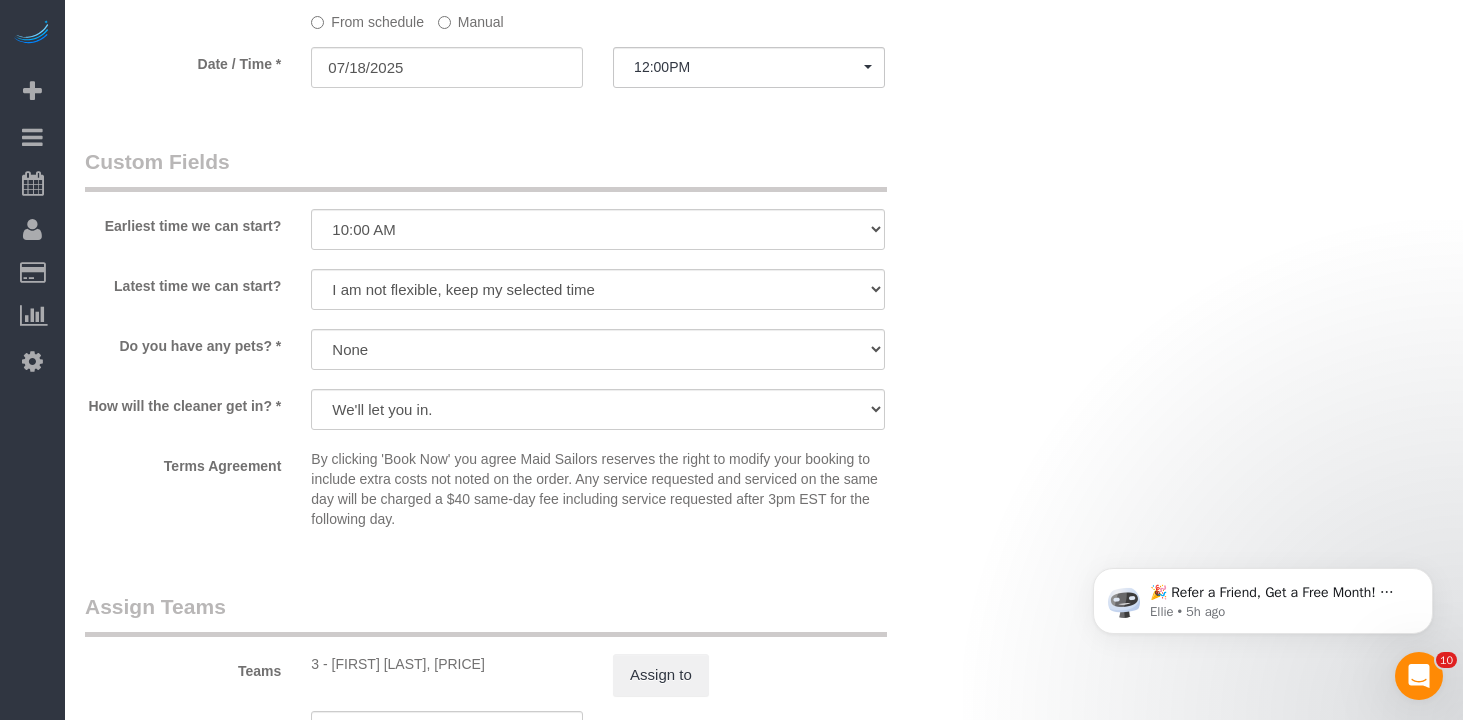 scroll, scrollTop: 2428, scrollLeft: 0, axis: vertical 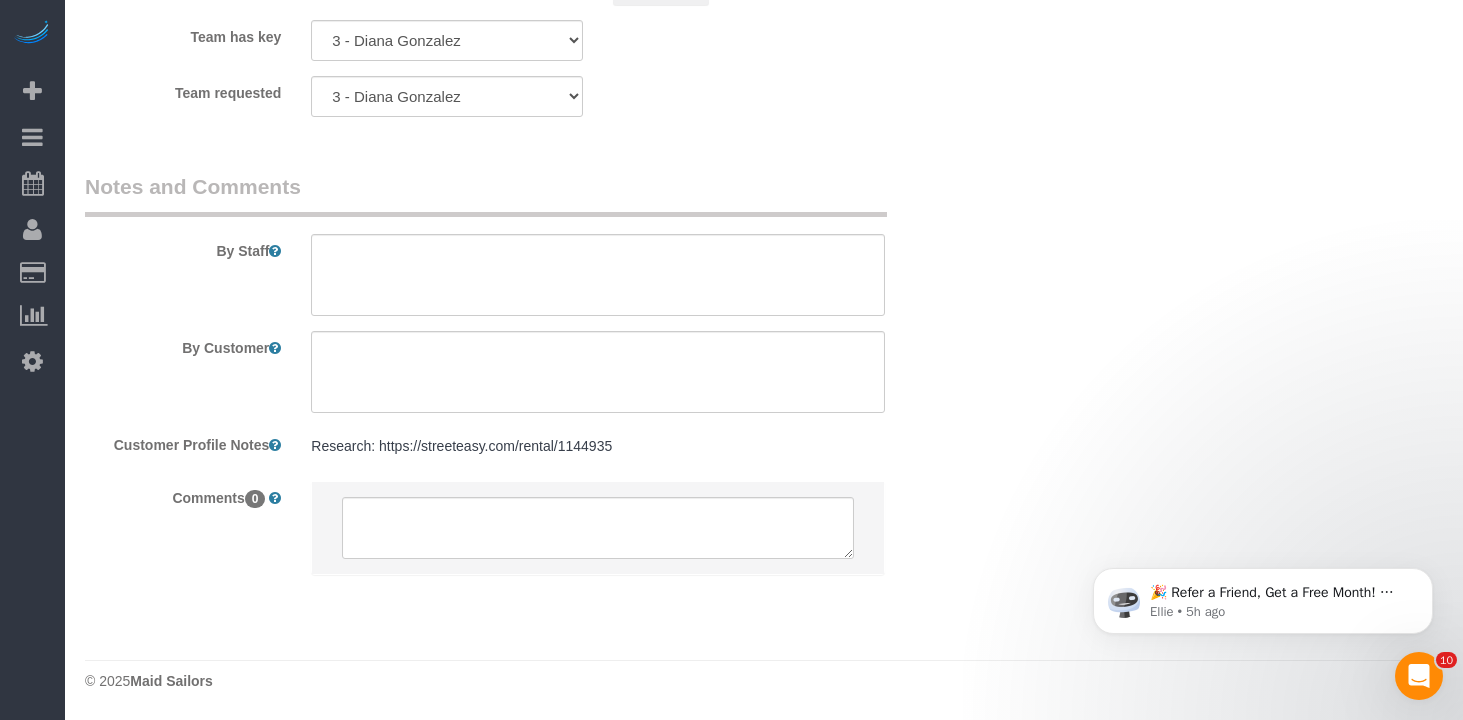 click on "Research: https://streeteasy.com/rental/1144935
Research: https://streeteasy.com/rental/1144935" at bounding box center (598, 447) 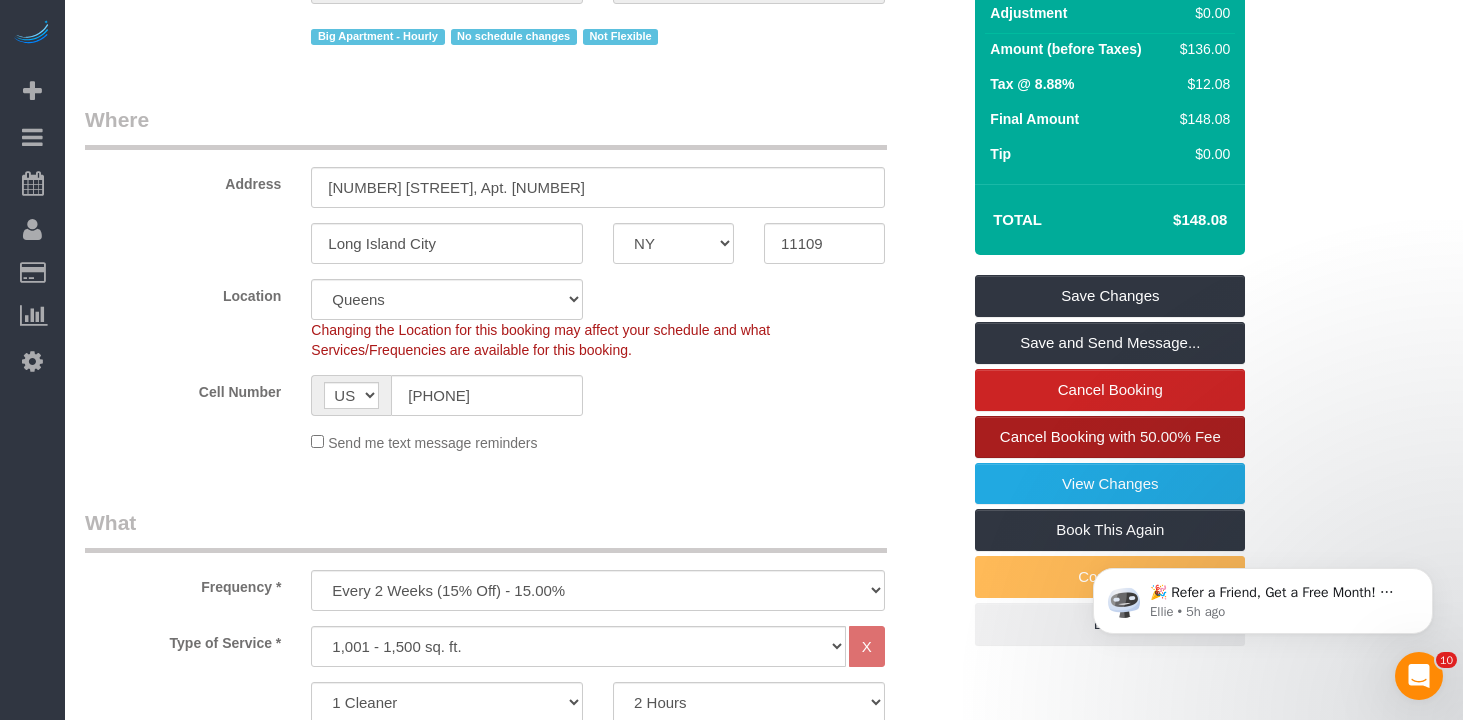 scroll, scrollTop: 273, scrollLeft: 0, axis: vertical 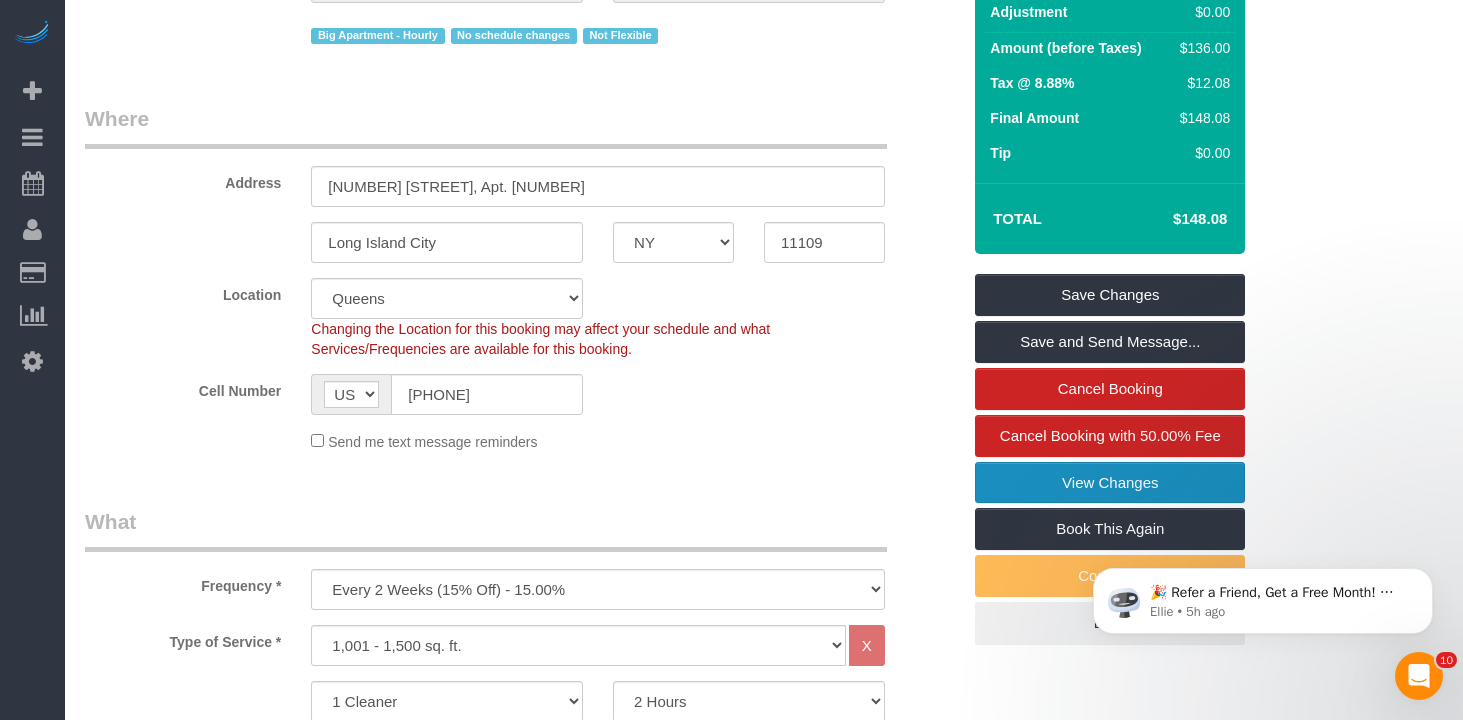 click on "View Changes" at bounding box center [1110, 483] 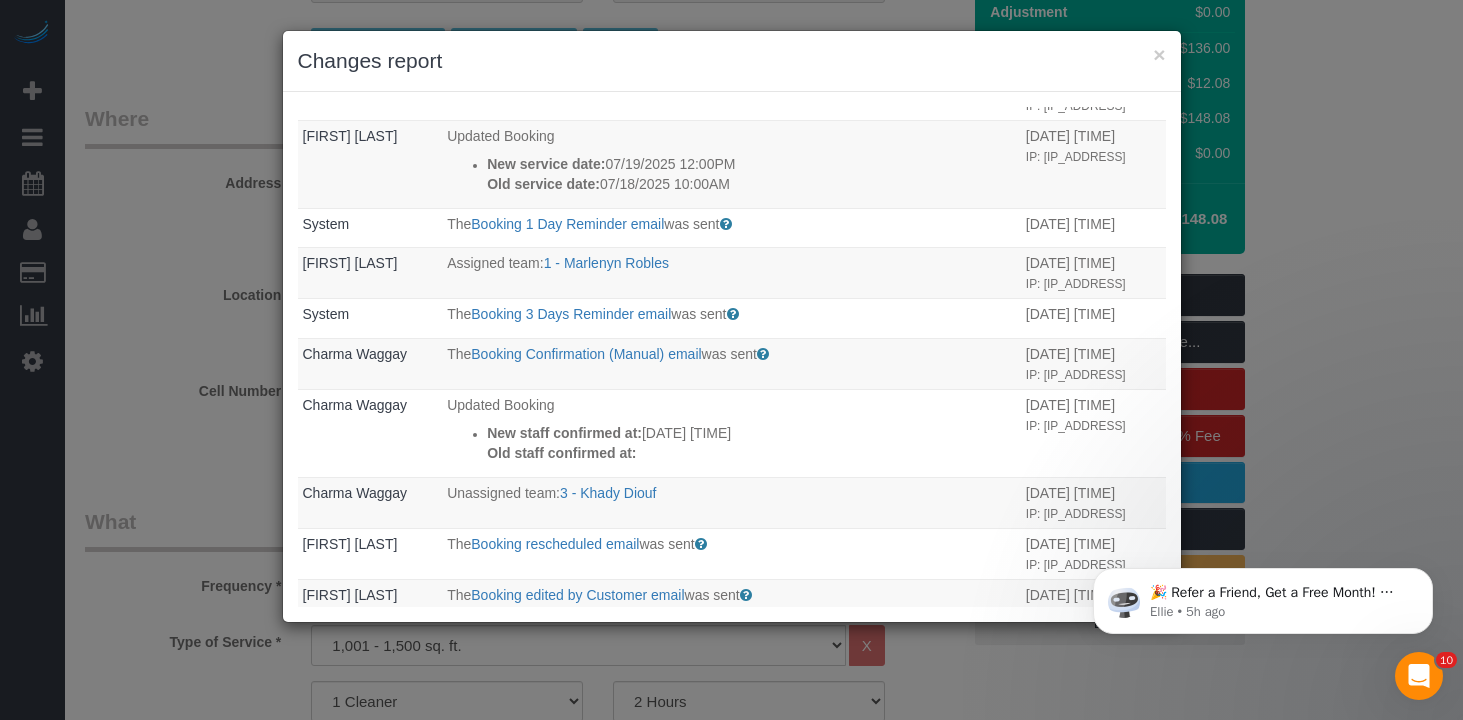 scroll, scrollTop: 0, scrollLeft: 0, axis: both 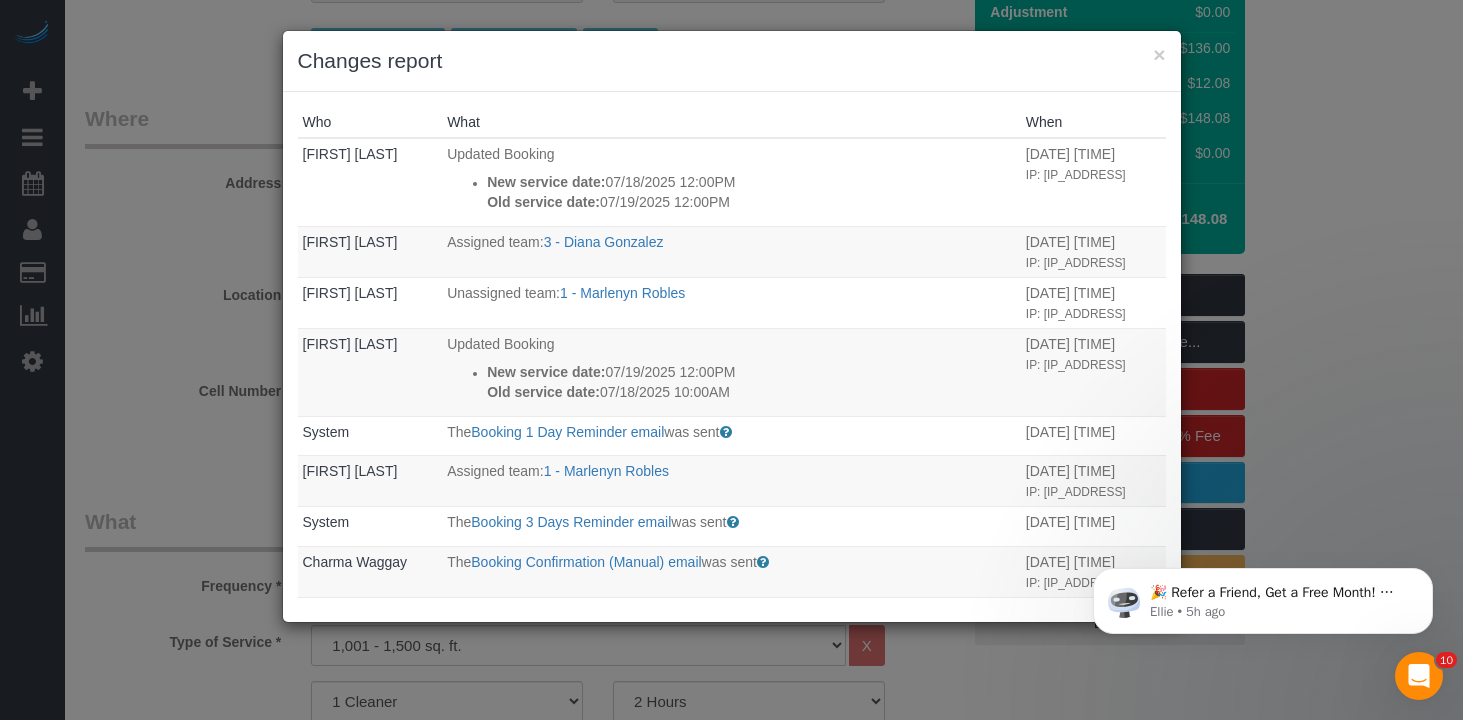 click on "×
Changes report
Who
What
When
Shaniele Blanchard
Updated Booking
New service date:
07/18/2025 12:00PM
Old service date:
07/19/2025 12:00PM
07/17/2025 6:17PM" at bounding box center (731, 360) 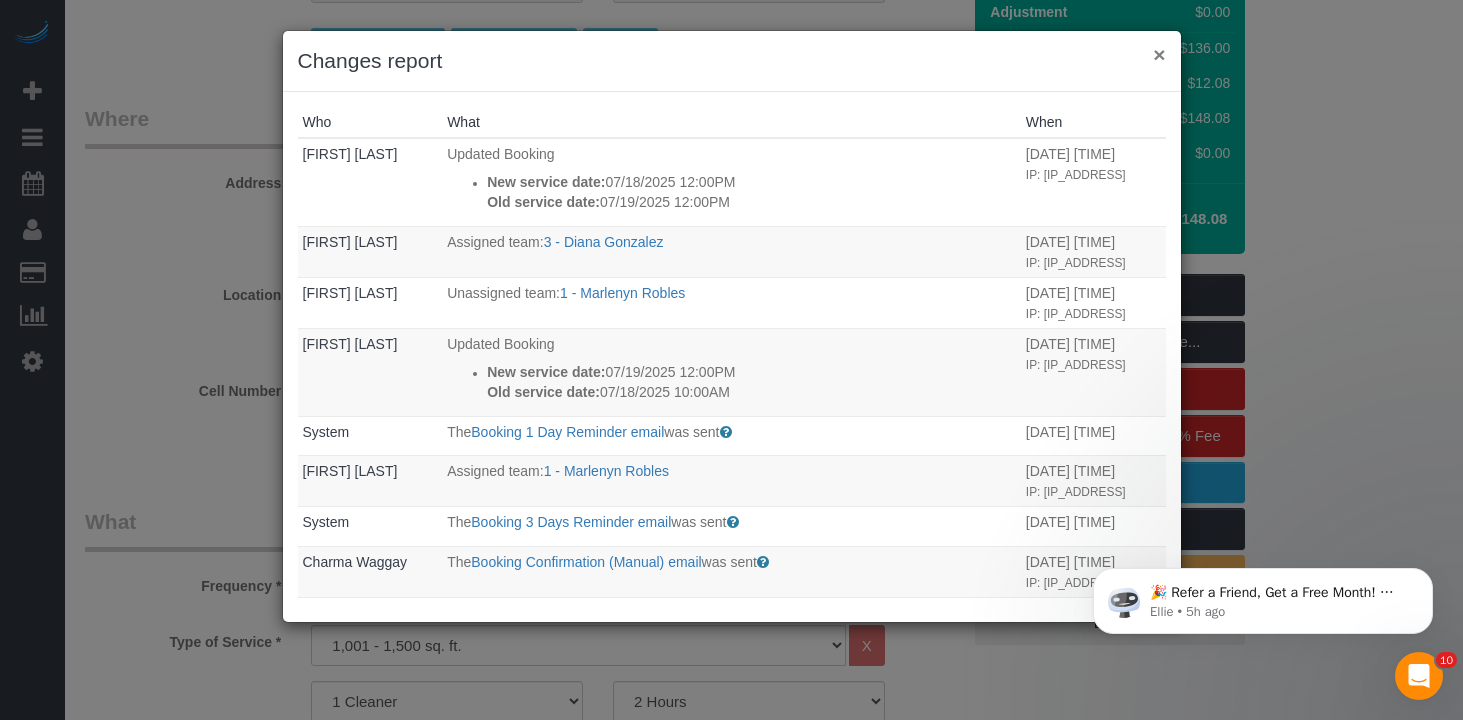 click on "×" at bounding box center (1159, 54) 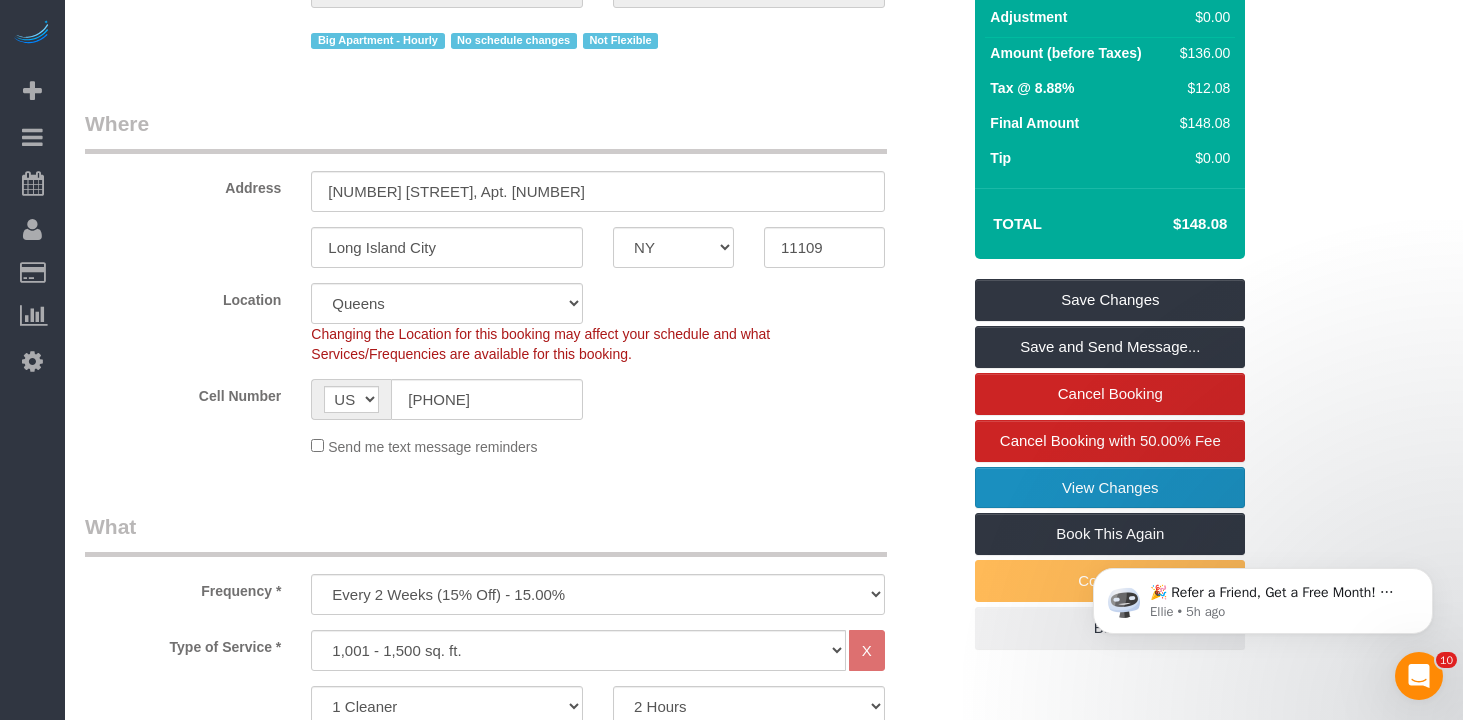 scroll, scrollTop: 0, scrollLeft: 0, axis: both 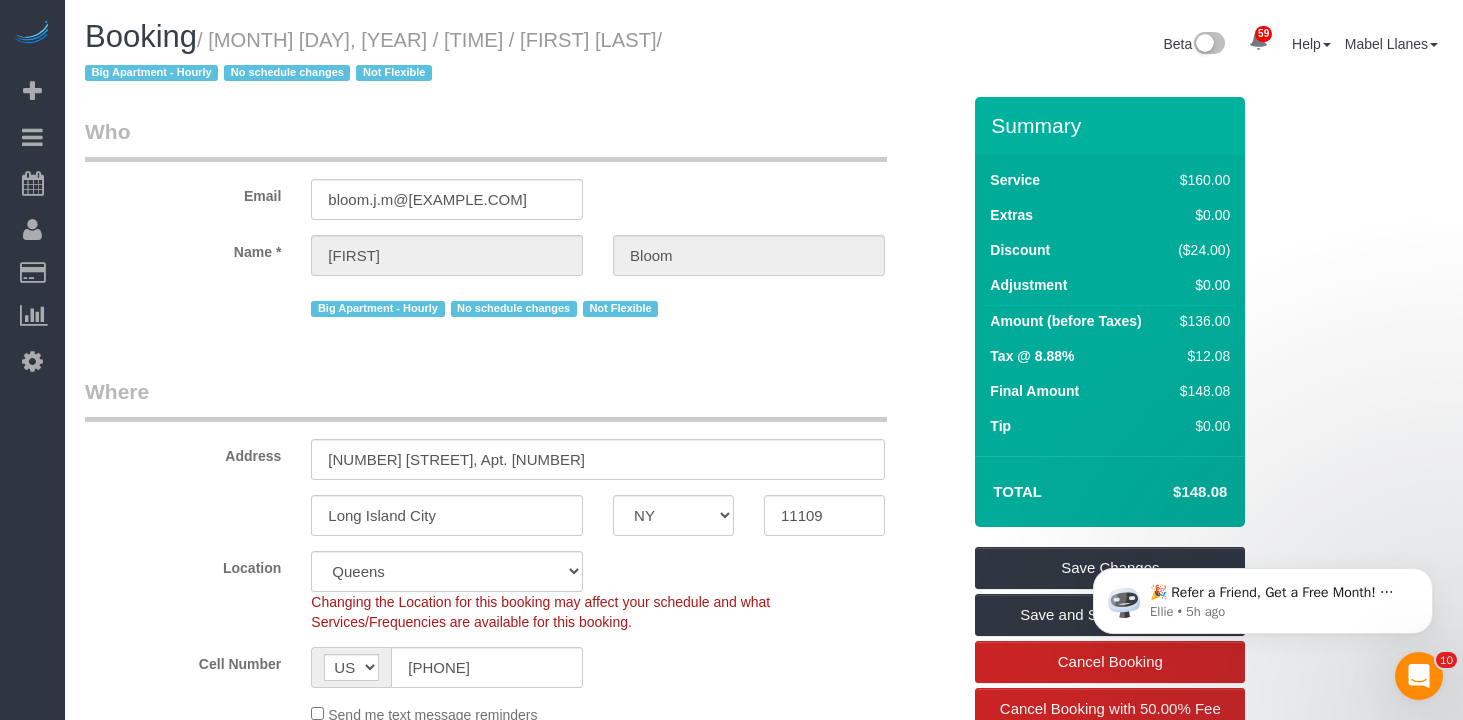 drag, startPoint x: 532, startPoint y: 108, endPoint x: 573, endPoint y: 75, distance: 52.63079 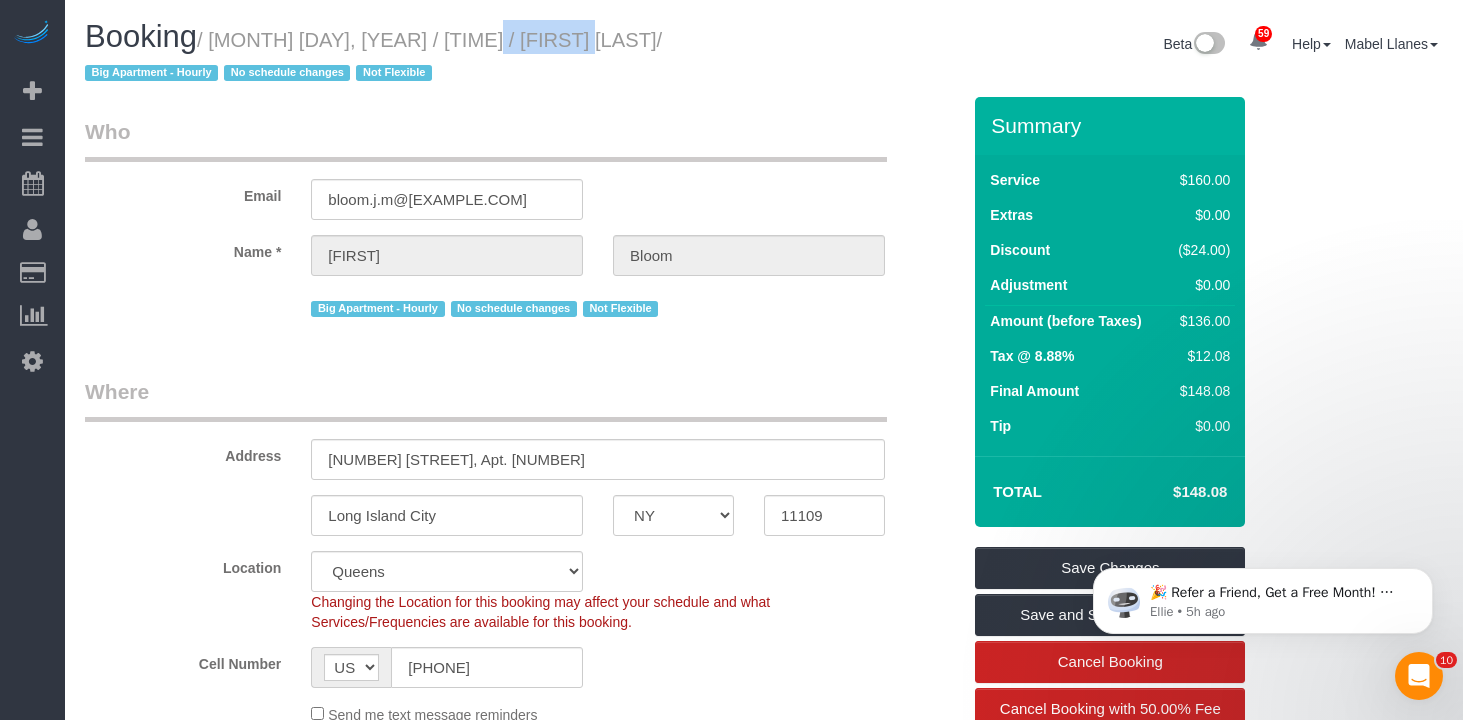 drag, startPoint x: 575, startPoint y: 40, endPoint x: 462, endPoint y: 48, distance: 113.28283 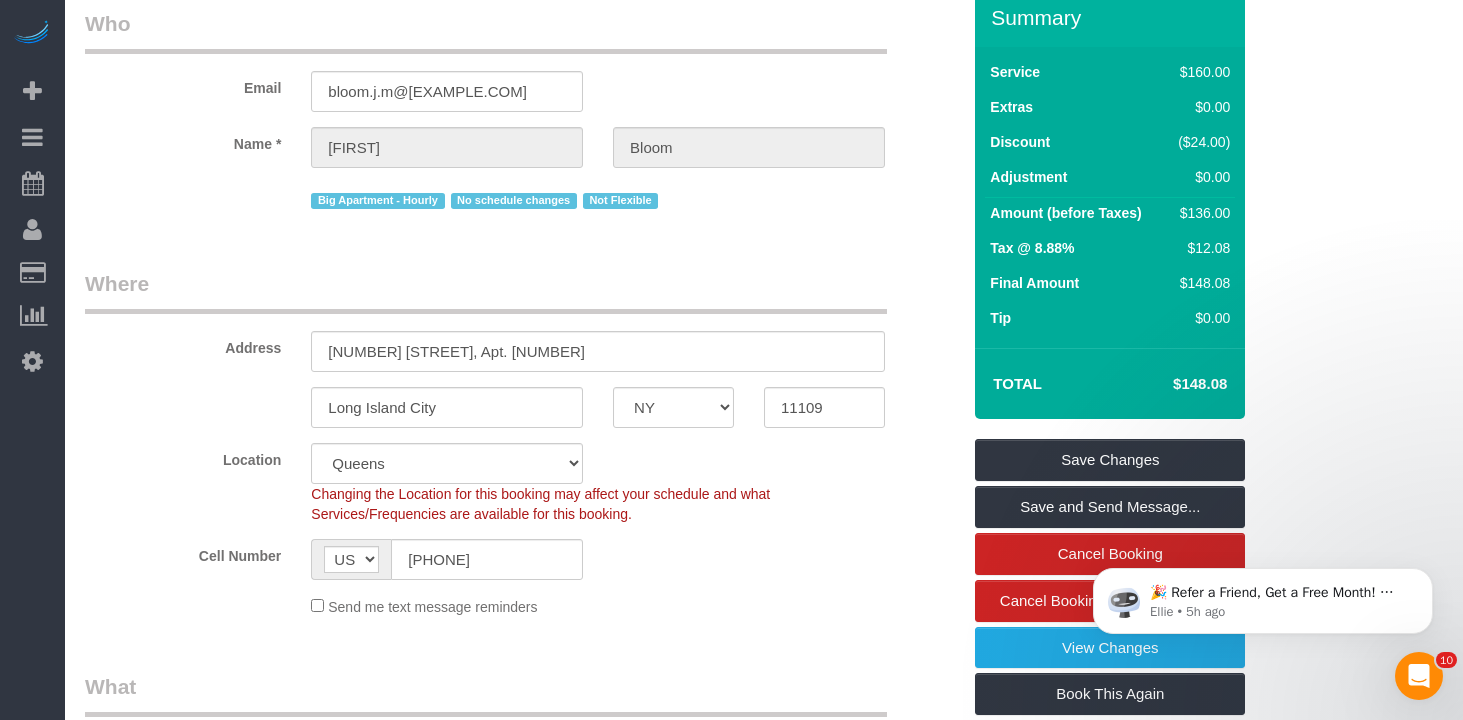 scroll, scrollTop: 123, scrollLeft: 0, axis: vertical 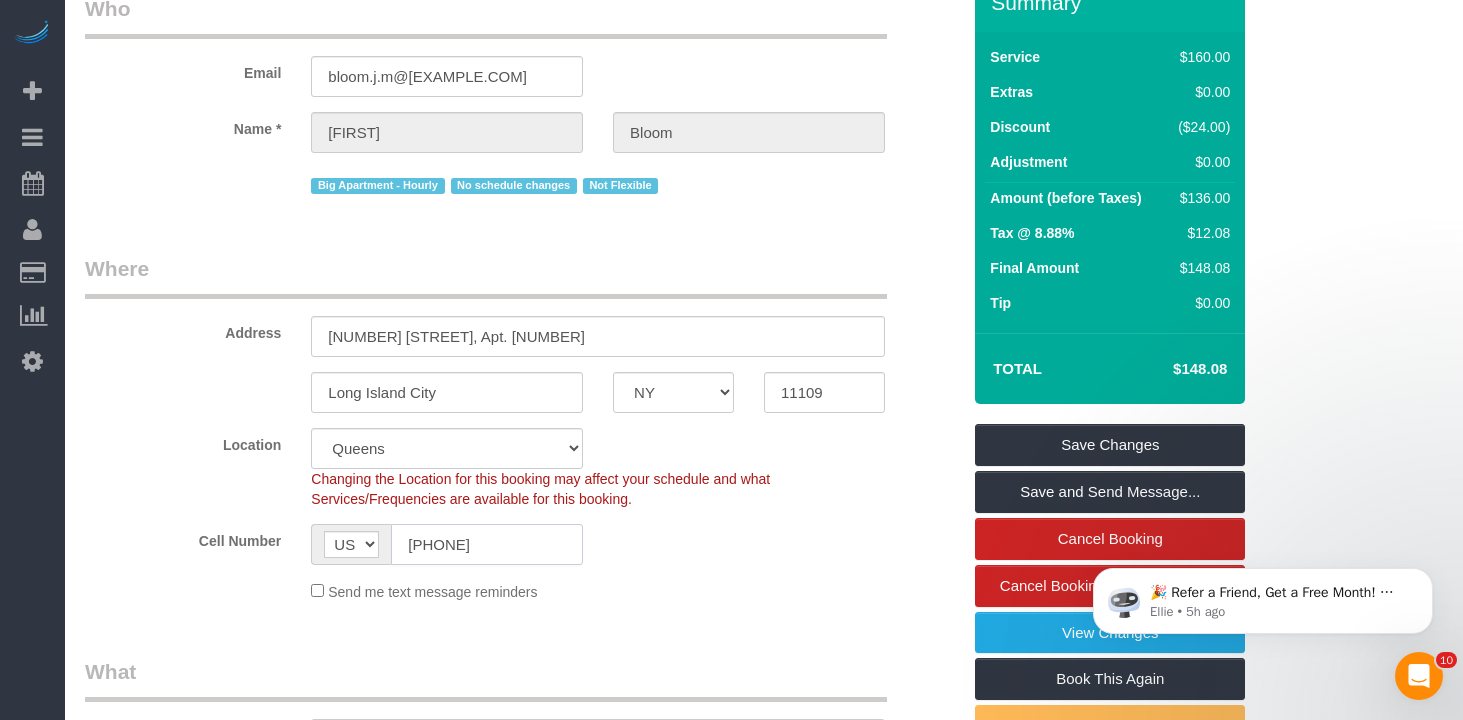 click on "(914) 715-3099" 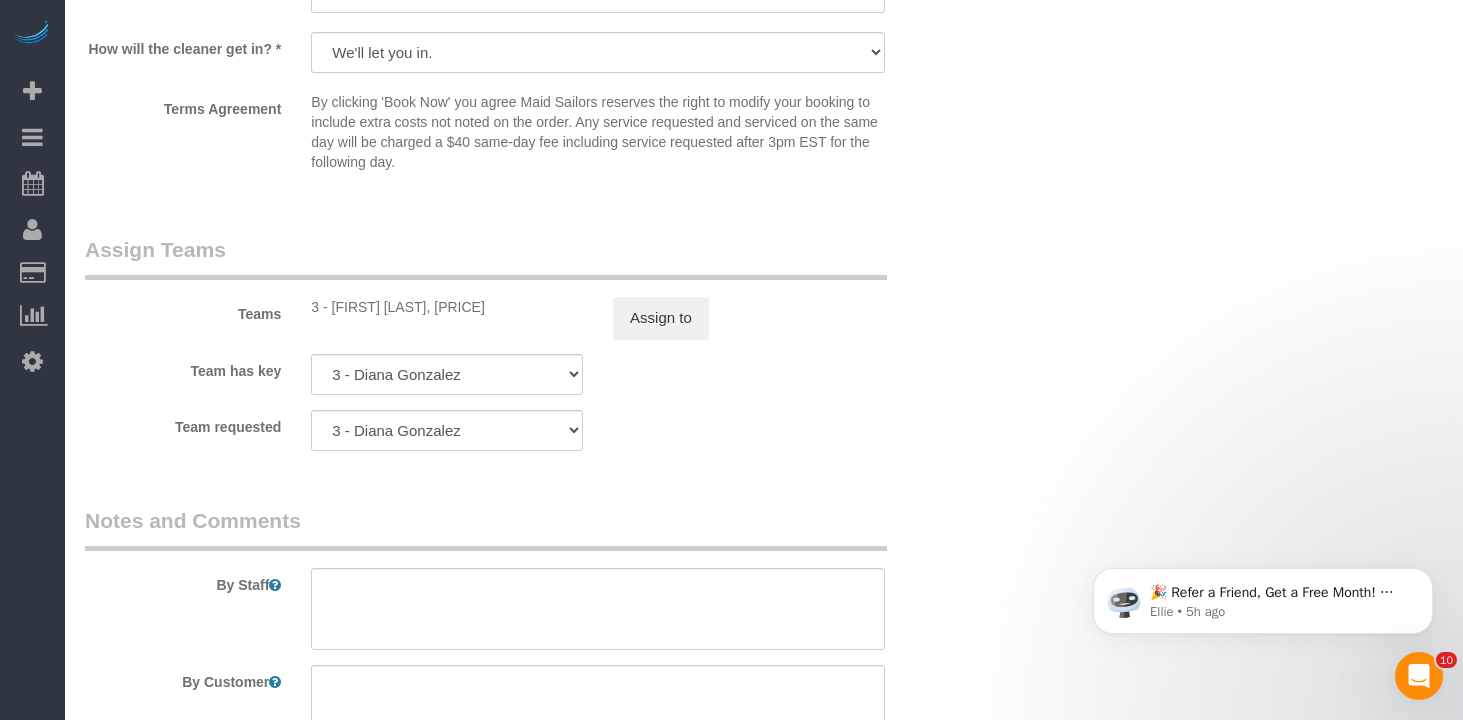 scroll, scrollTop: 2428, scrollLeft: 0, axis: vertical 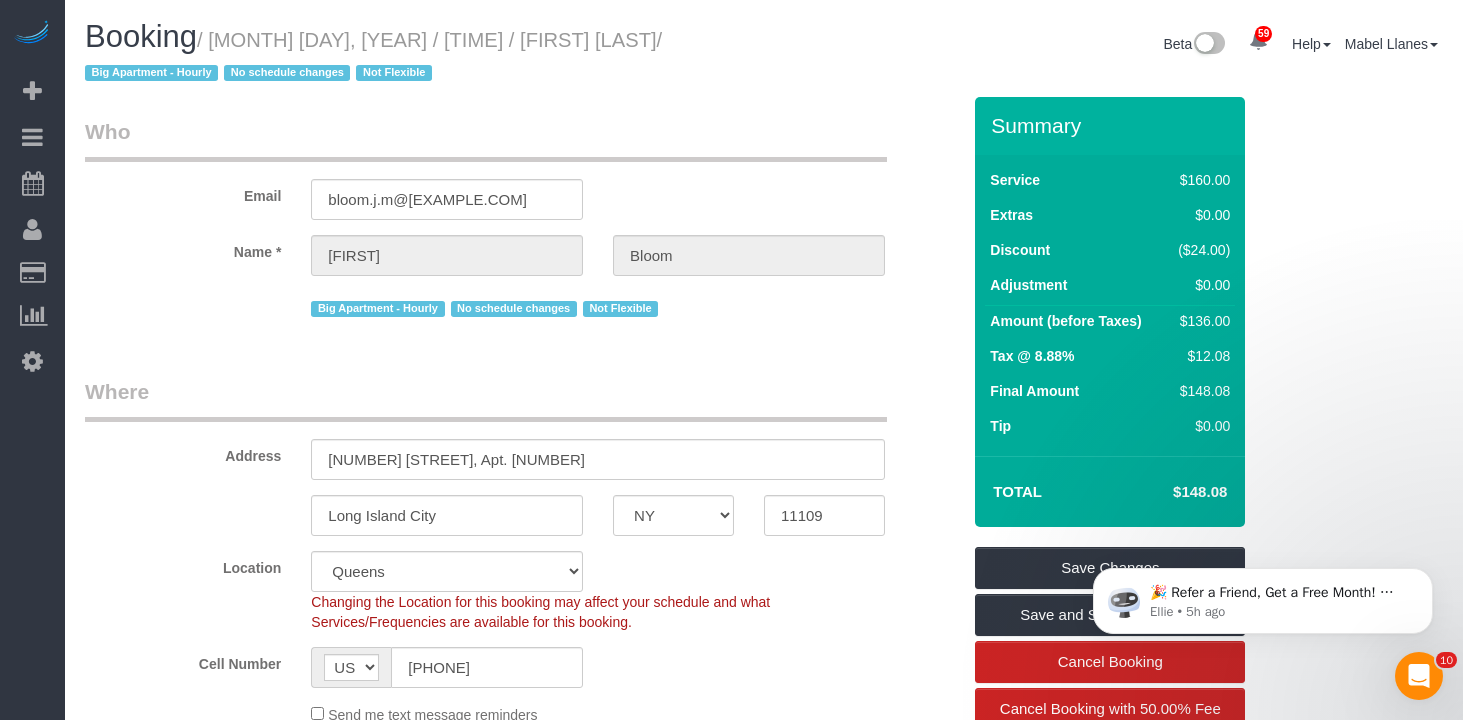 click on "Who" at bounding box center (486, 139) 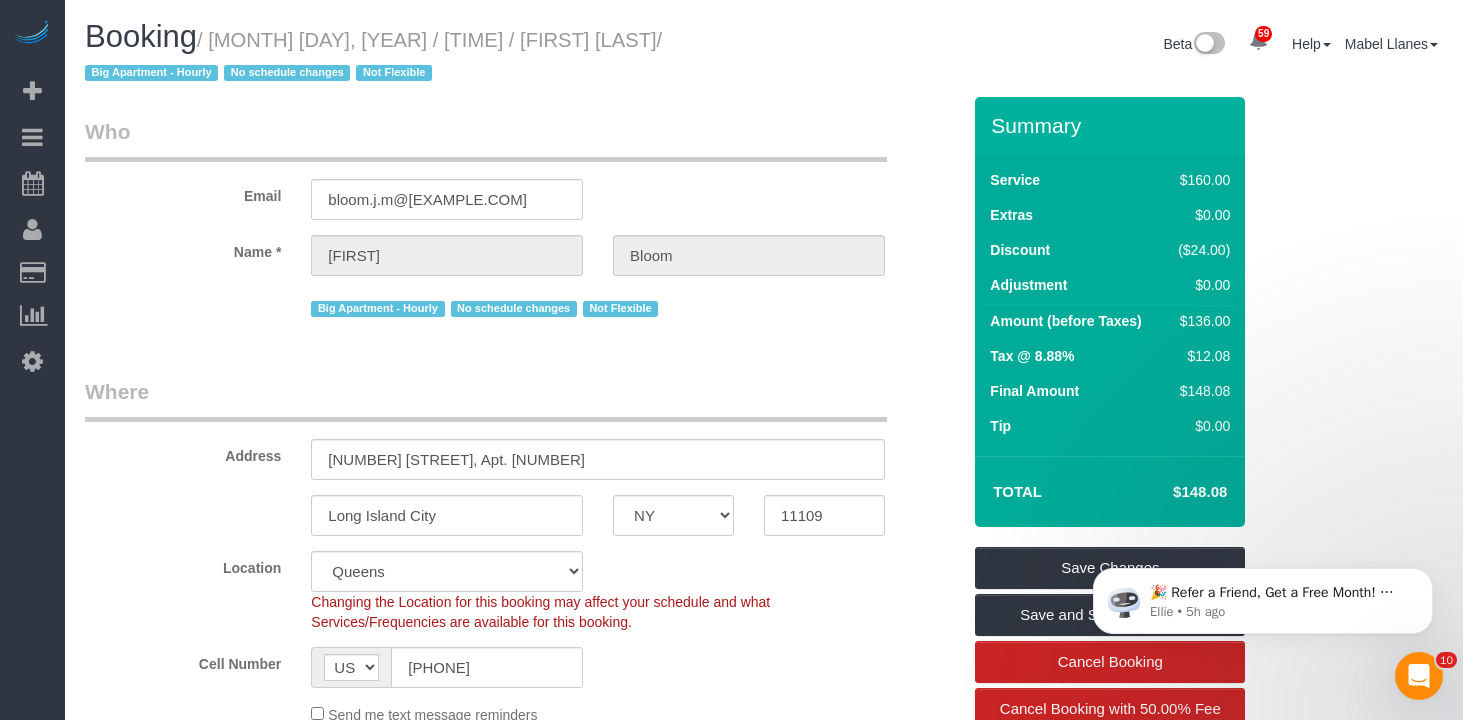 click on "Who
Email
bloom.j.m@gmail.com
Name *
Jared
Bloom
Big Apartment - Hourly
No schedule changes
Not Flexible
Where
Address
4545 Center Boulevard, Apt. 2121
Long Island City
AK
AL
AR
AZ
CA
CO
CT
DC
DE
FL
GA
HI
IA
ID
IL
IN
KS
KY
LA
MA
MD
ME
MI
MN
MO" at bounding box center (522, 1587) 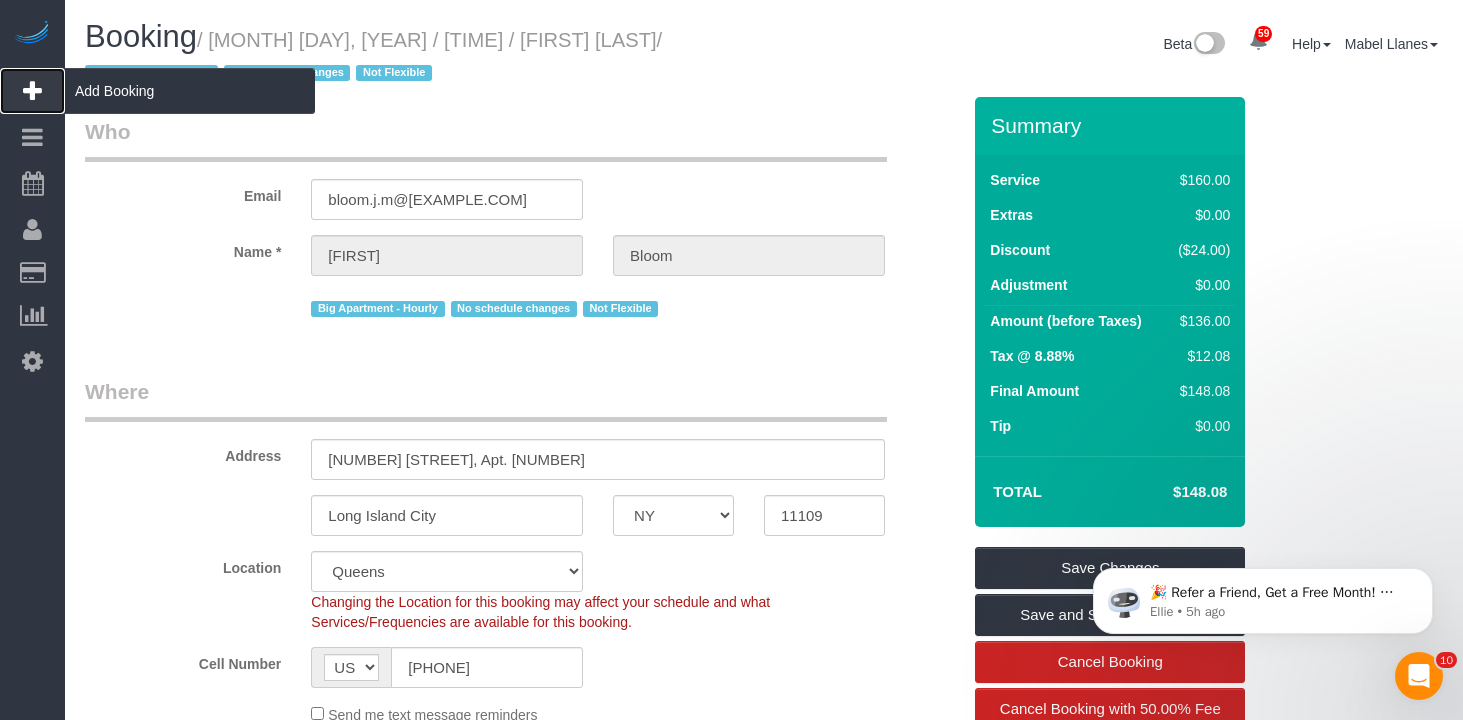 click on "Add Booking" at bounding box center (190, 91) 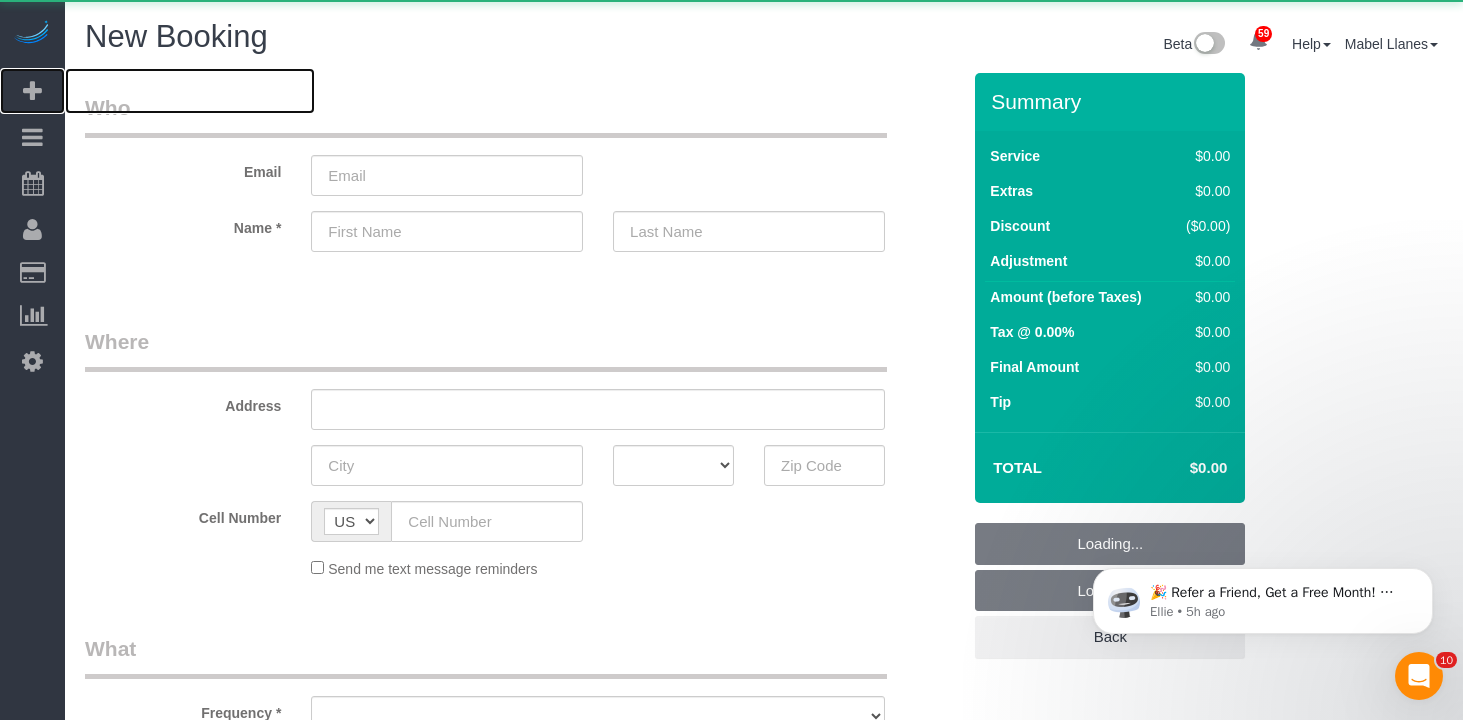 select on "object:2427" 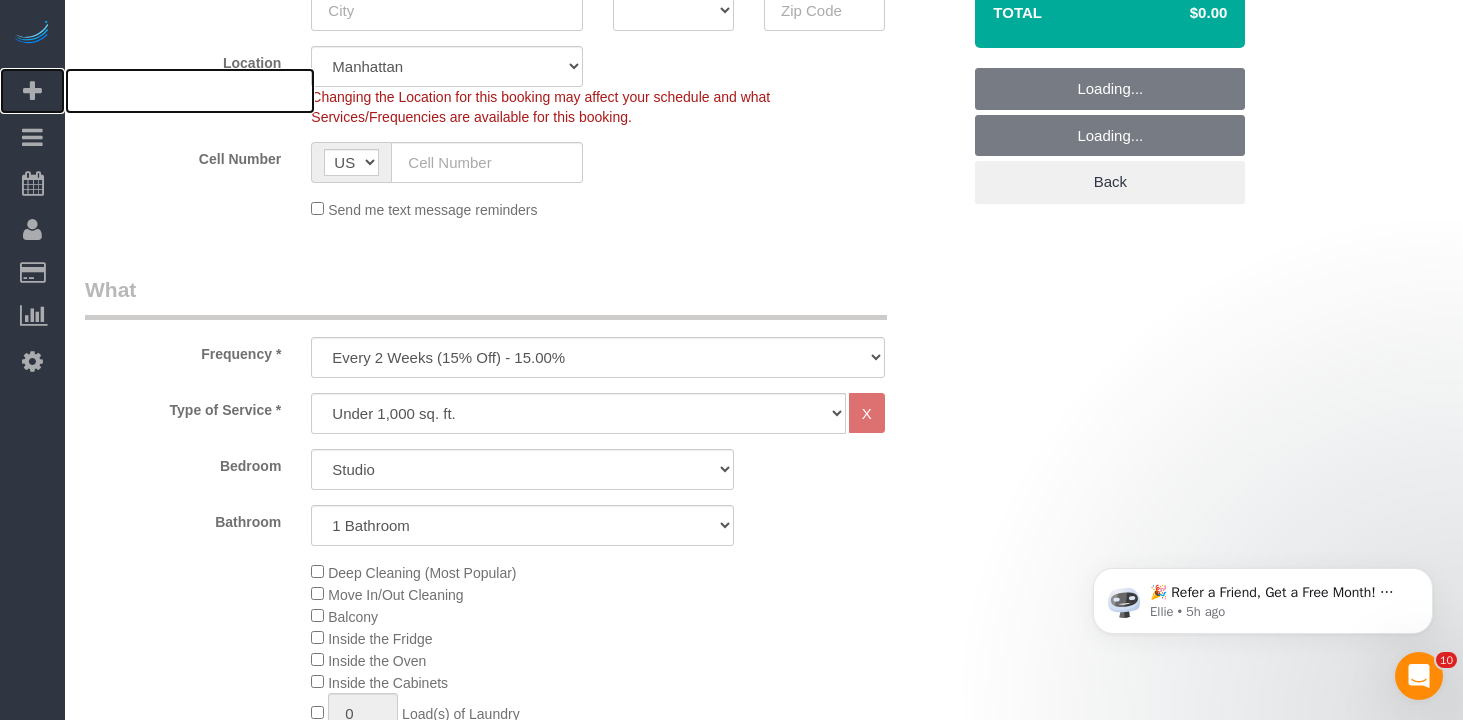 scroll, scrollTop: 460, scrollLeft: 0, axis: vertical 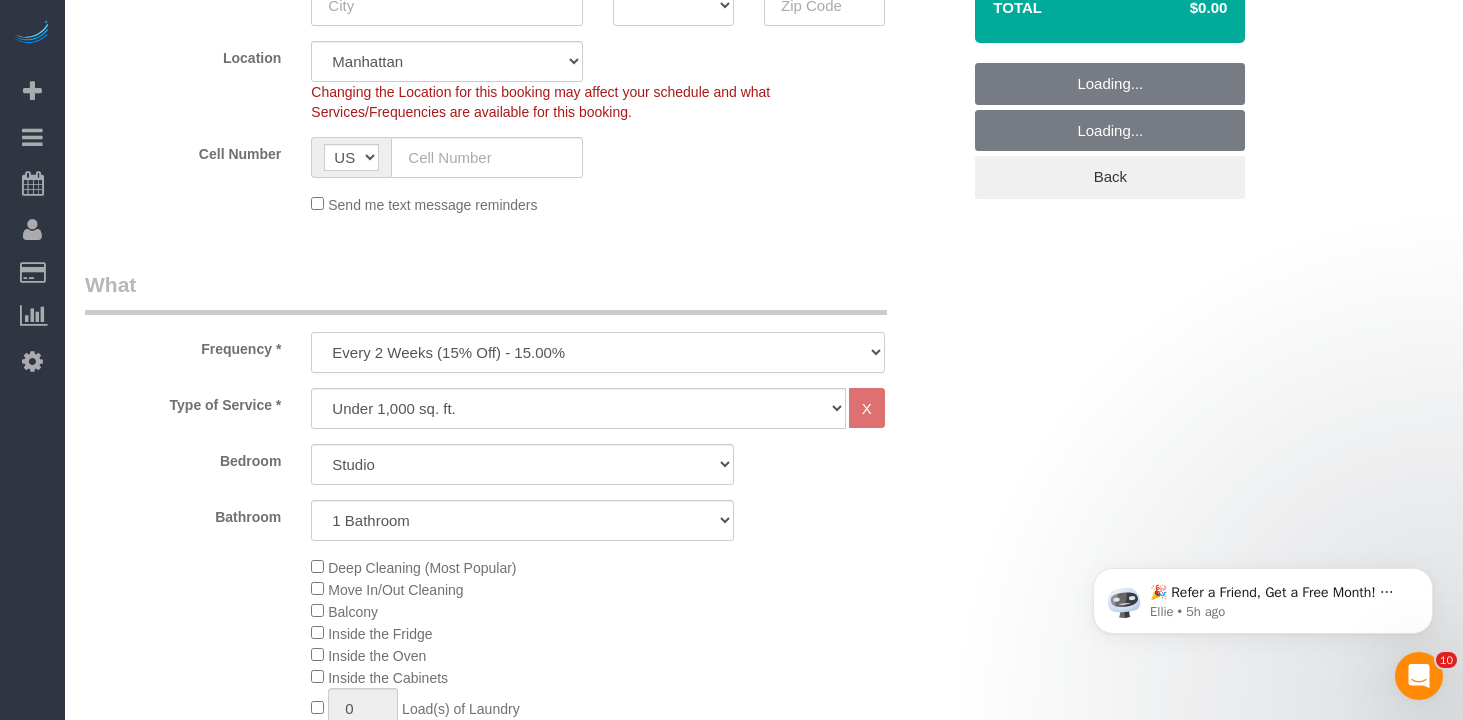 click on "One Time Weekly (20% Off) - 20.00% Every 2 Weeks (15% Off) - 15.00% Every 4 Weeks (10% Off) - 10.00%" at bounding box center (598, 352) 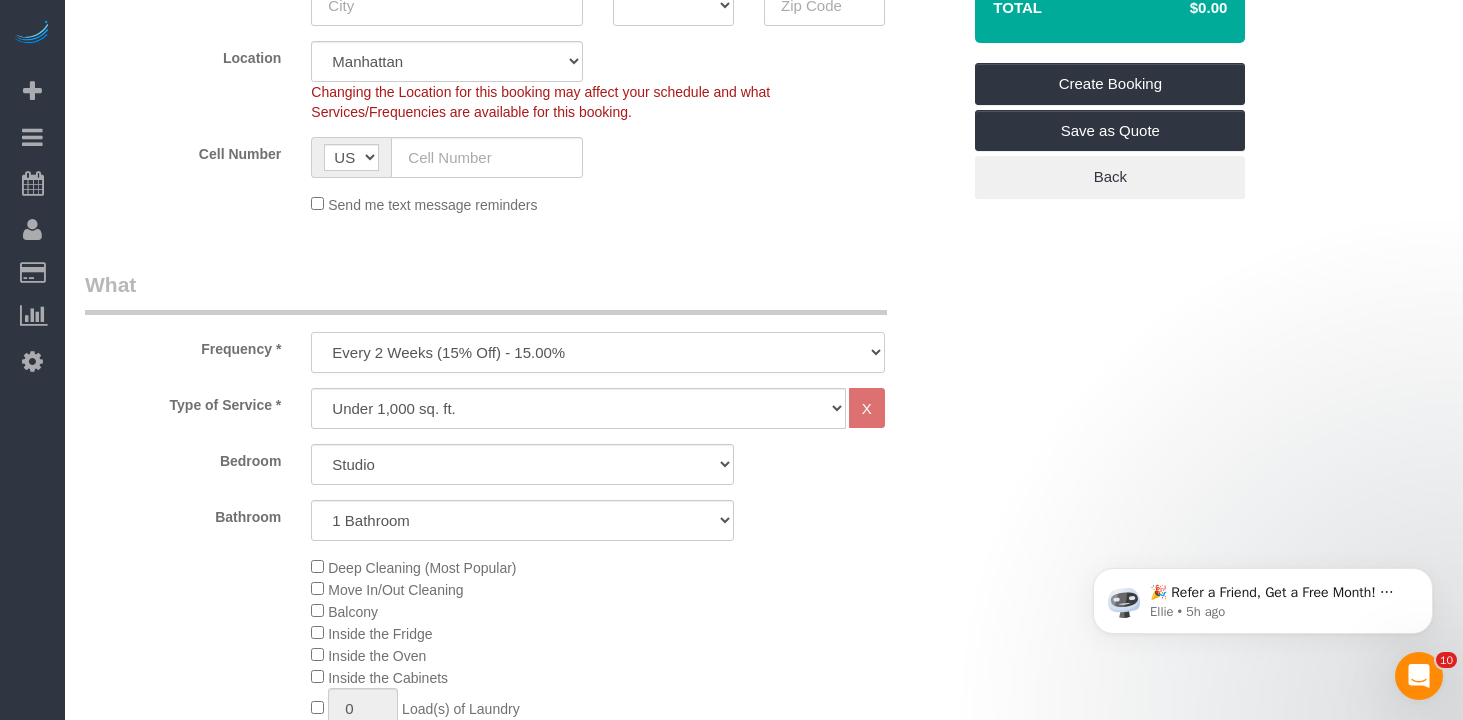select on "object:2911" 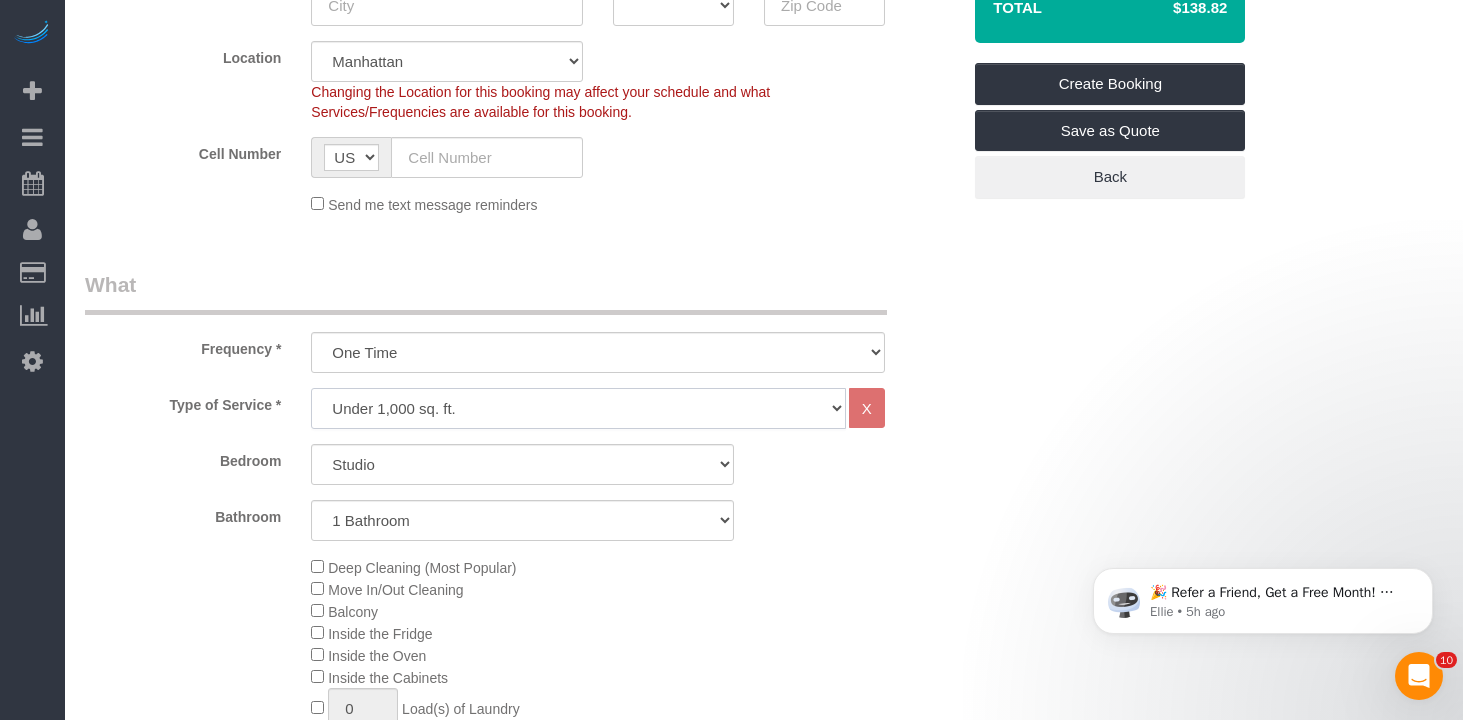 click on "Under 1,000 sq. ft. 1,001 - 1,500 sq. ft. 1,500+ sq. ft. Custom Cleaning Office Cleaning Airbnb Cleaning Post Construction Cleaning RE-CLEAN Hourly Rate - 8.0 Hourly Rate - 7.5 Late Cancellation - Invoice Purposes Hourly Rate (30% OFF) Bungalow Living Hello Alfred - Standard Cleaning Hello Alfred - Hourly Rate TULU - Standard Cleaning TULU - Hourly Rate Hourly Rate (15% OFF) Hourly Rate (20% OFF) Hourly Rate (25% OFF) Hourly Rate (22.5% OFF) Charity Clean Outsite - Hourly Rate Floor Cleaning 100/hr 140/hr Upholstery Cleaning Hourly Rate (Comped Cleaning) Power Washing Carpet/Rug Cleaning Floor Cleaning - 25% OFF Couch Cleaning Partnership Pricing" 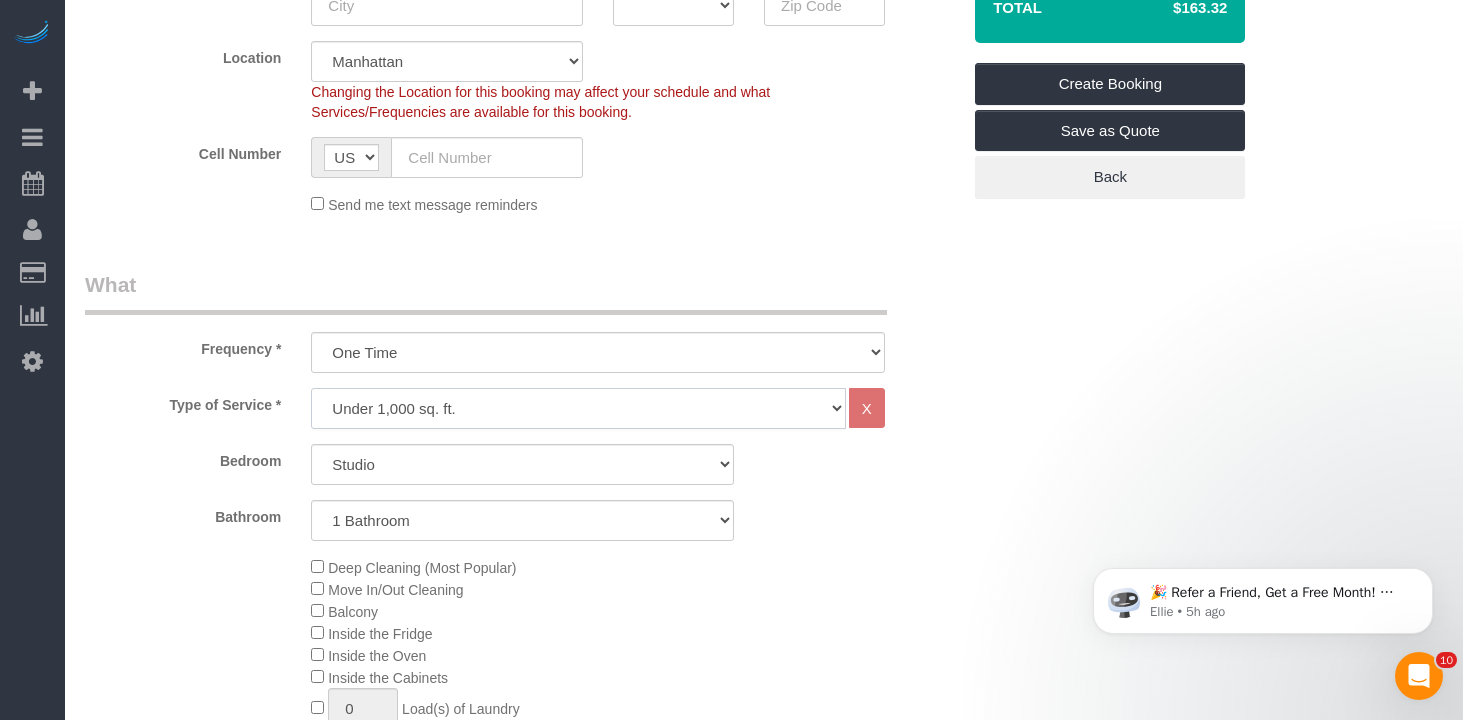 select on "213" 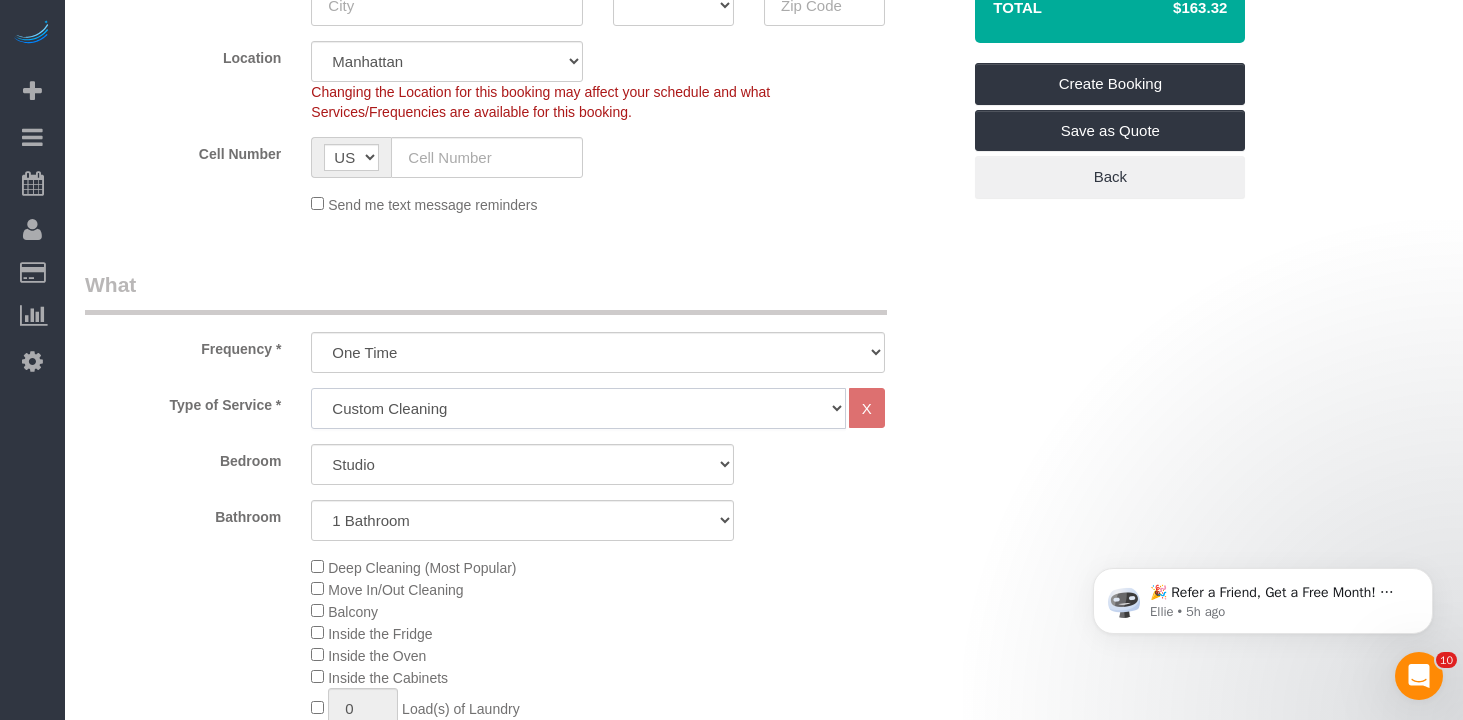 select on "1" 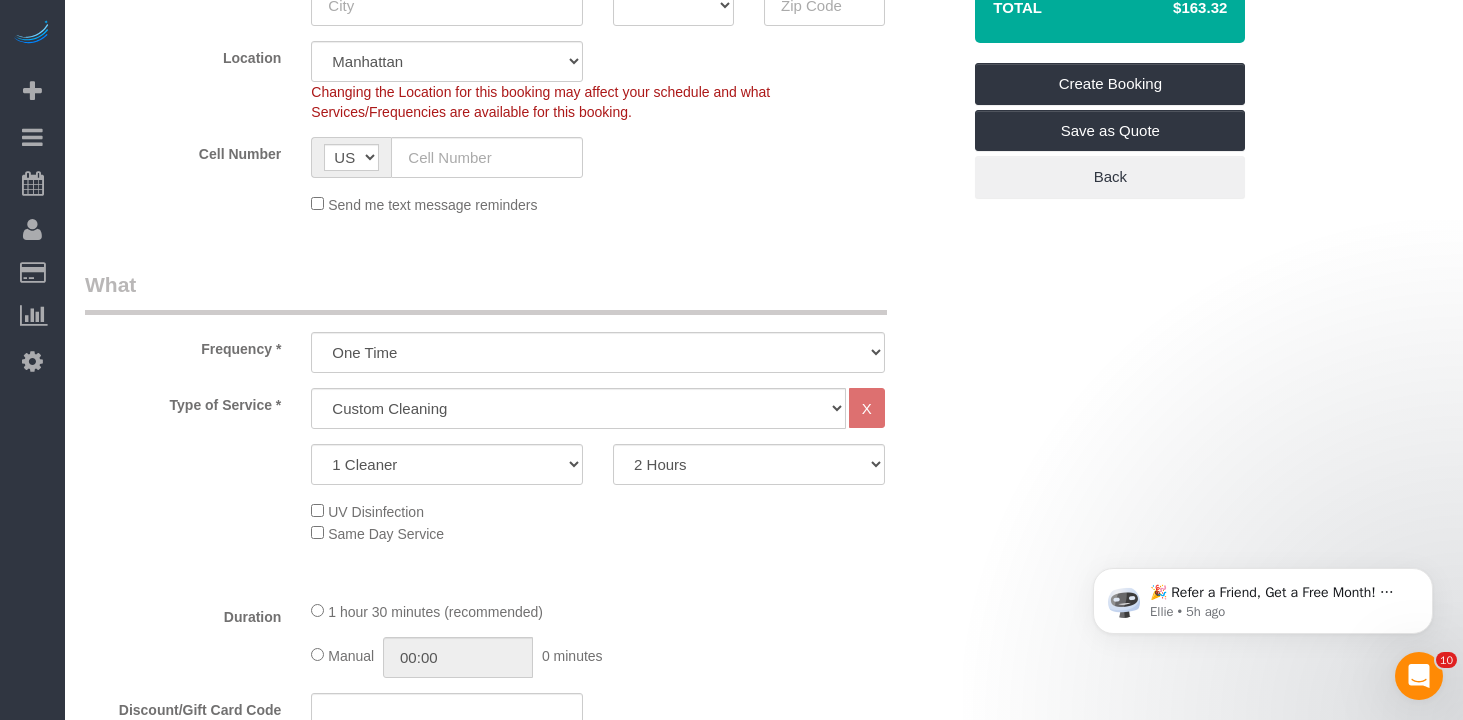 click on "UV Disinfection
Same Day Service" 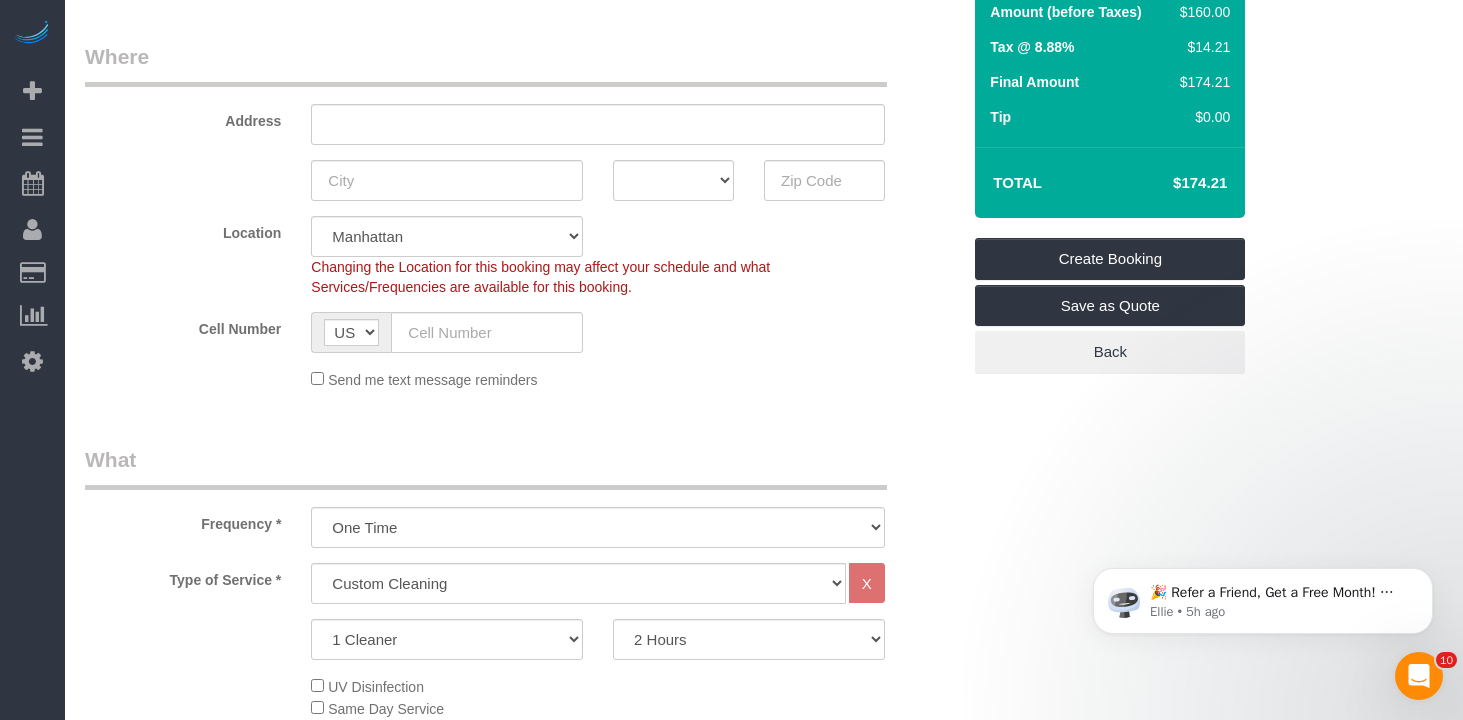 scroll, scrollTop: 245, scrollLeft: 0, axis: vertical 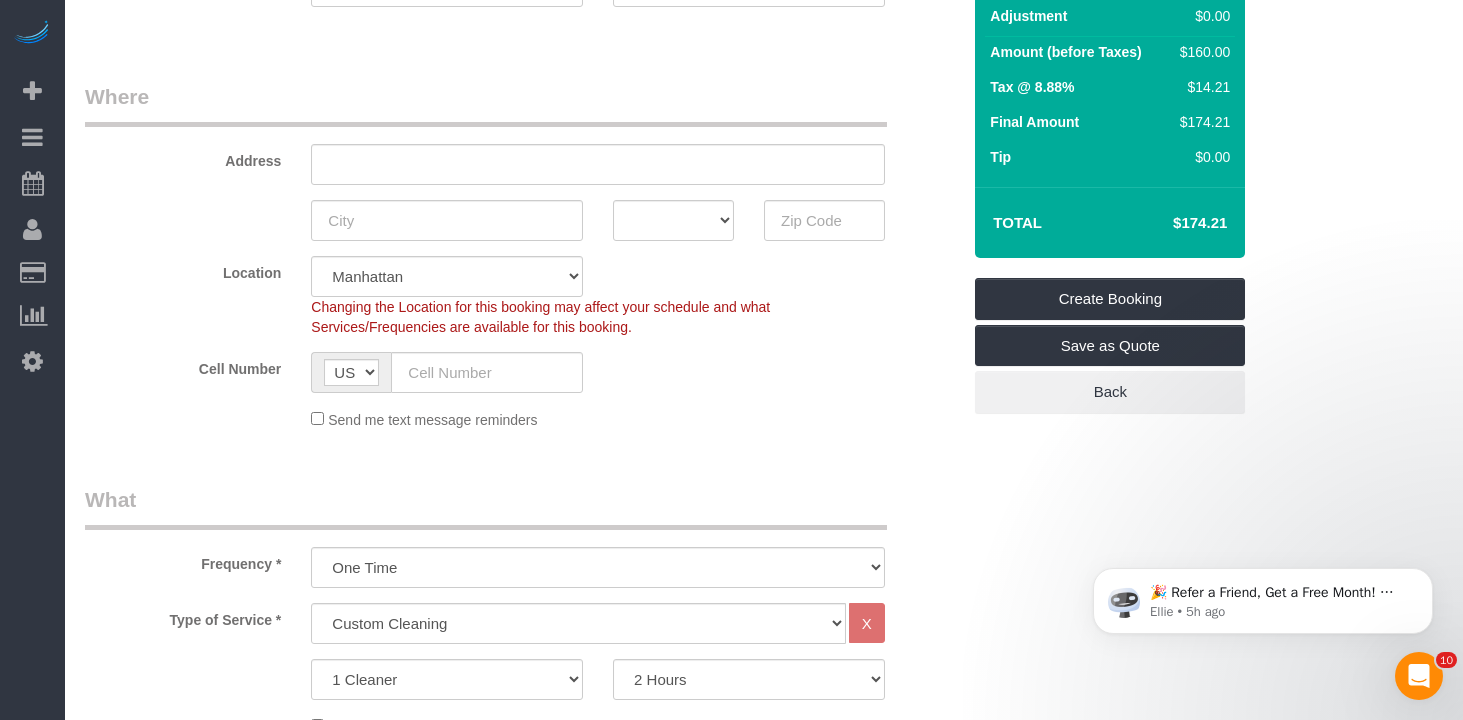 click on "Where" at bounding box center (486, 104) 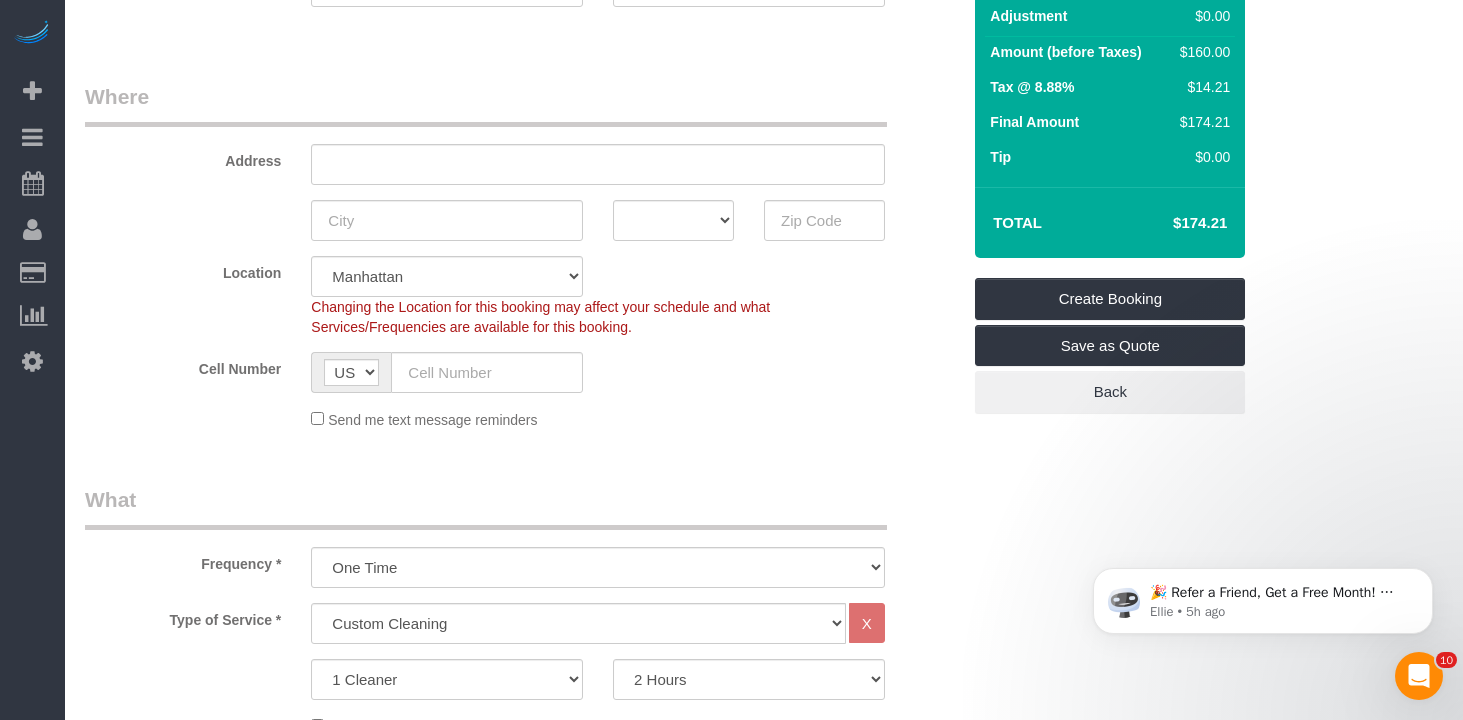 click on "Who
Email
Name *
Where
Address
AK
AL
AR
AZ
CA
CO
CT
DC
DE
FL
GA
HI
IA
ID
IL
IN
KS
KY
LA
MA
MD
ME
MI
MN
MO
MS
MT
NC
ND
NE
NH
NJ
NM
NV" at bounding box center (522, 1258) 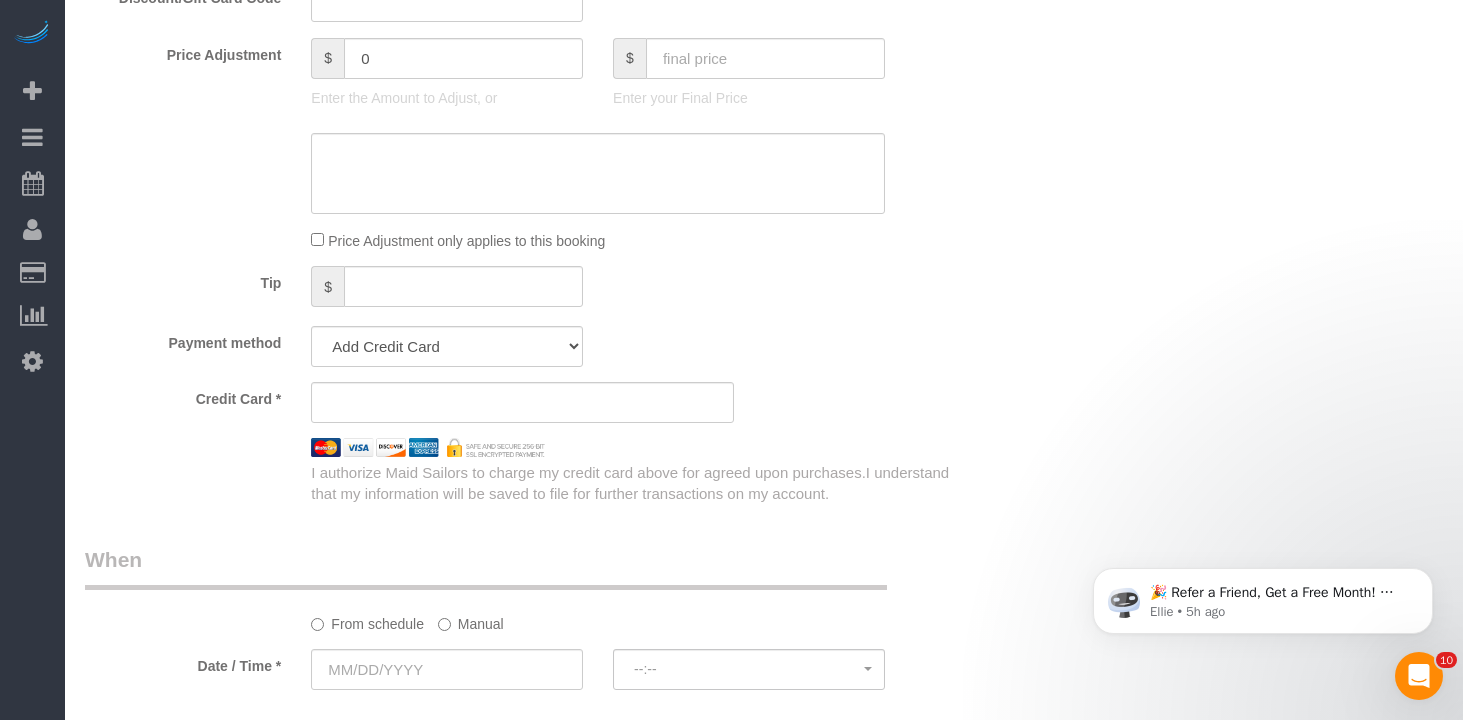 scroll, scrollTop: 1183, scrollLeft: 0, axis: vertical 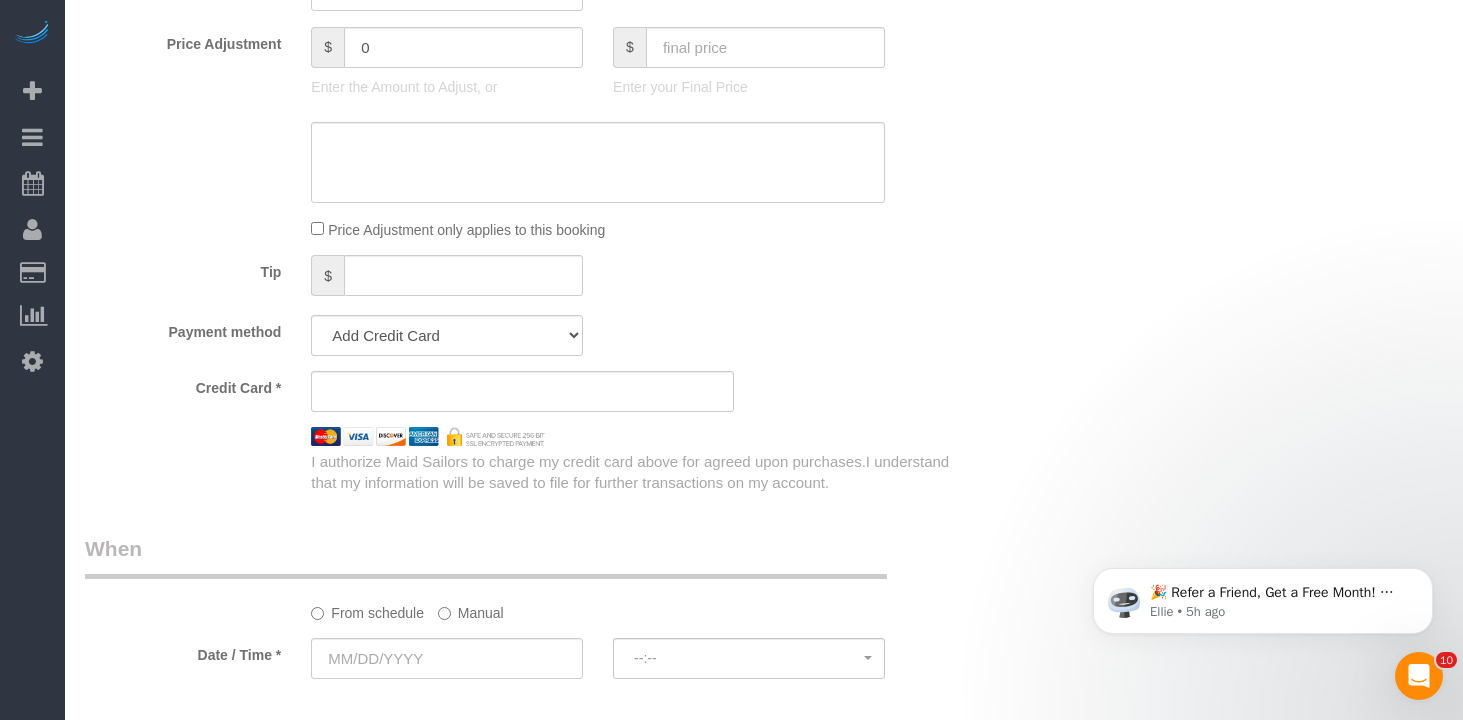 click on "What
Frequency *
One Time Weekly (20% Off) - 20.00% Every 2 Weeks (15% Off) - 15.00% Every 4 Weeks (10% Off) - 10.00%
Type of Service *
Under 1,000 sq. ft. 1,001 - 1,500 sq. ft. 1,500+ sq. ft. Custom Cleaning Office Cleaning Airbnb Cleaning Post Construction Cleaning RE-CLEAN Hourly Rate - 8.0 Hourly Rate - 7.5 Late Cancellation - Invoice Purposes Hourly Rate (30% OFF) Bungalow Living Hello Alfred - Standard Cleaning Hello Alfred - Hourly Rate TULU - Standard Cleaning TULU - Hourly Rate Hourly Rate (15% OFF) Hourly Rate (20% OFF) Hourly Rate (25% OFF) Hourly Rate (22.5% OFF) Charity Clean Outsite - Hourly Rate Floor Cleaning 100/hr 140/hr Upholstery Cleaning Hourly Rate (Comped Cleaning) Power Washing Carpet/Rug Cleaning Floor Cleaning - 25% OFF Couch Cleaning Partnership Pricing
X" at bounding box center [522, 20] 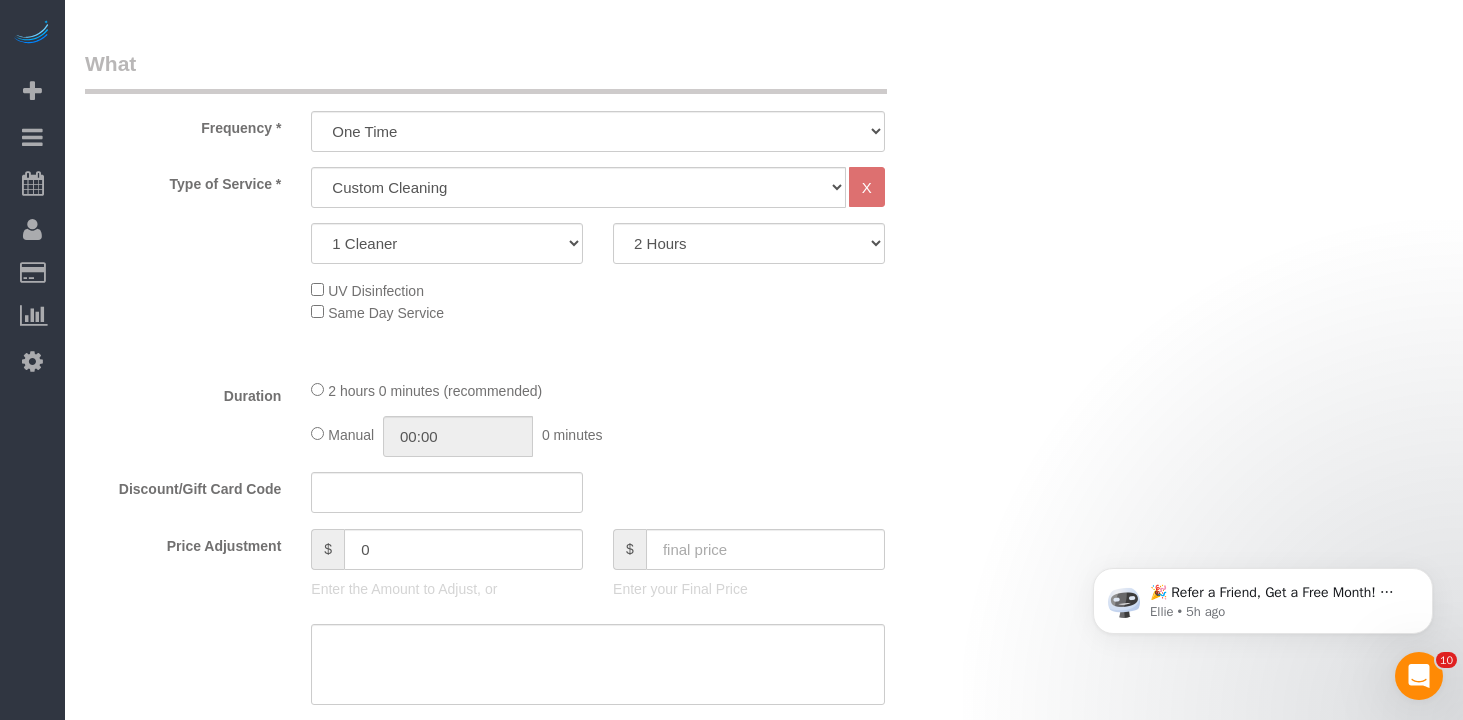 scroll, scrollTop: 620, scrollLeft: 0, axis: vertical 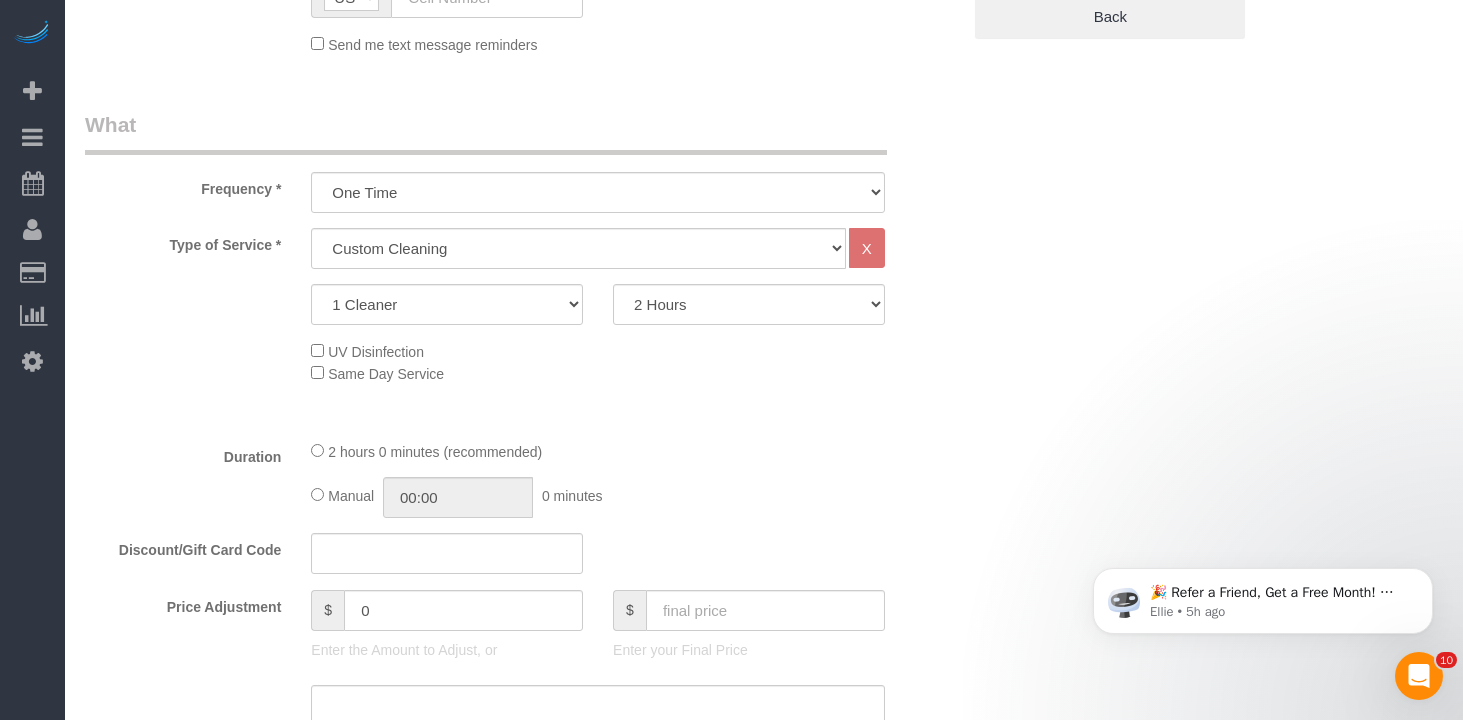 click on "2 hours 0 minutes (recommended)" 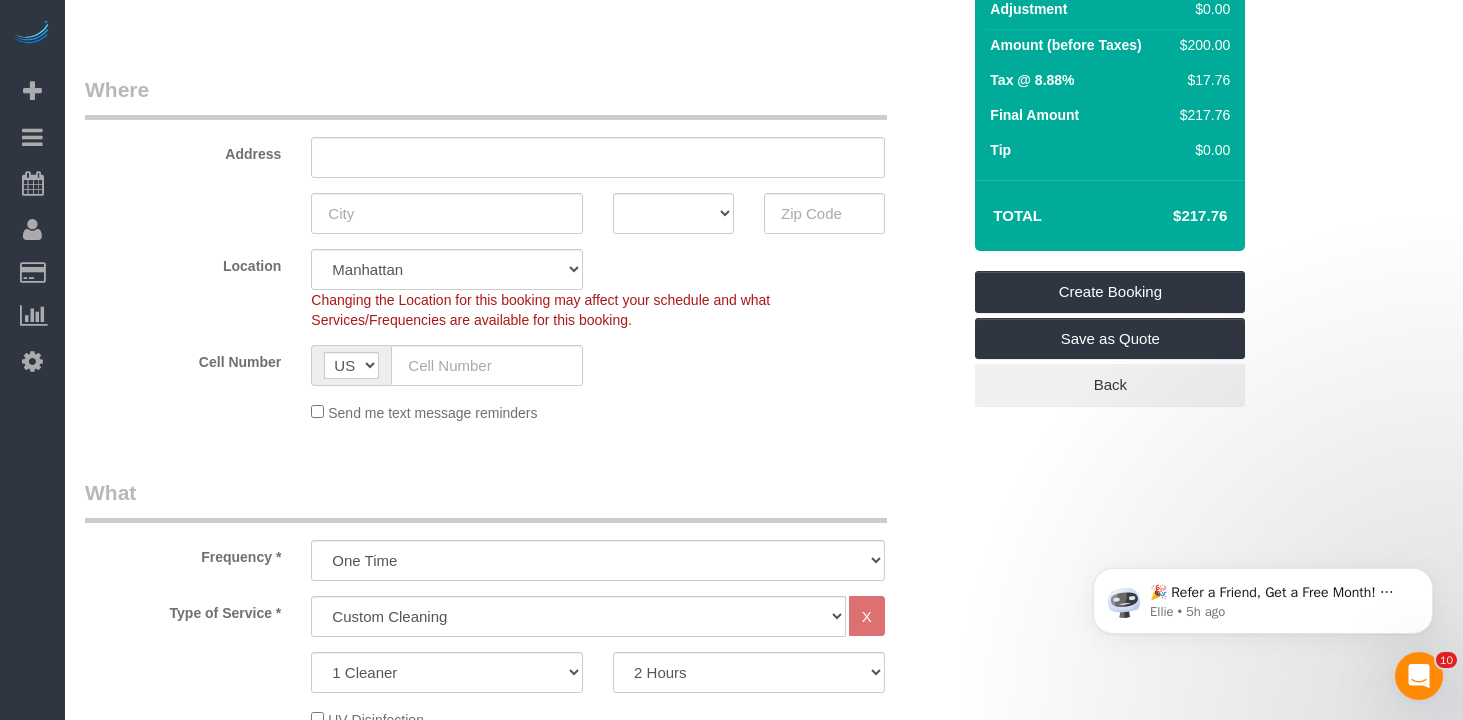 scroll, scrollTop: 0, scrollLeft: 0, axis: both 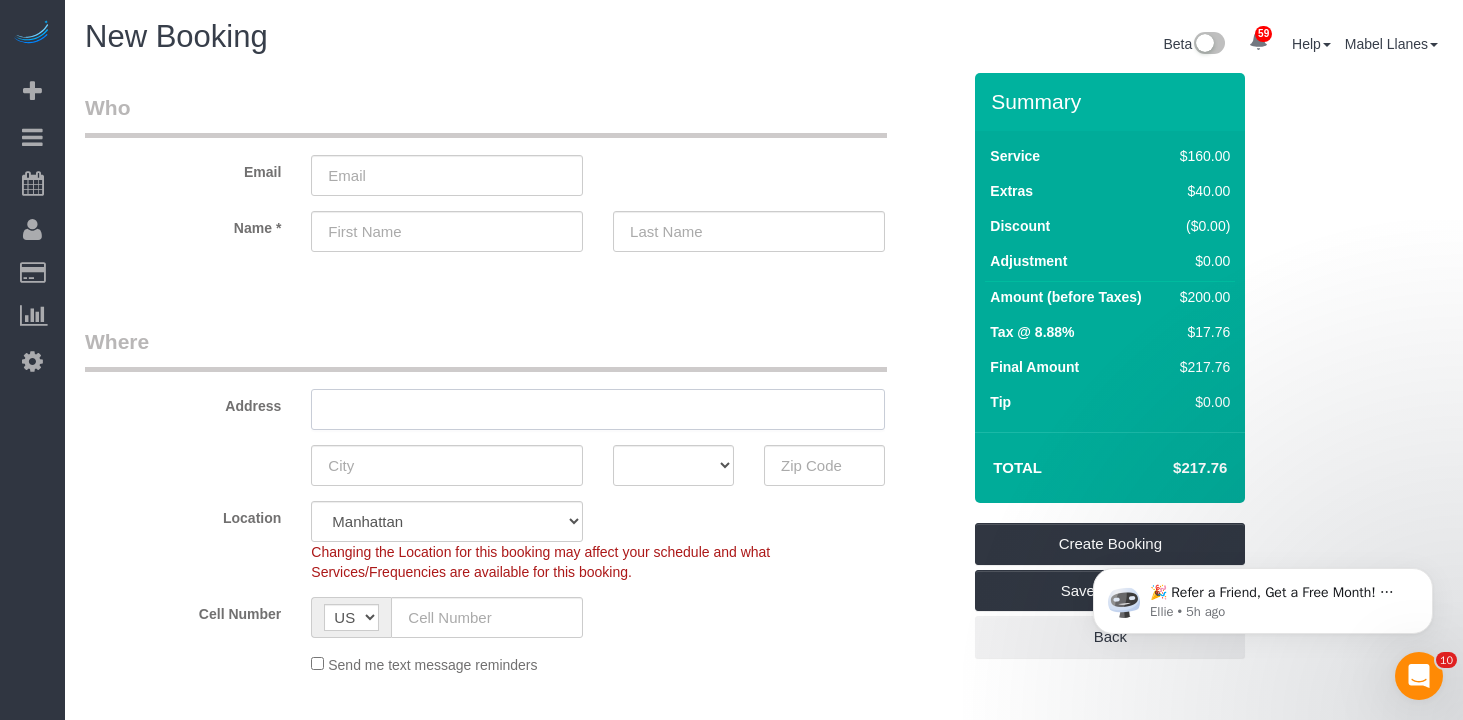 click at bounding box center [598, 409] 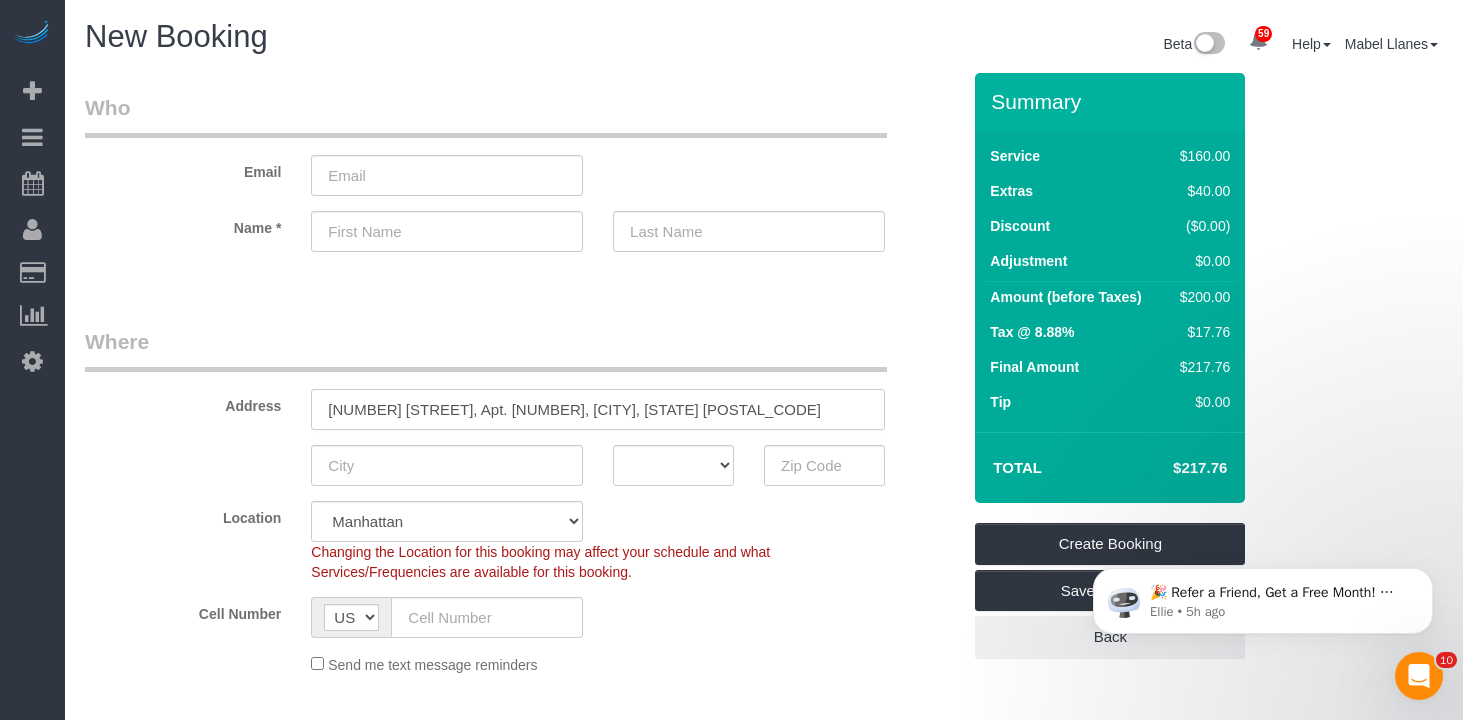 click on "329 East 94th Street, Apt. 19 New York, NY 10128" at bounding box center [598, 409] 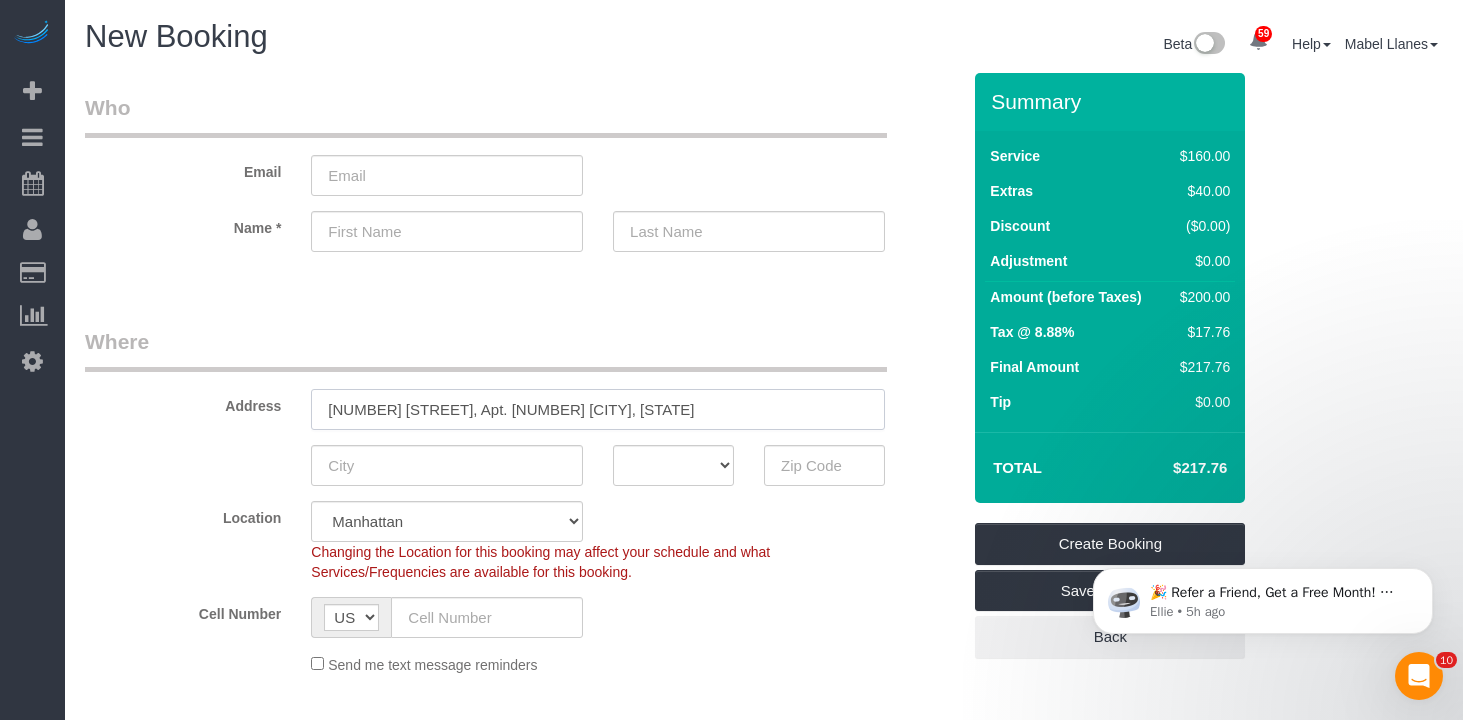 type on "329 East 94th Street, Apt. 19 New York, NY" 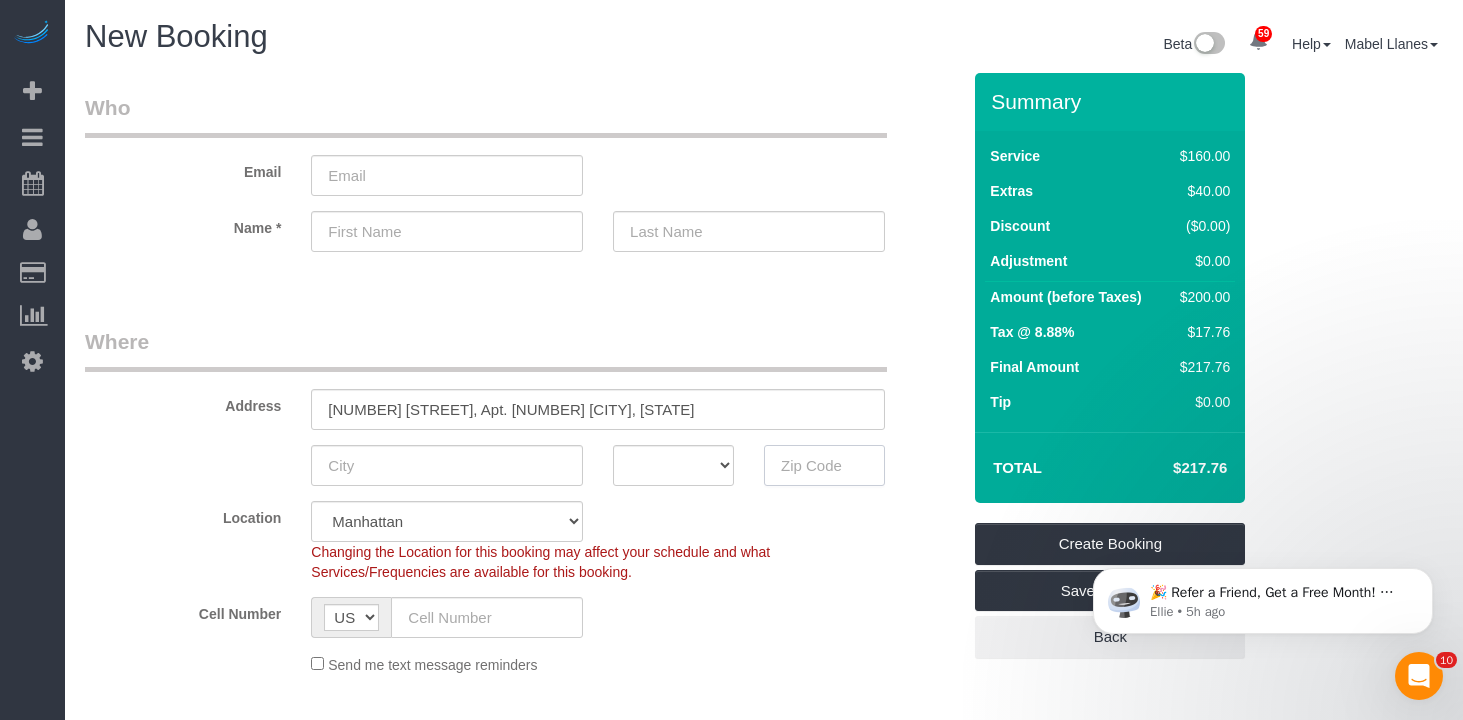click at bounding box center (824, 465) 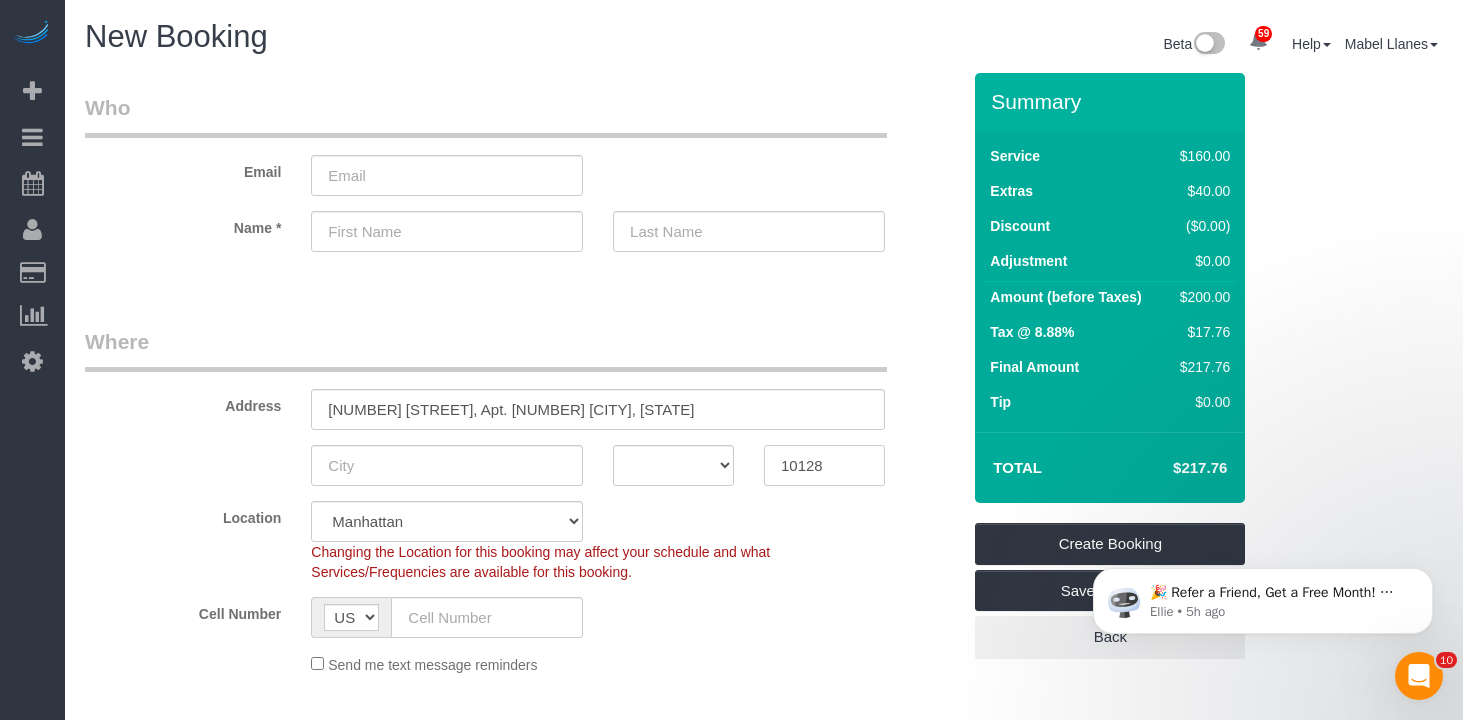 type on "10128" 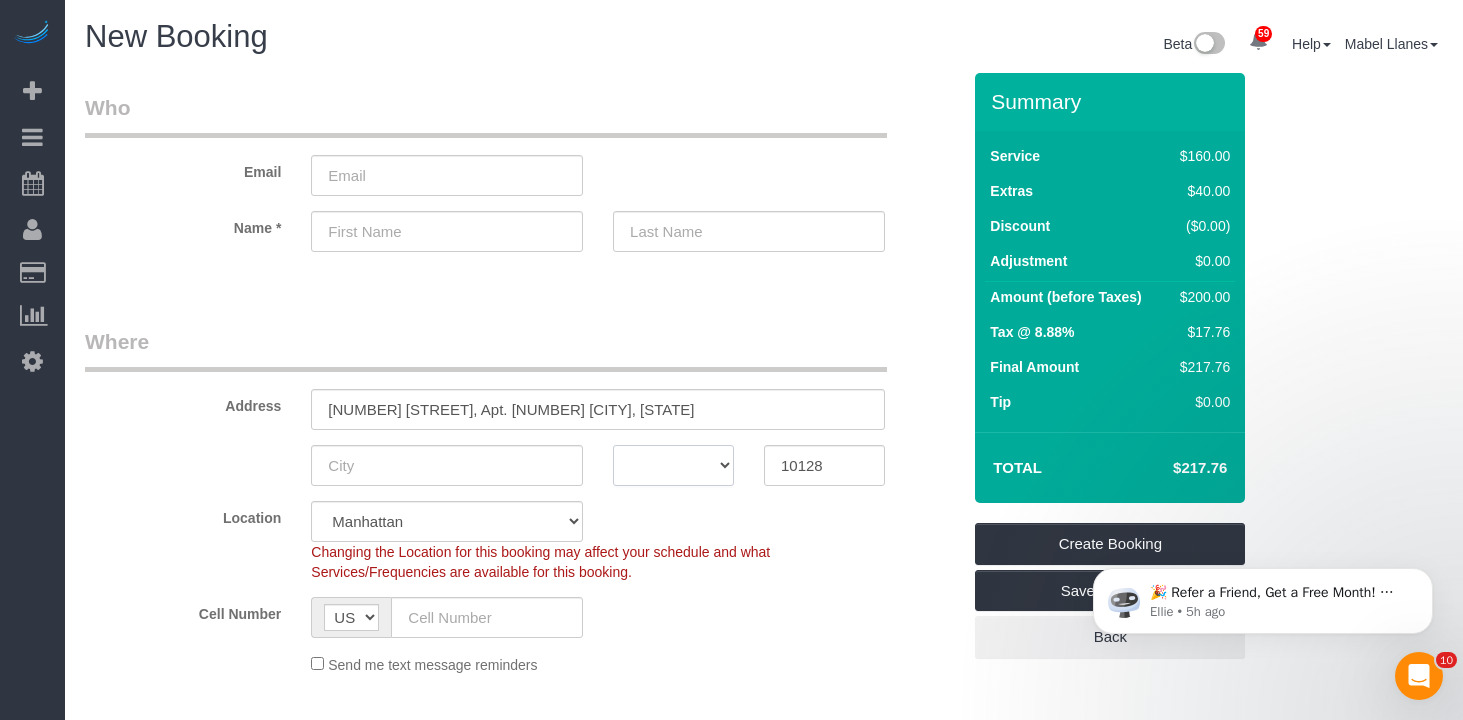 click on "AK
AL
AR
AZ
CA
CO
CT
DC
DE
FL
GA
HI
IA
ID
IL
IN
KS
KY
LA
MA
MD
ME
MI
MN
MO
MS
MT
NC
ND
NE
NH
NJ
NM
NV
NY
OH
OK
OR
PA
RI
SC
SD
TN
TX
UT
VA
VT
WA
WI
WV
WY" at bounding box center (673, 465) 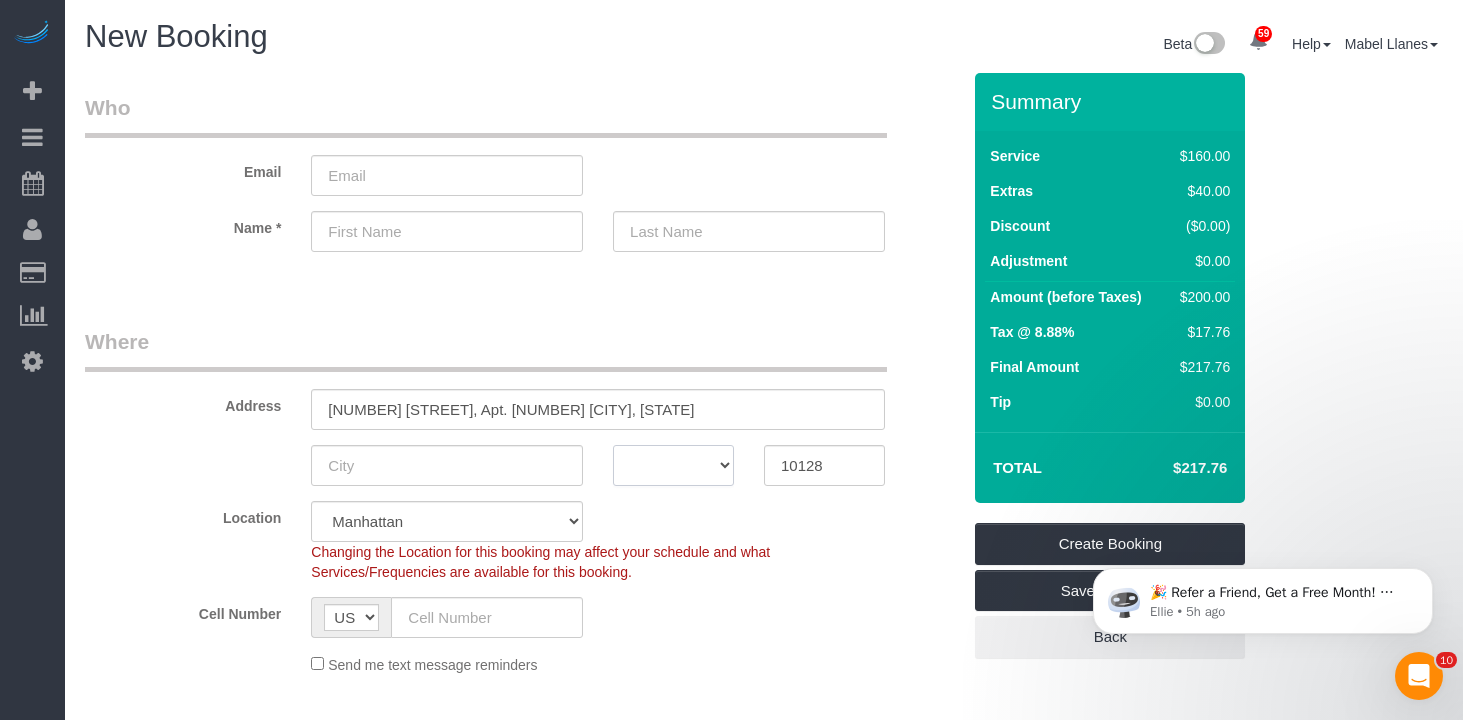 select on "NY" 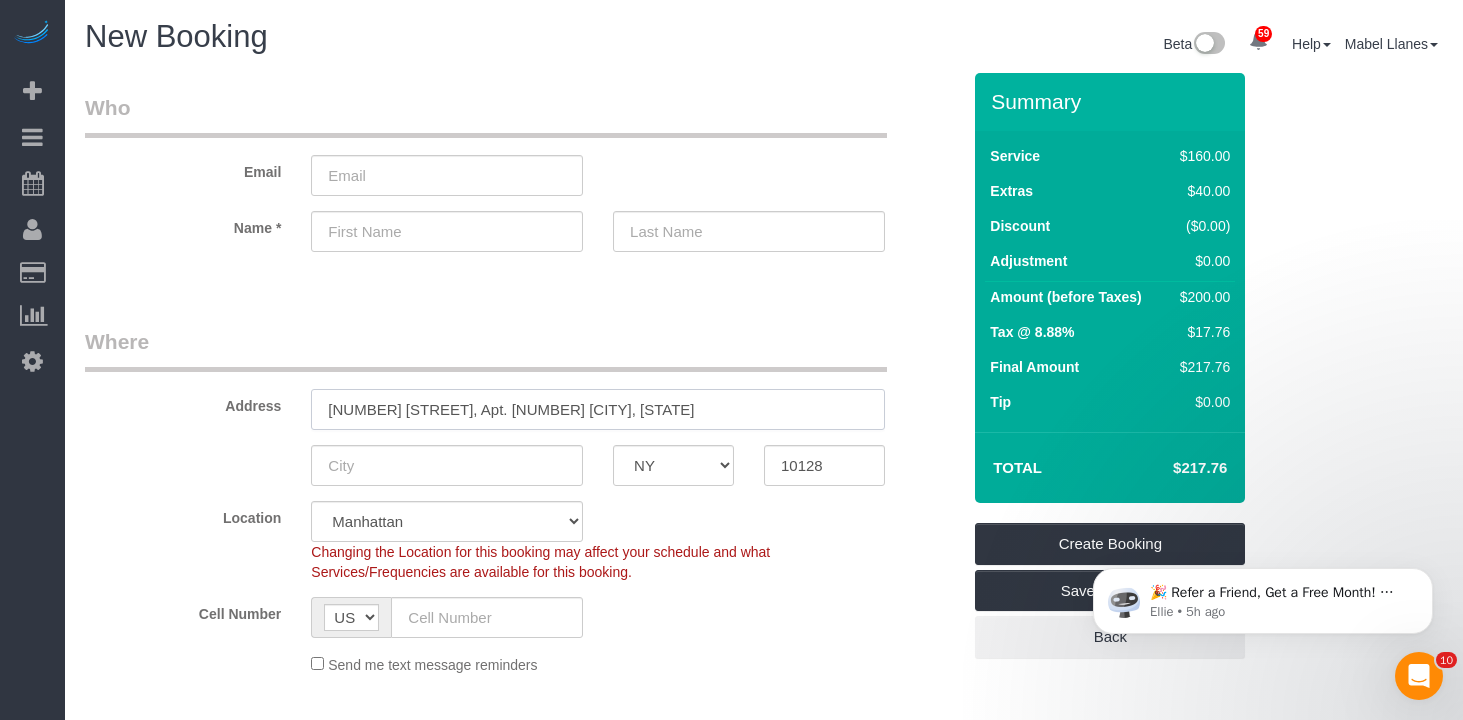click on "329 East 94th Street, Apt. 19 New York, NY" at bounding box center [598, 409] 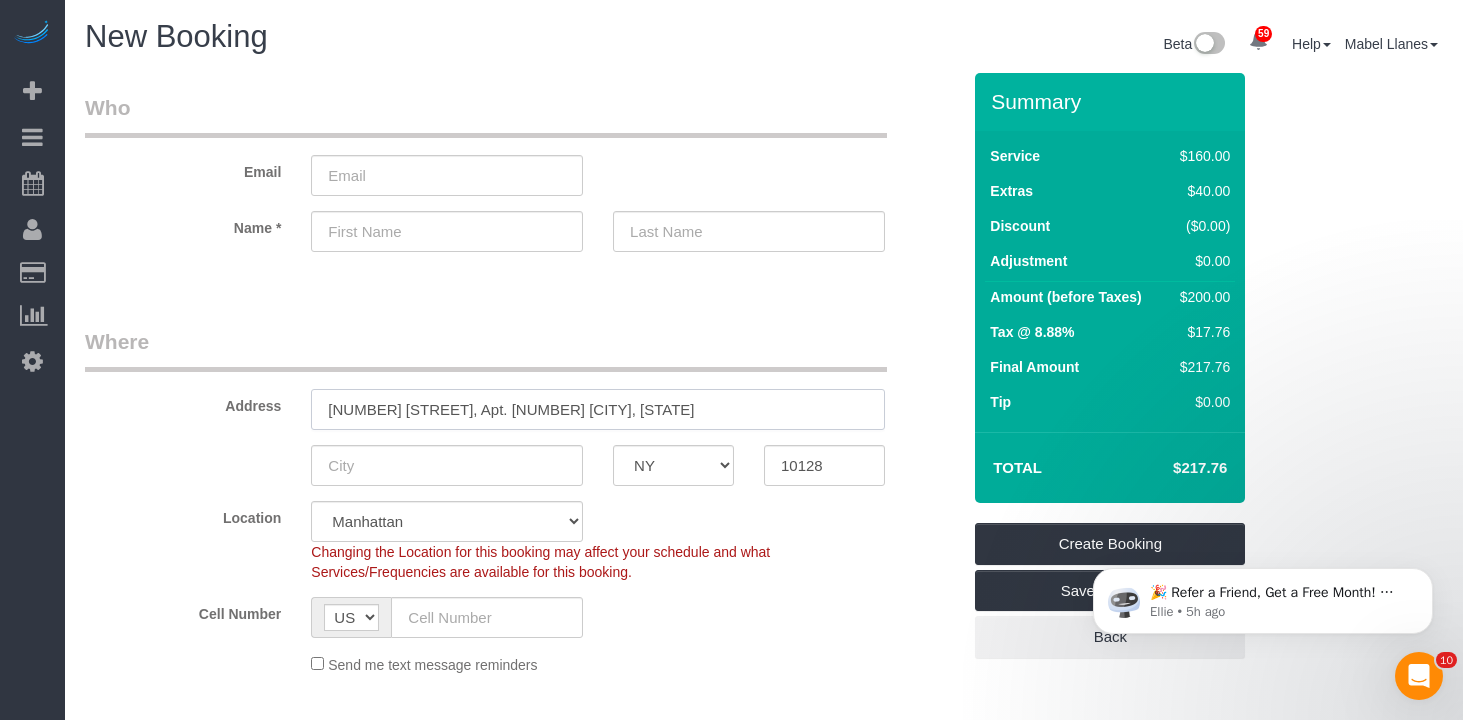 drag, startPoint x: 639, startPoint y: 407, endPoint x: 591, endPoint y: 415, distance: 48.6621 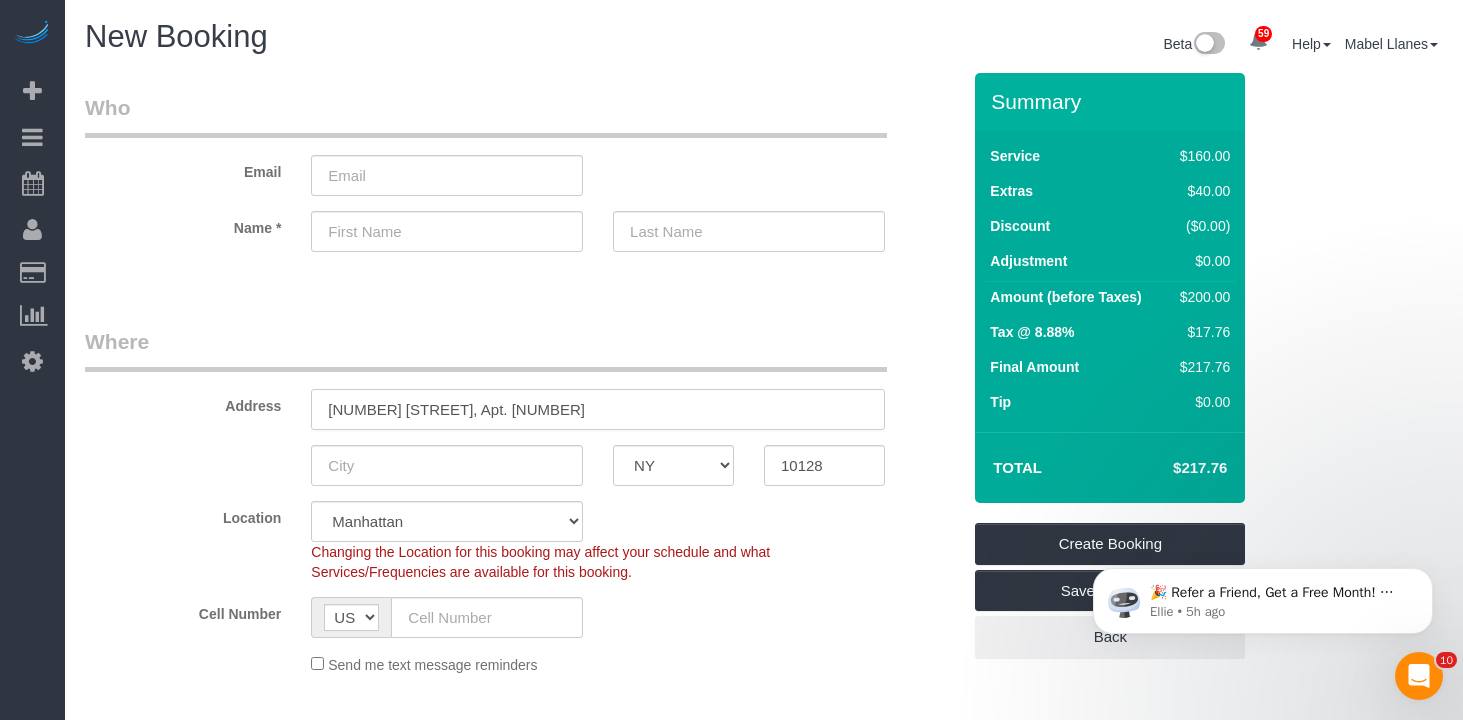 type on "329 East 94th Street, Apt. 19" 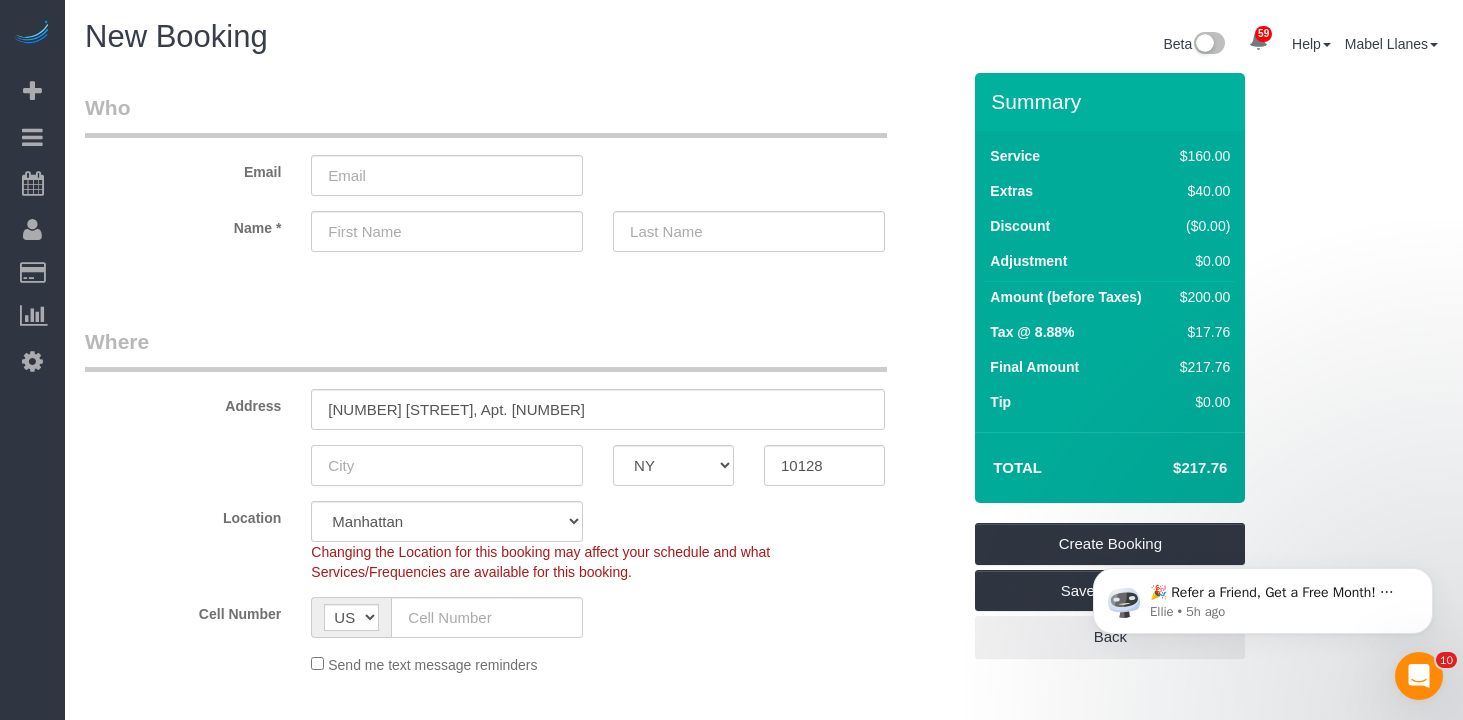 click at bounding box center (447, 465) 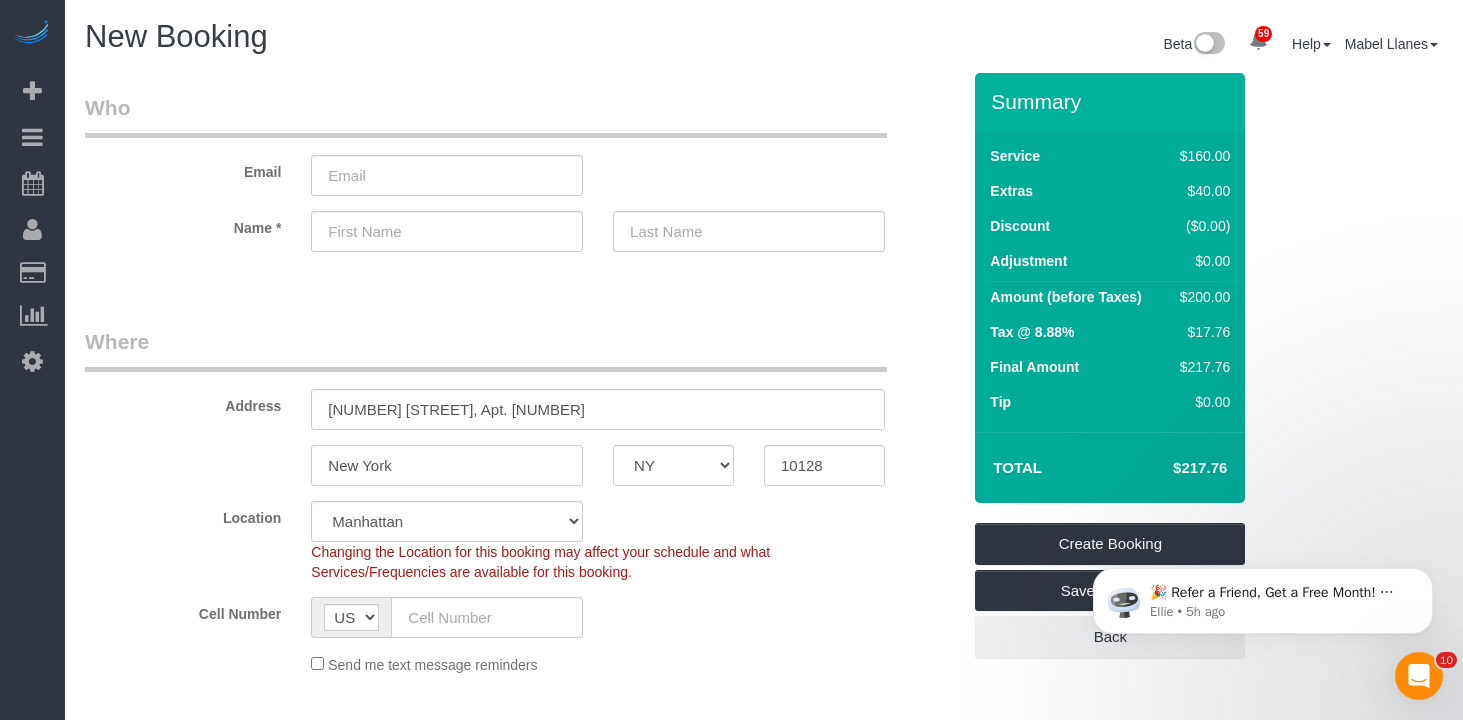 type on "New York" 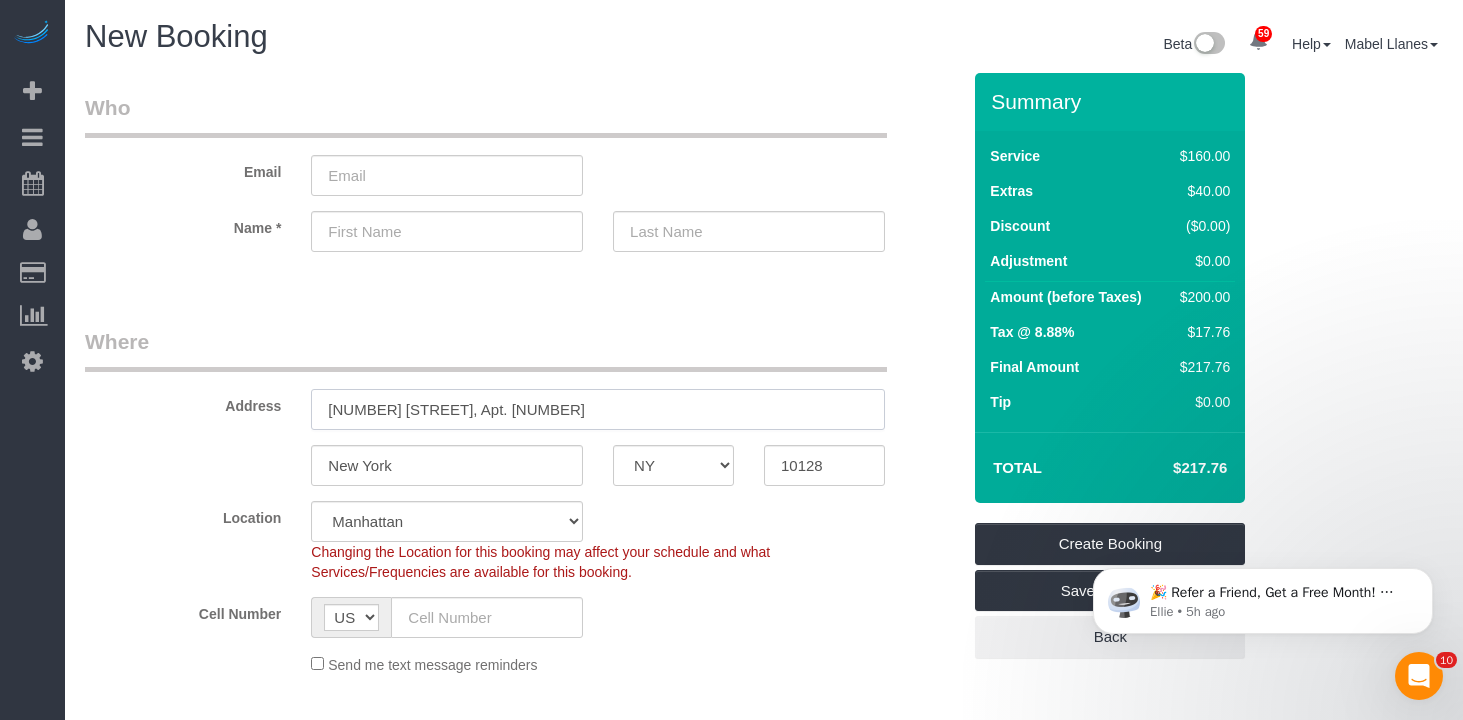 click on "329 East 94th Street, Apt. 19" at bounding box center [598, 409] 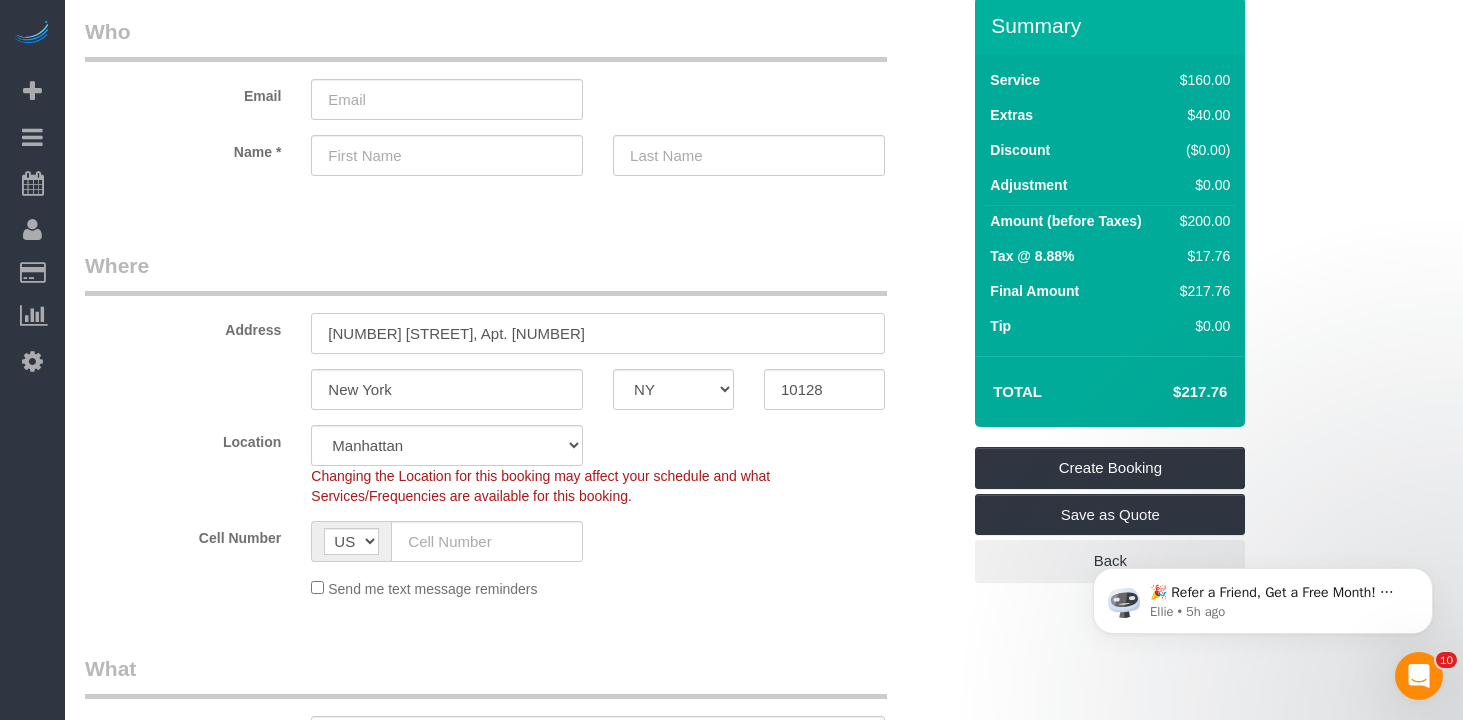 scroll, scrollTop: 141, scrollLeft: 0, axis: vertical 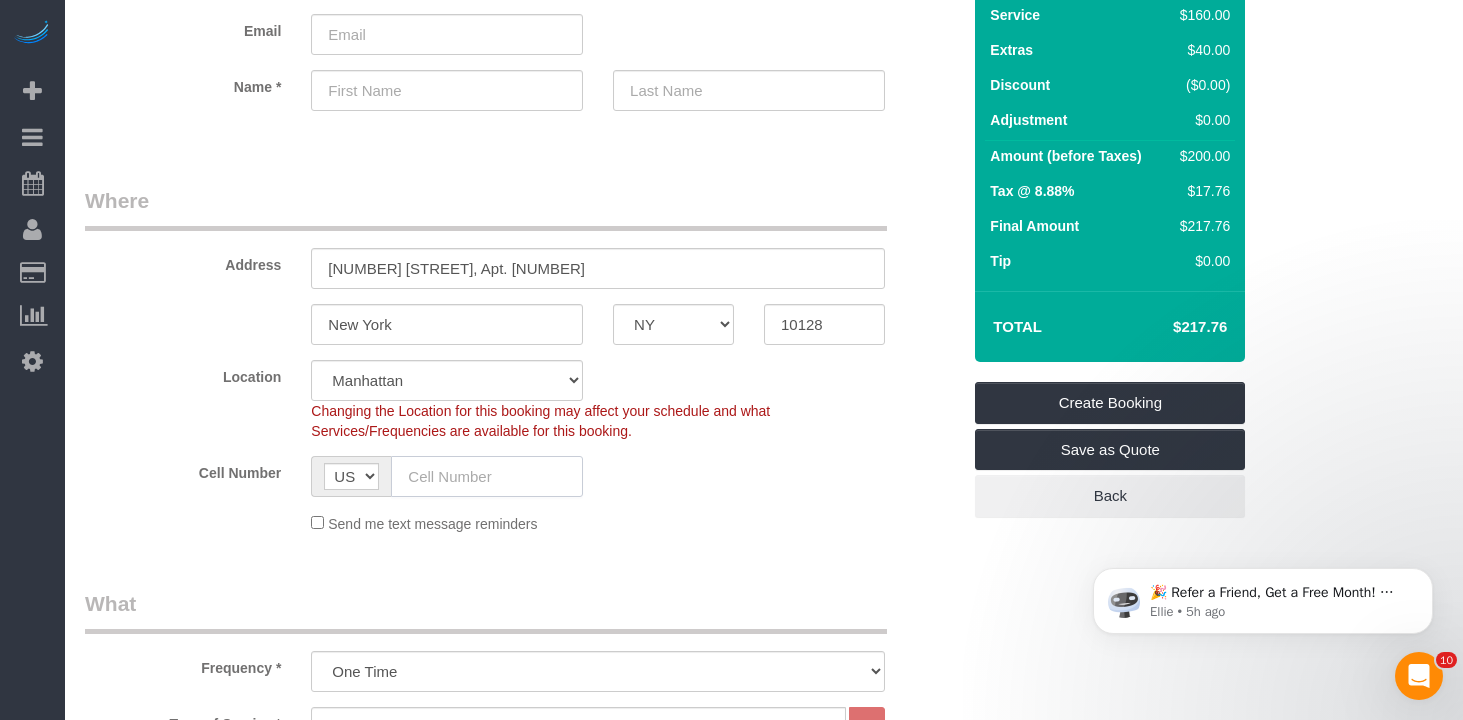 click 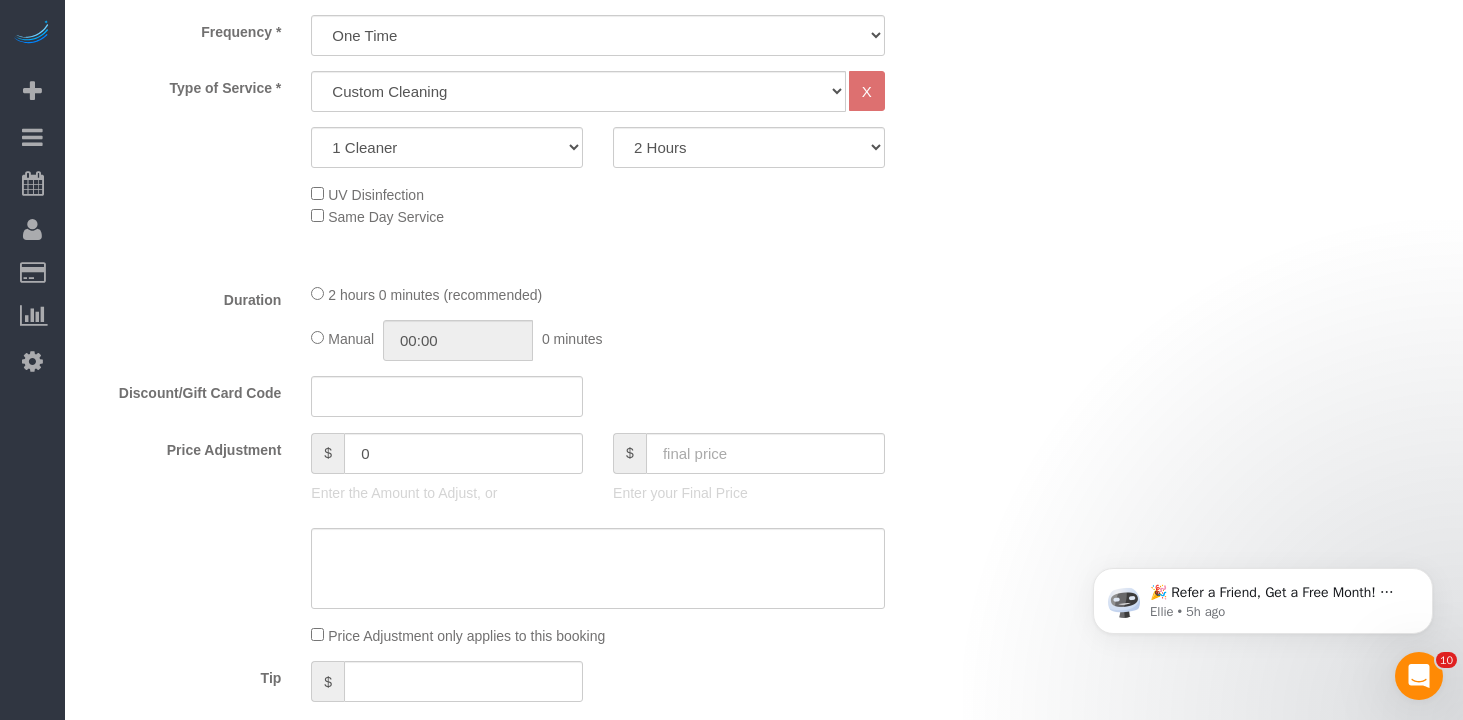 scroll, scrollTop: 759, scrollLeft: 0, axis: vertical 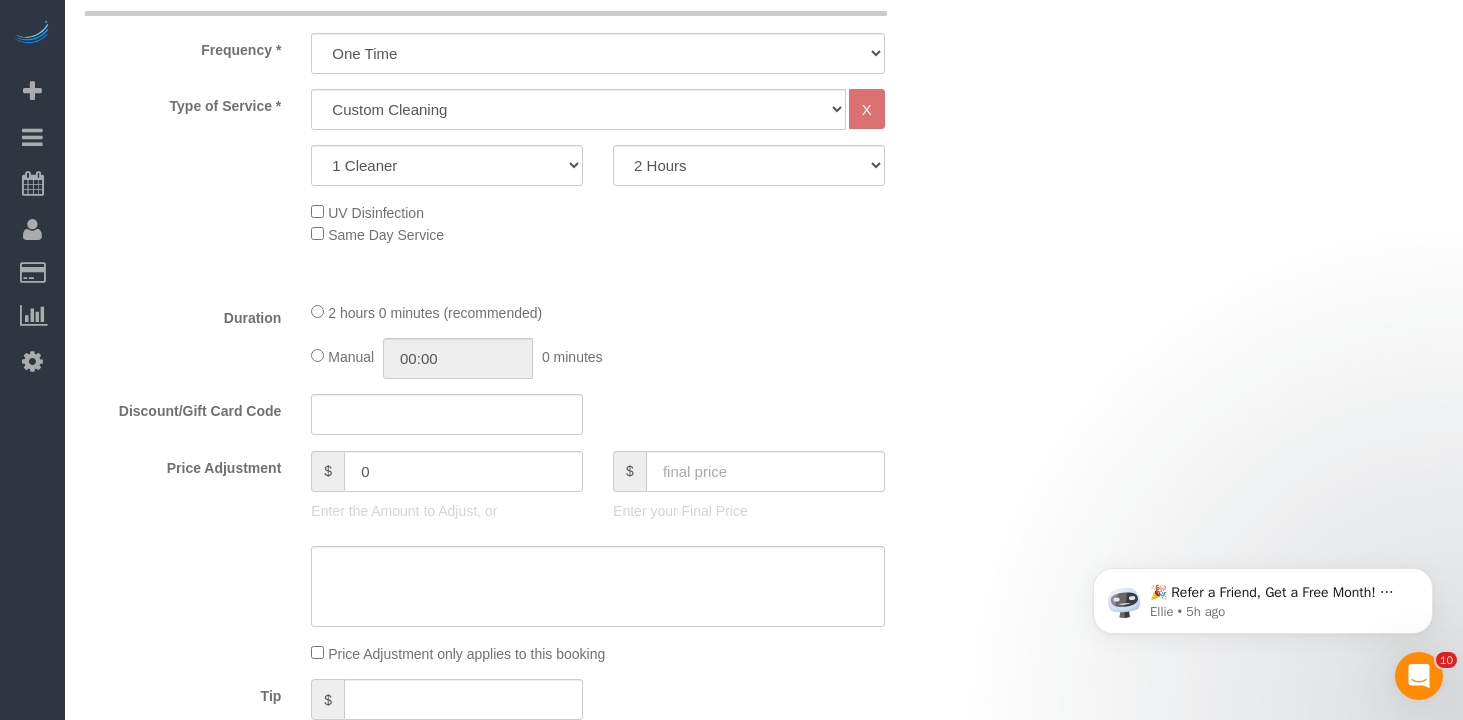 type on "+1 720 651 1754" 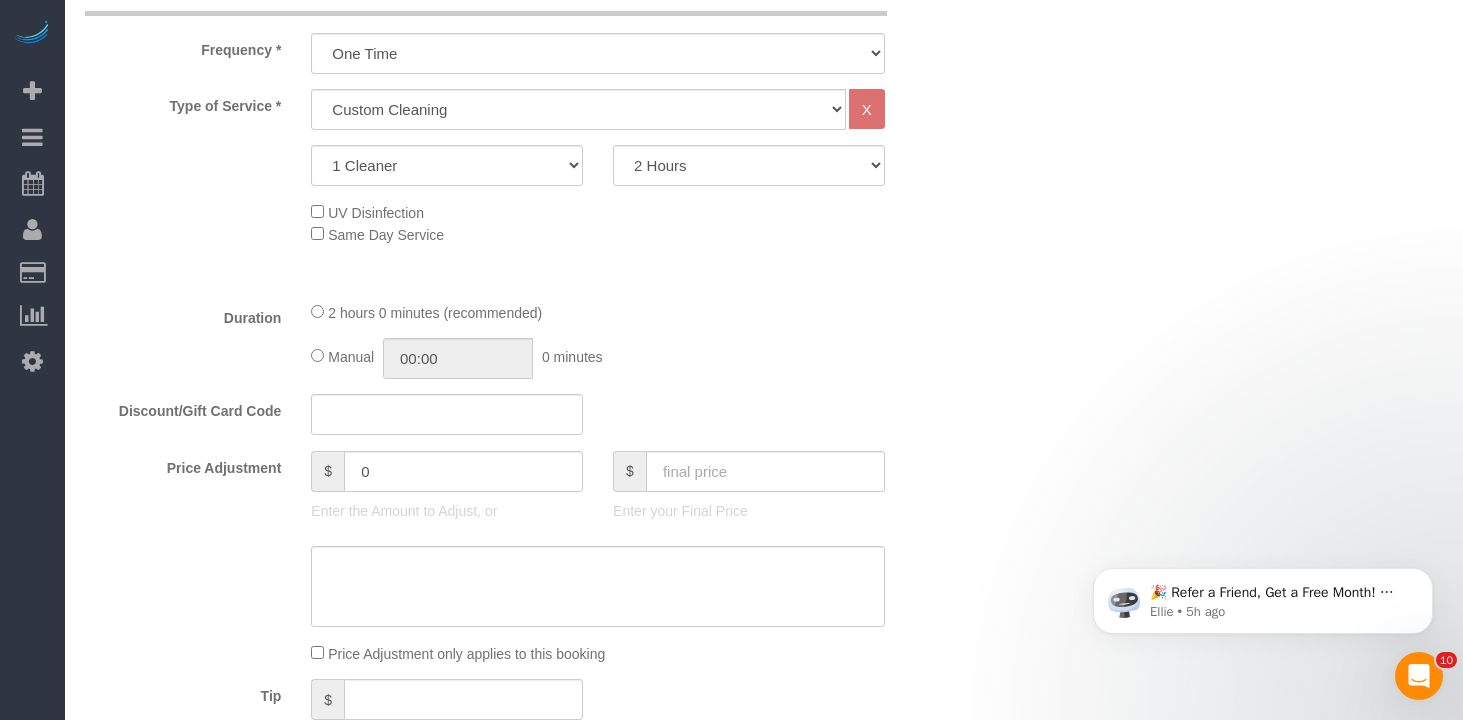 click on "Same Day Service" 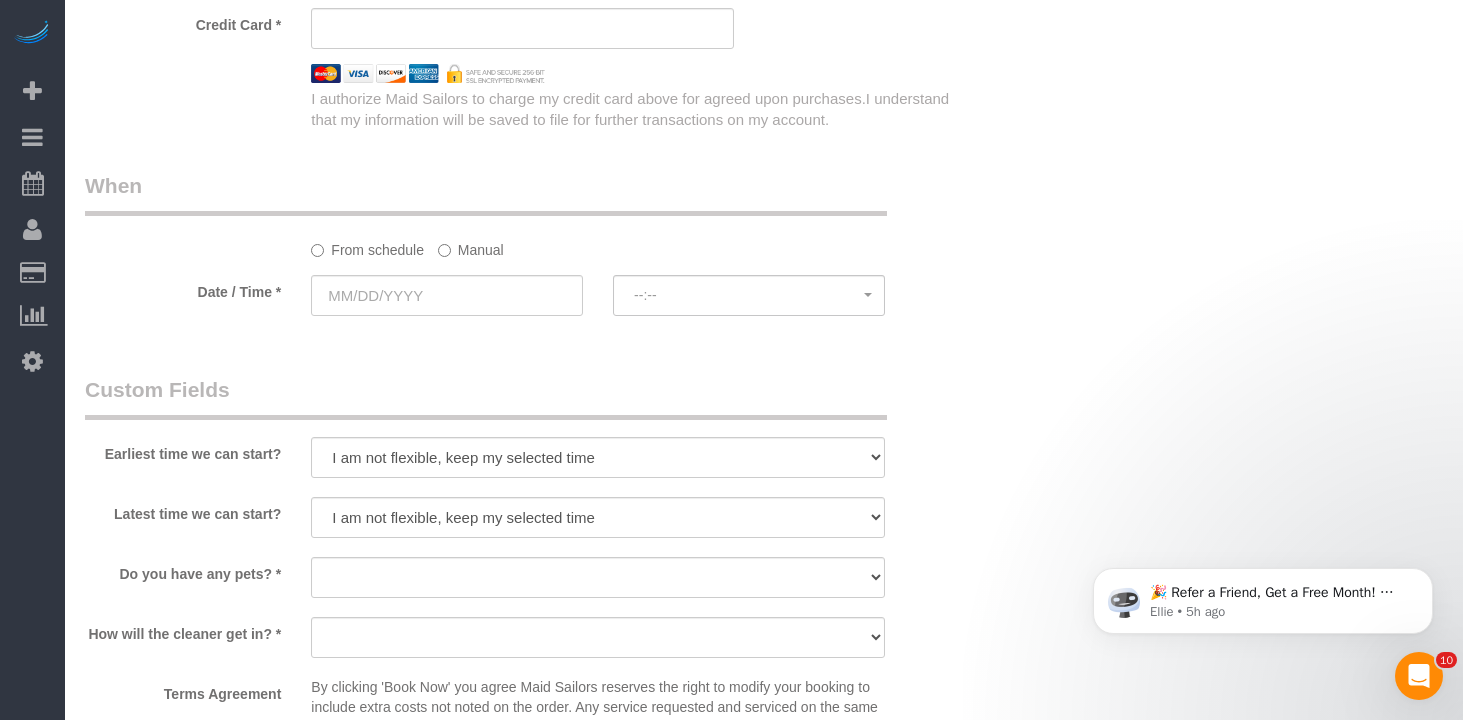 scroll, scrollTop: 1577, scrollLeft: 0, axis: vertical 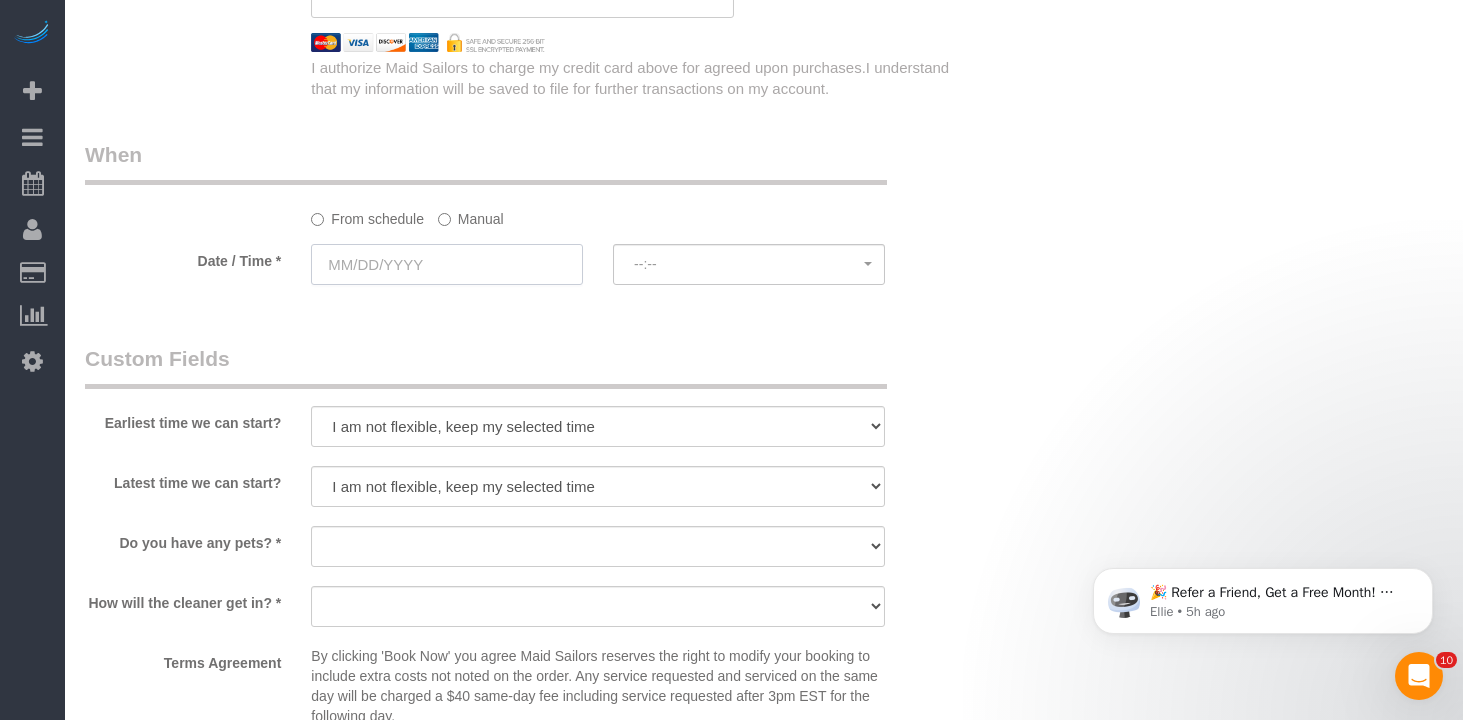 click at bounding box center [447, 264] 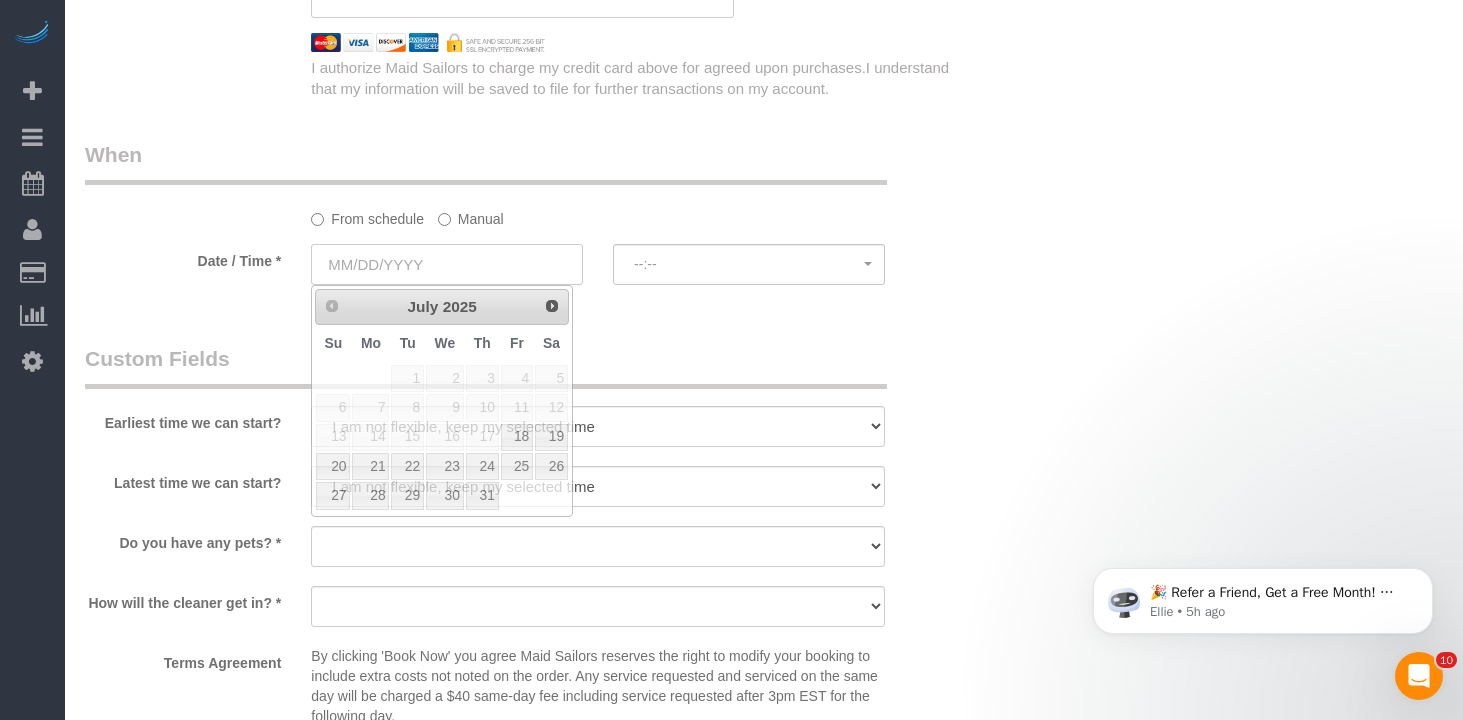 click at bounding box center [447, 264] 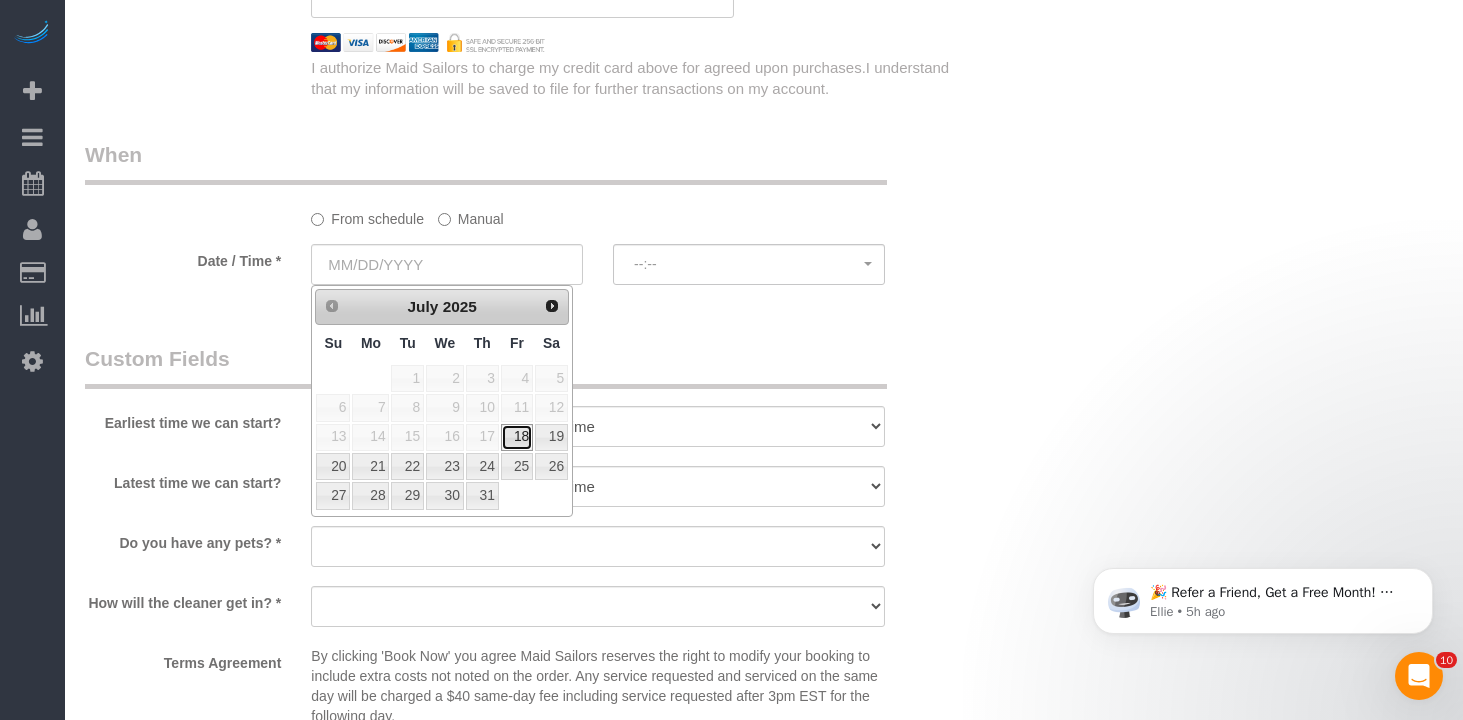 click on "18" at bounding box center (517, 437) 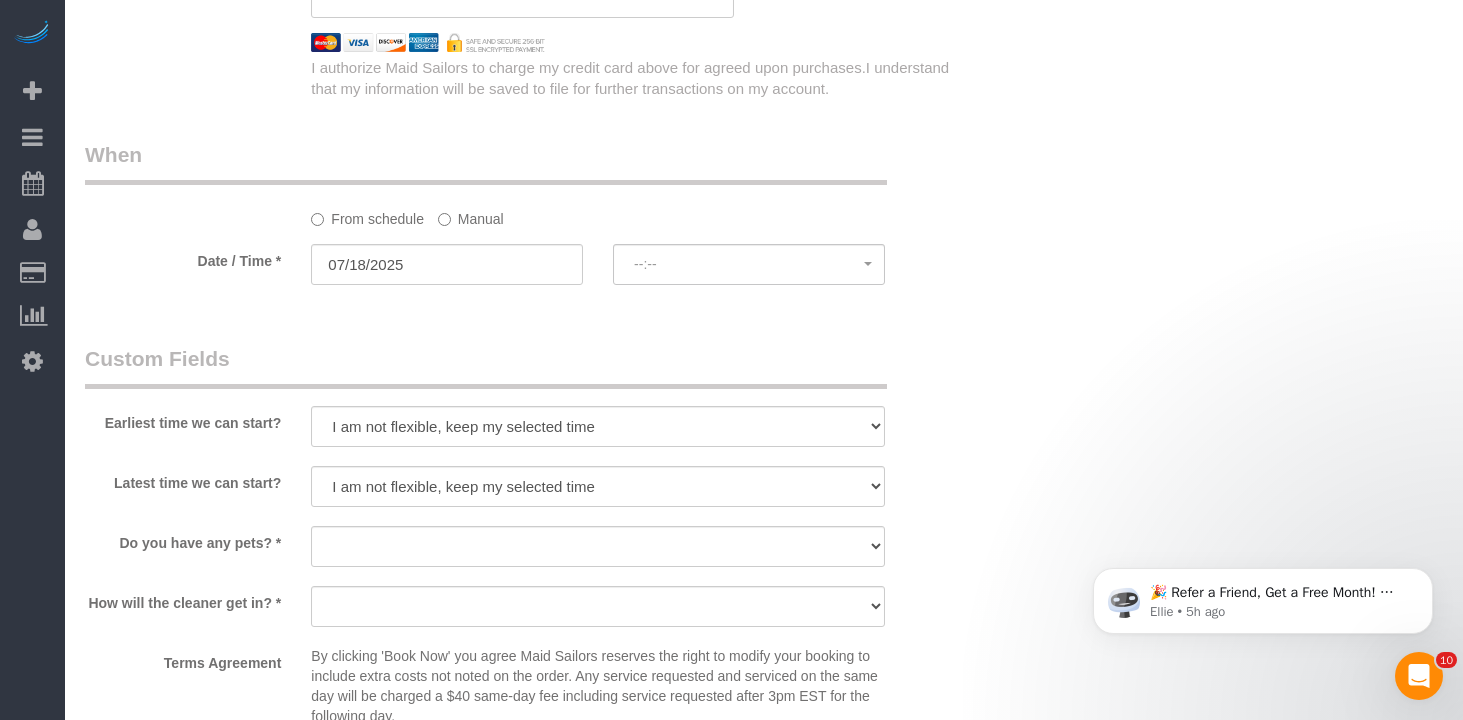 select on "spot91" 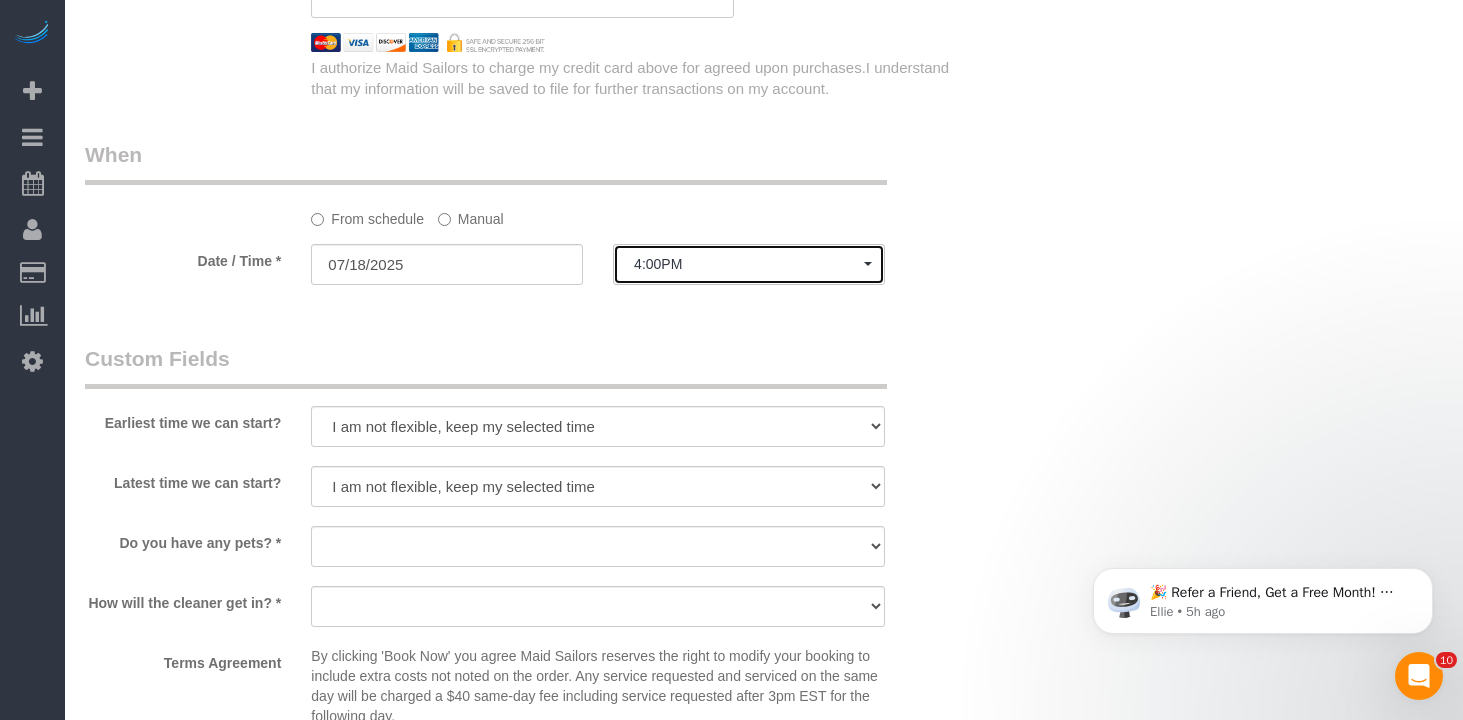 click on "4:00PM" 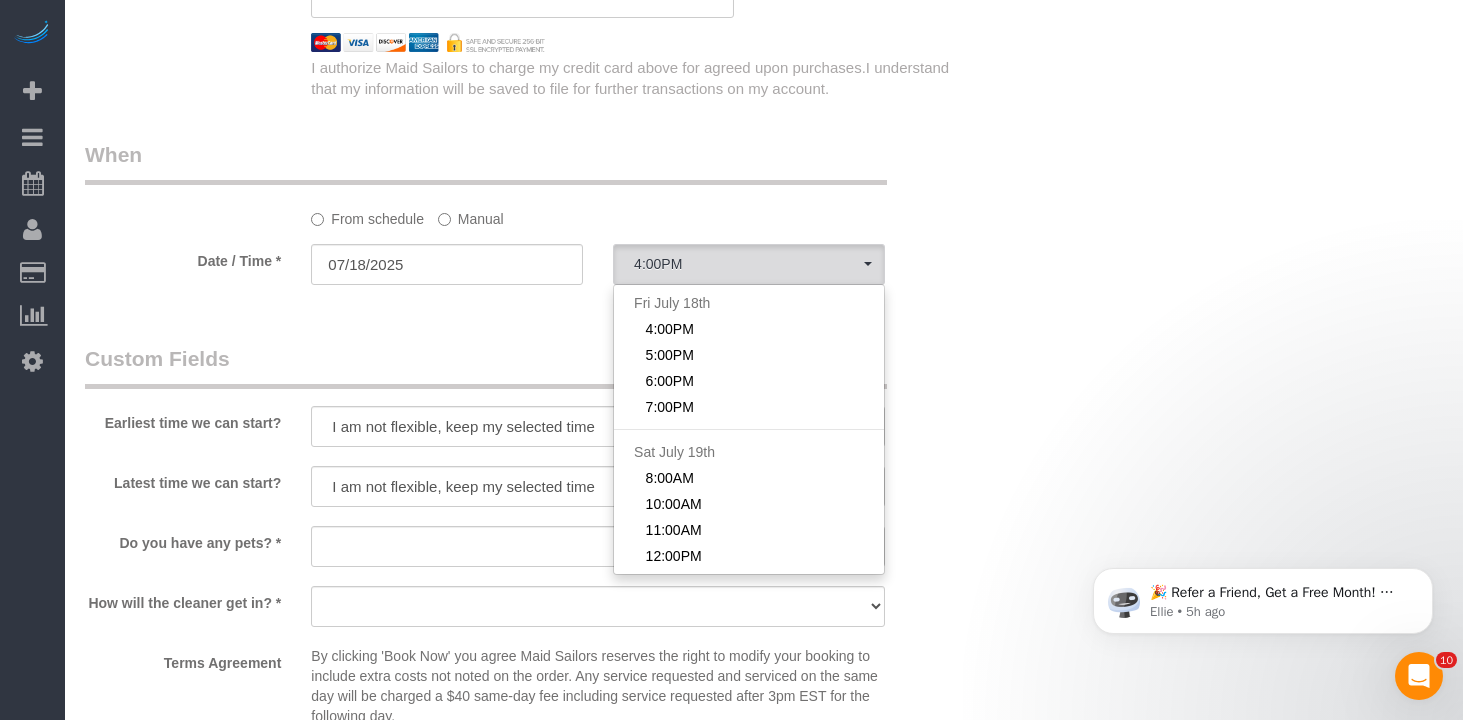 click on "Custom Fields" at bounding box center [486, 366] 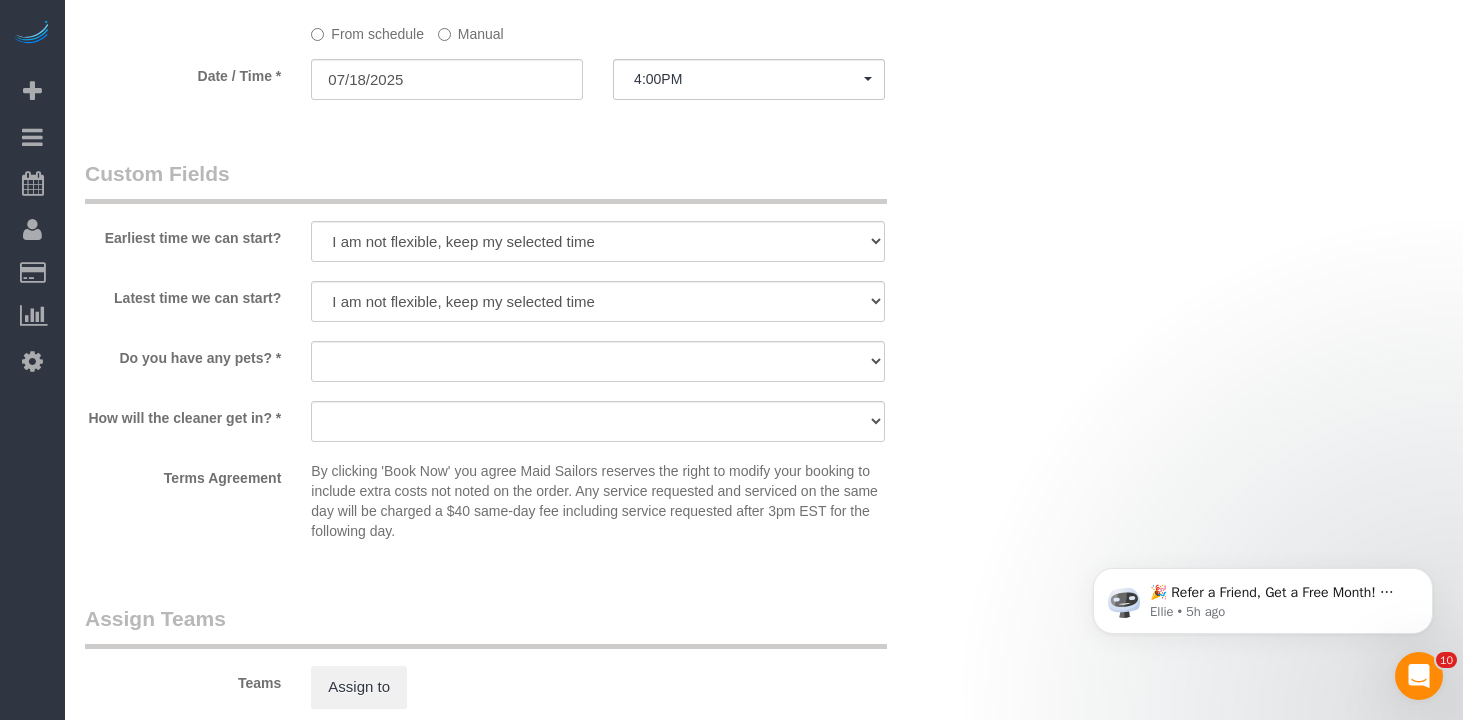 scroll, scrollTop: 1808, scrollLeft: 0, axis: vertical 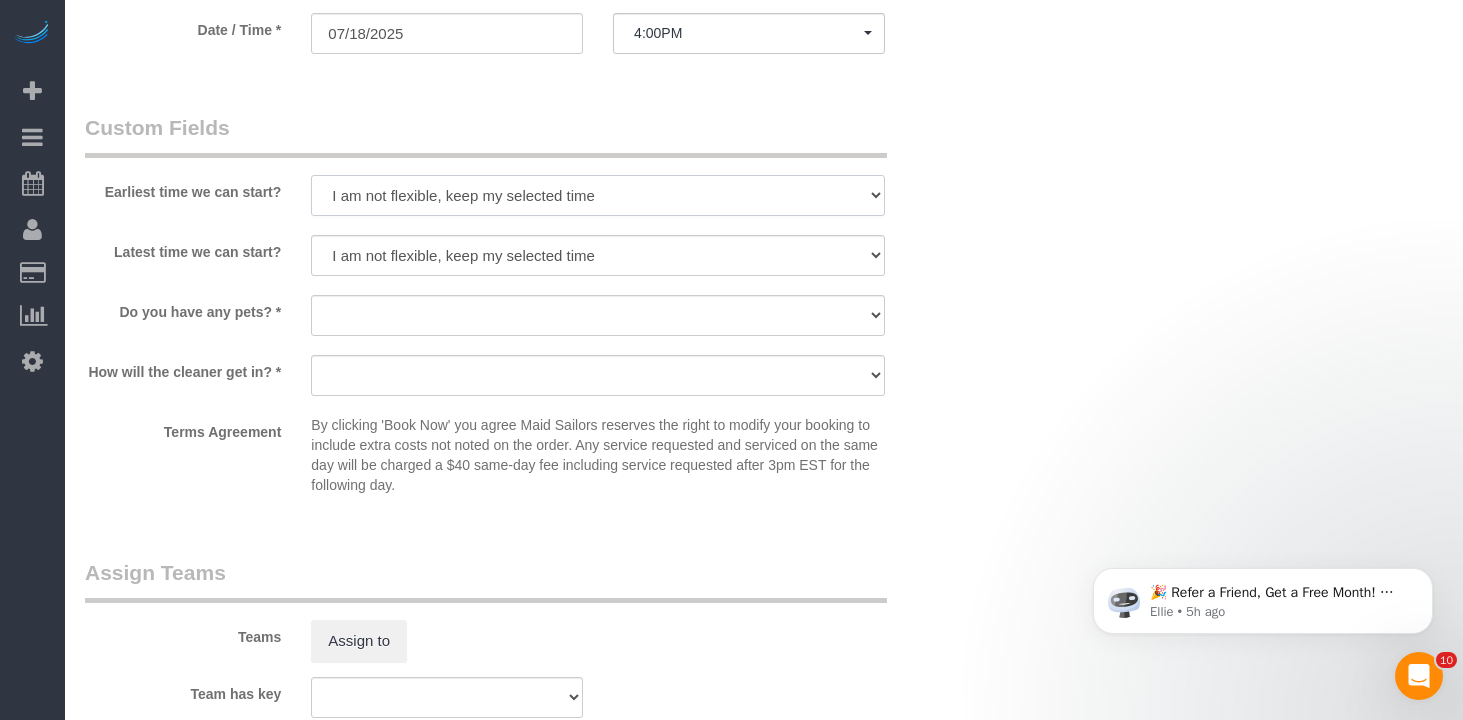 click on "I am not flexible, keep my selected time 8:00 AM 9:00 AM 10:00 AM 11:00 AM 12:00 PM 1:00 PM 2:00 PM 3:00 PM 4:00 PM 5:00 PM 6:00 PM 7:00 PM" at bounding box center (598, 195) 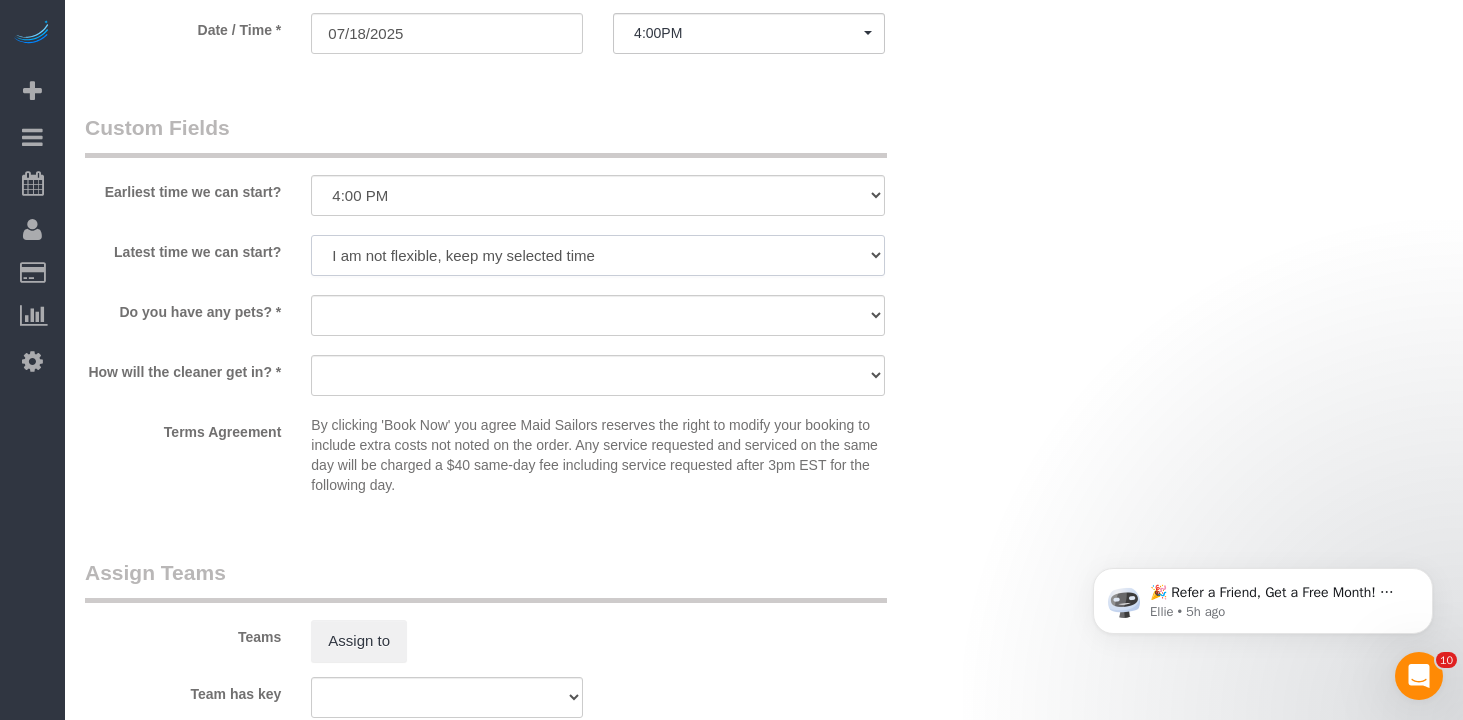 click on "I am not flexible, keep my selected time 8:00 AM 9:00 AM 10:00 AM 11:00 AM 12:00 PM 1:00 PM 2:00 PM 3:00 PM 4:00 PM 5:00 PM 6:00 PM 7:00 PM" at bounding box center (598, 255) 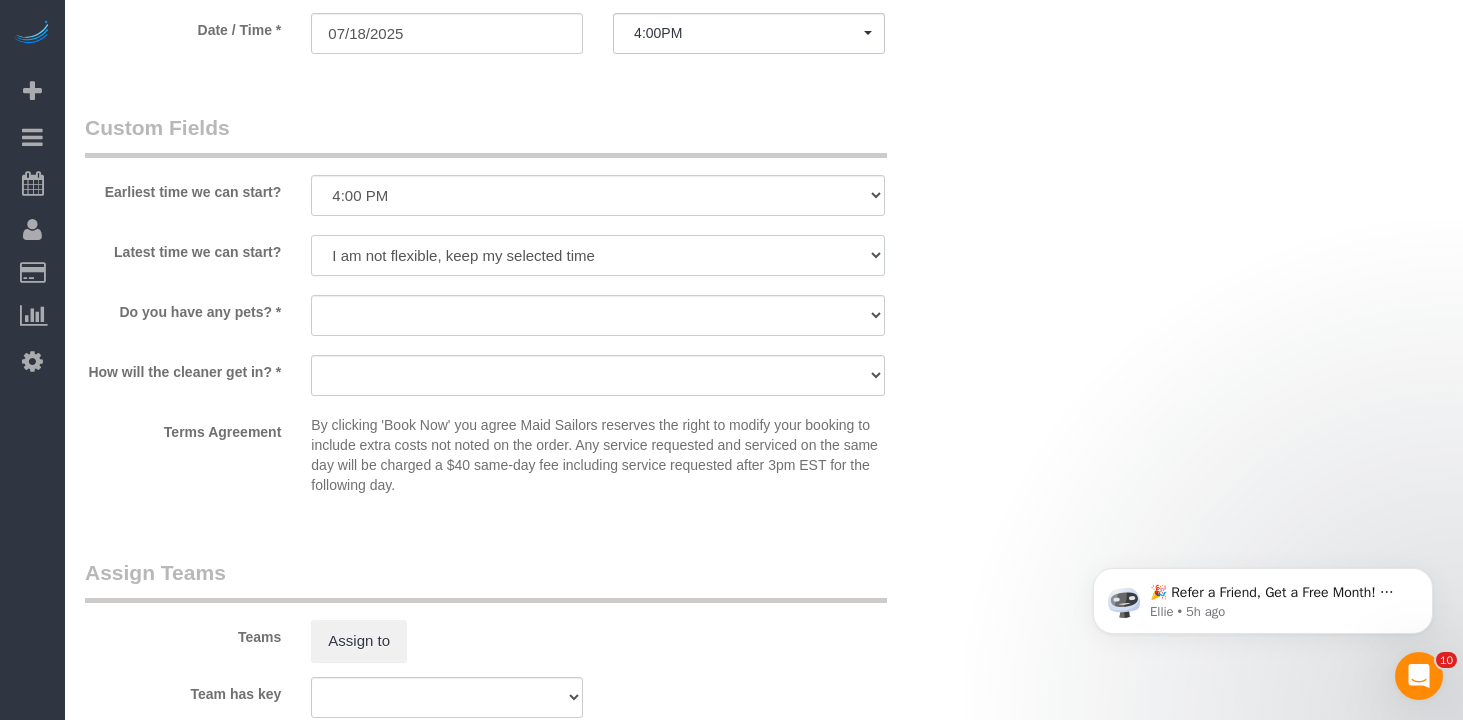 select on "number:78" 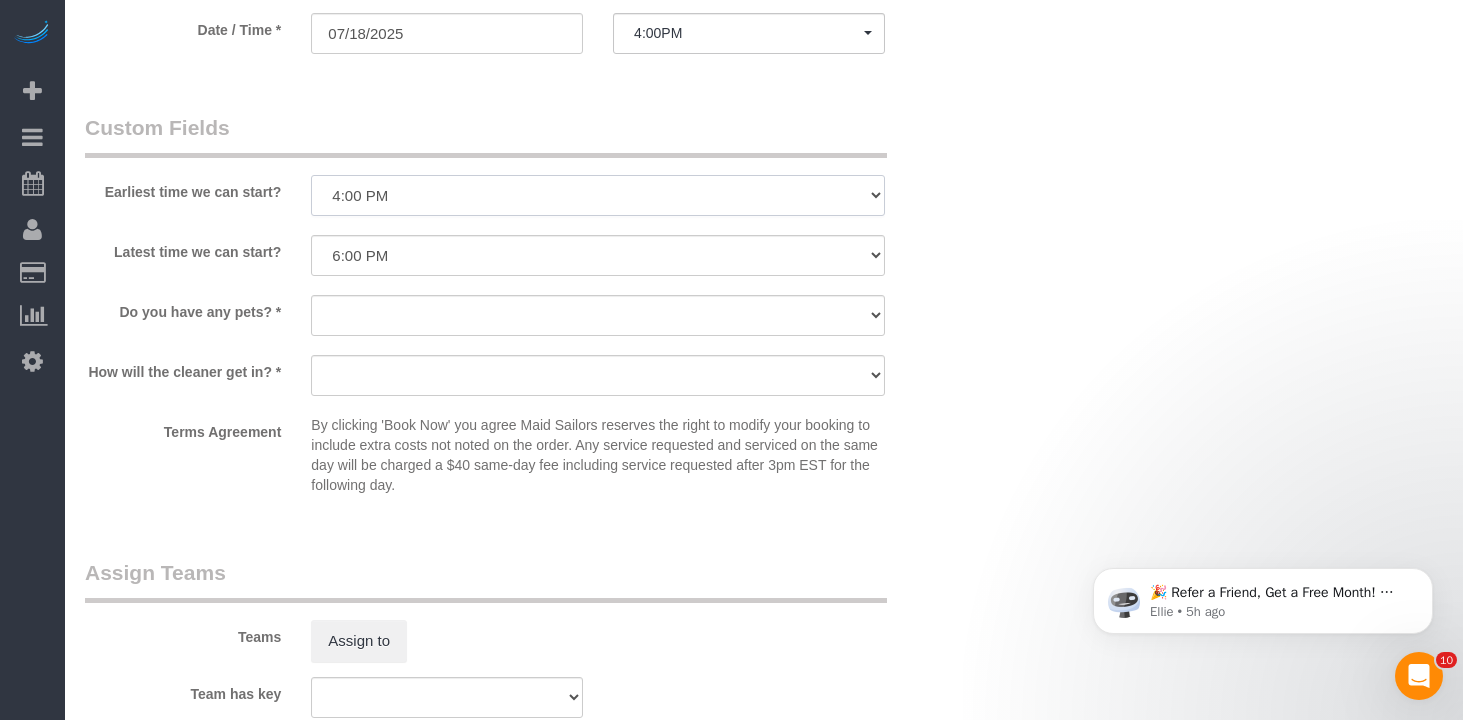 click on "I am not flexible, keep my selected time 8:00 AM 9:00 AM 10:00 AM 11:00 AM 12:00 PM 1:00 PM 2:00 PM 3:00 PM 4:00 PM 5:00 PM 6:00 PM 7:00 PM" at bounding box center (598, 195) 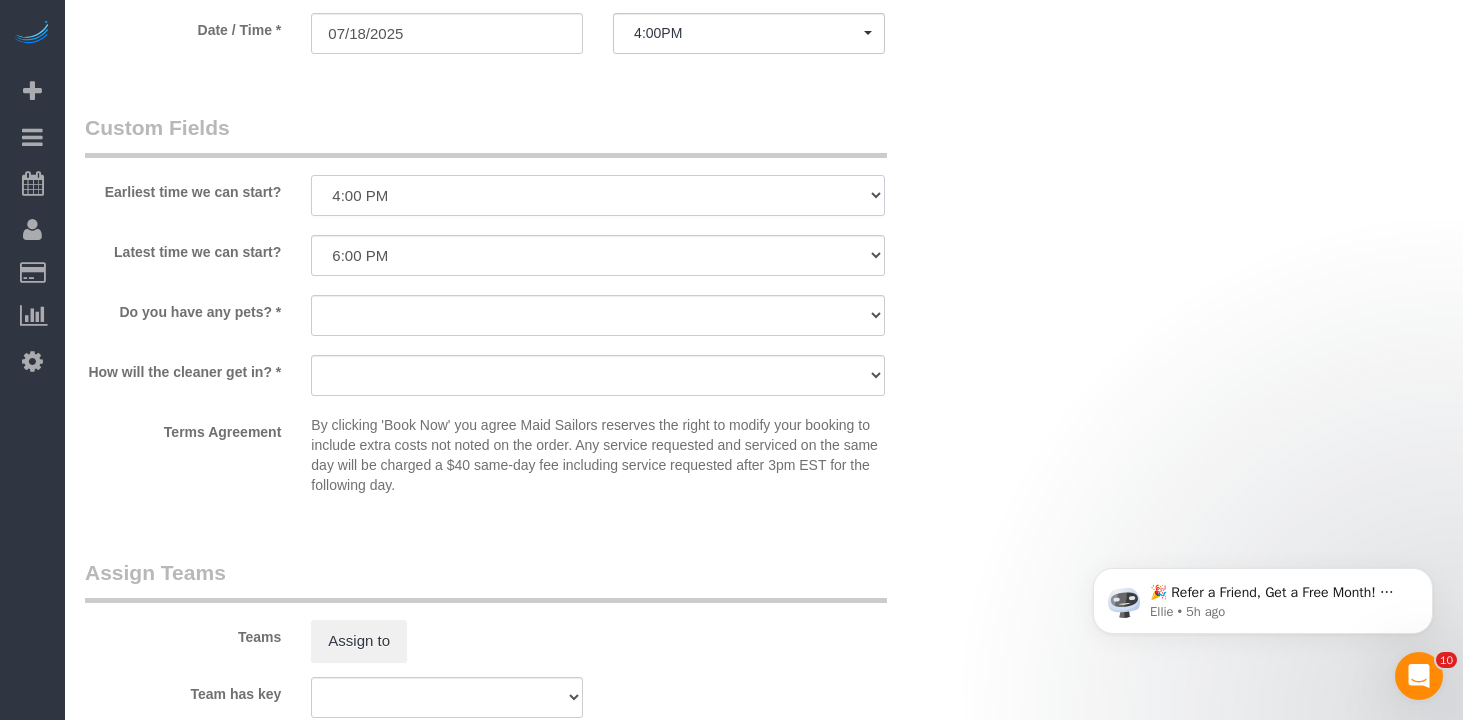 select on "number:59" 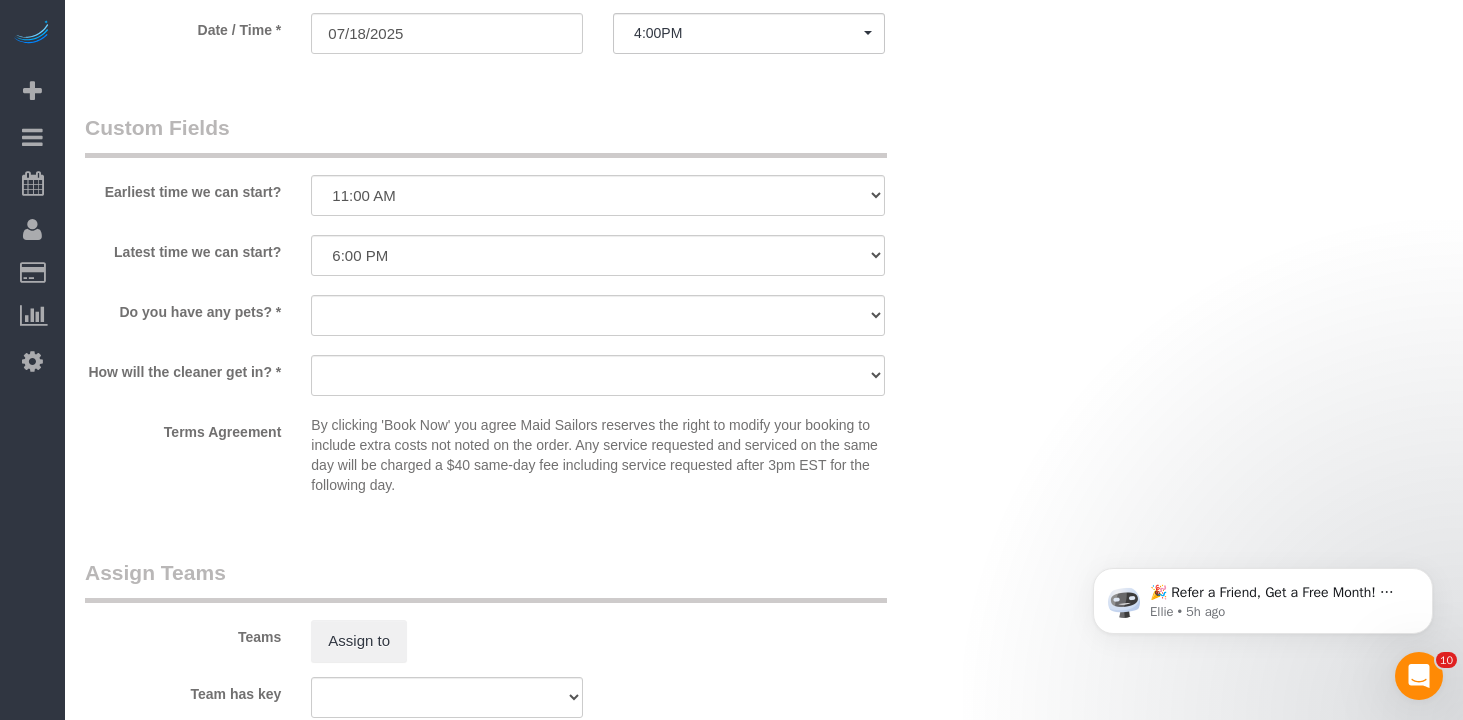 click on "Who
Email
Name *
Where
Address
329 East 94th Street, Apt. 19
New York
AK
AL
AR
AZ
CA
CO
CT
DC
DE
FL
GA
HI
IA
ID
IL
IN
KS
KY
LA
MA
MD
ME
MI
MN
MO
MS
MT
NC
ND
NE
NH
NJ" at bounding box center [764, -305] 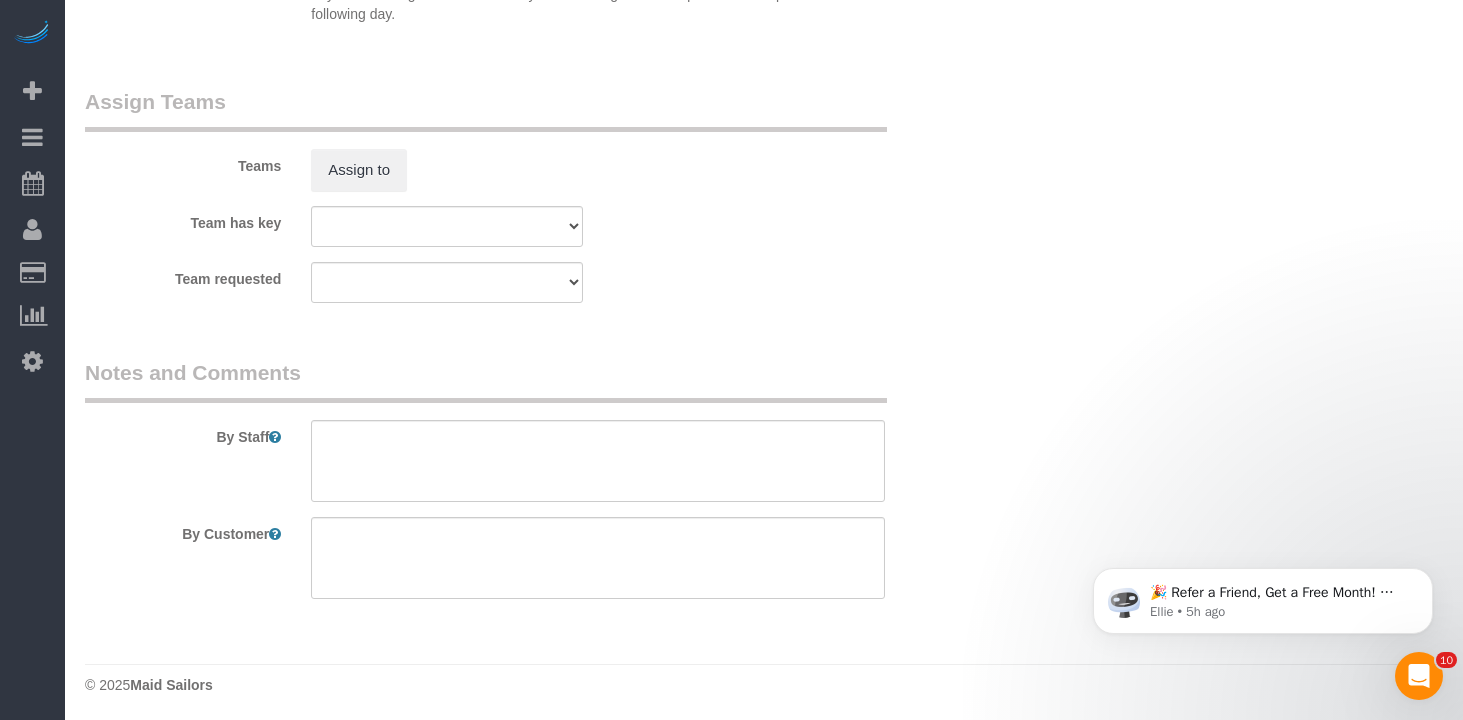 scroll, scrollTop: 2283, scrollLeft: 0, axis: vertical 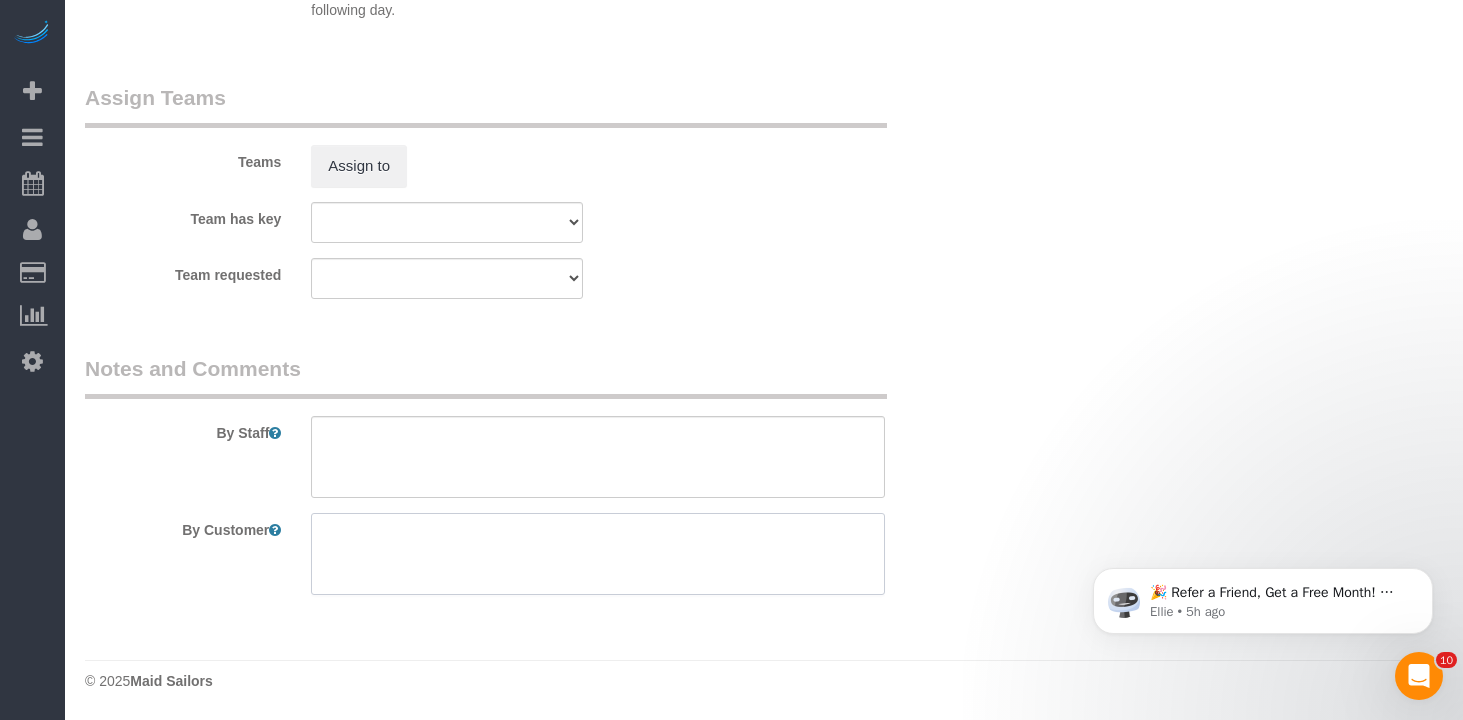 click at bounding box center (598, 554) 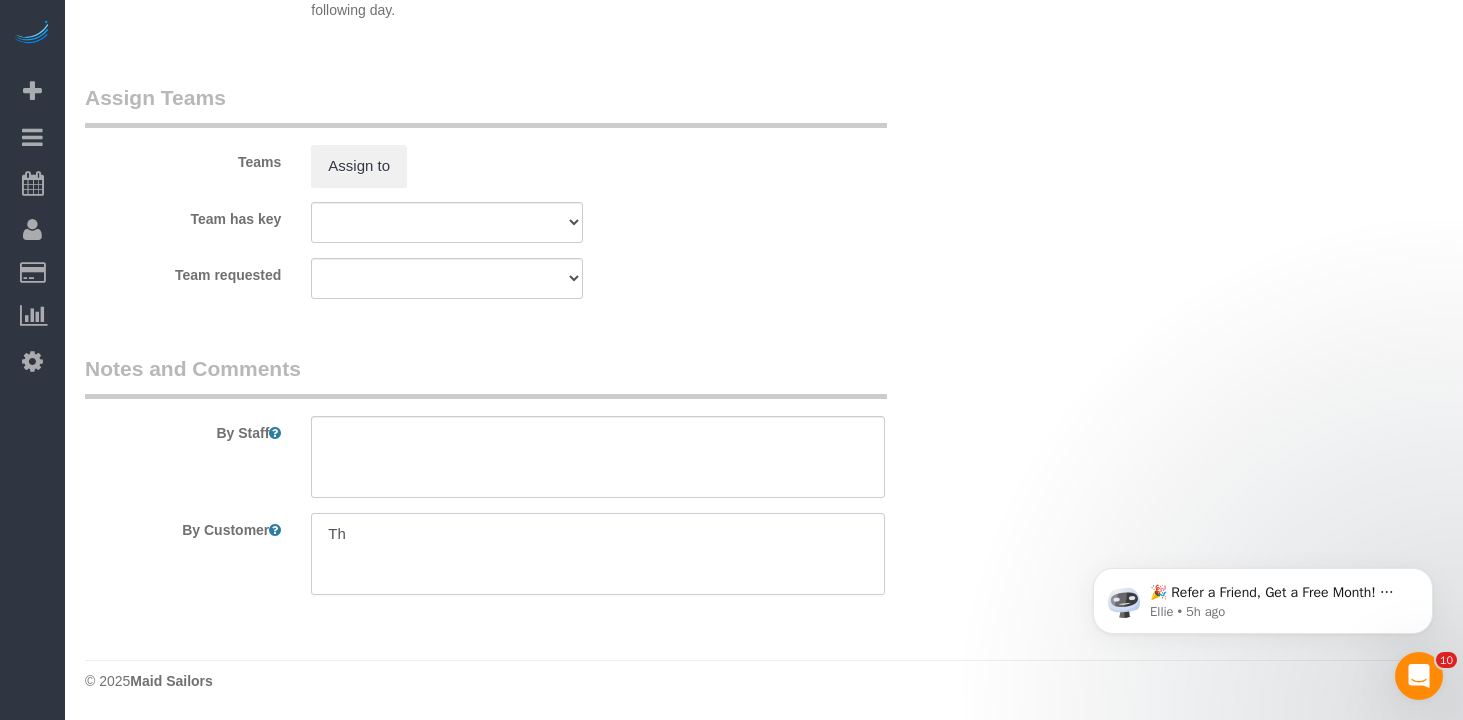 type on "T" 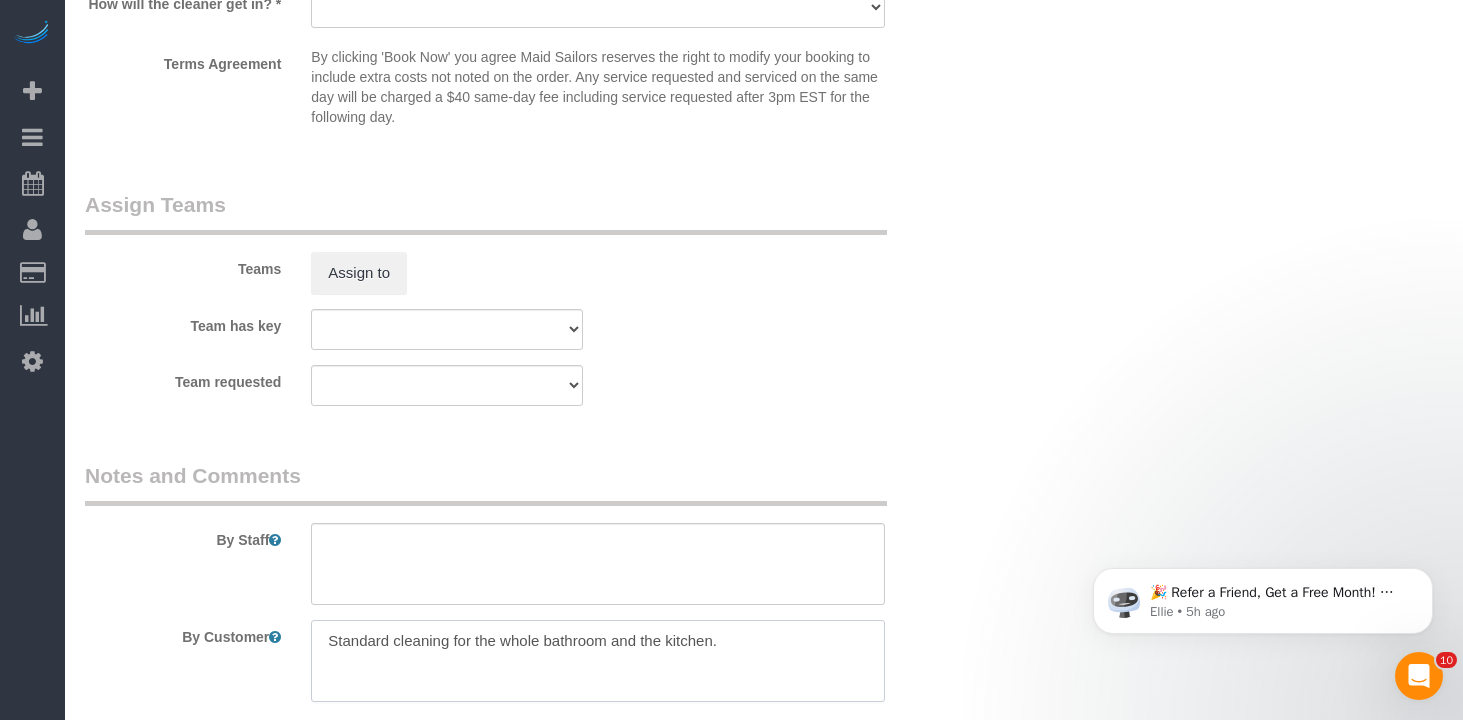 scroll, scrollTop: 2172, scrollLeft: 0, axis: vertical 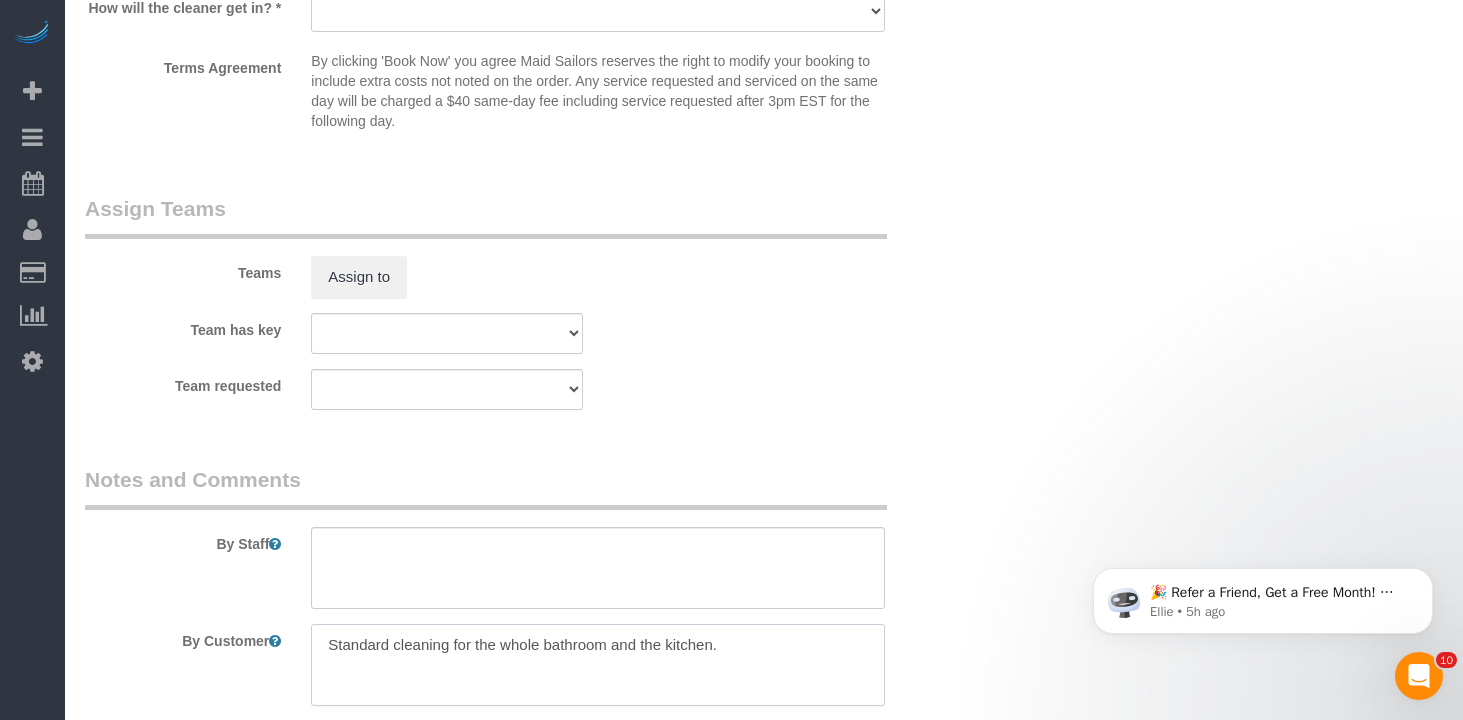 type on "Standard cleaning for the whole bathroom and the kitchen." 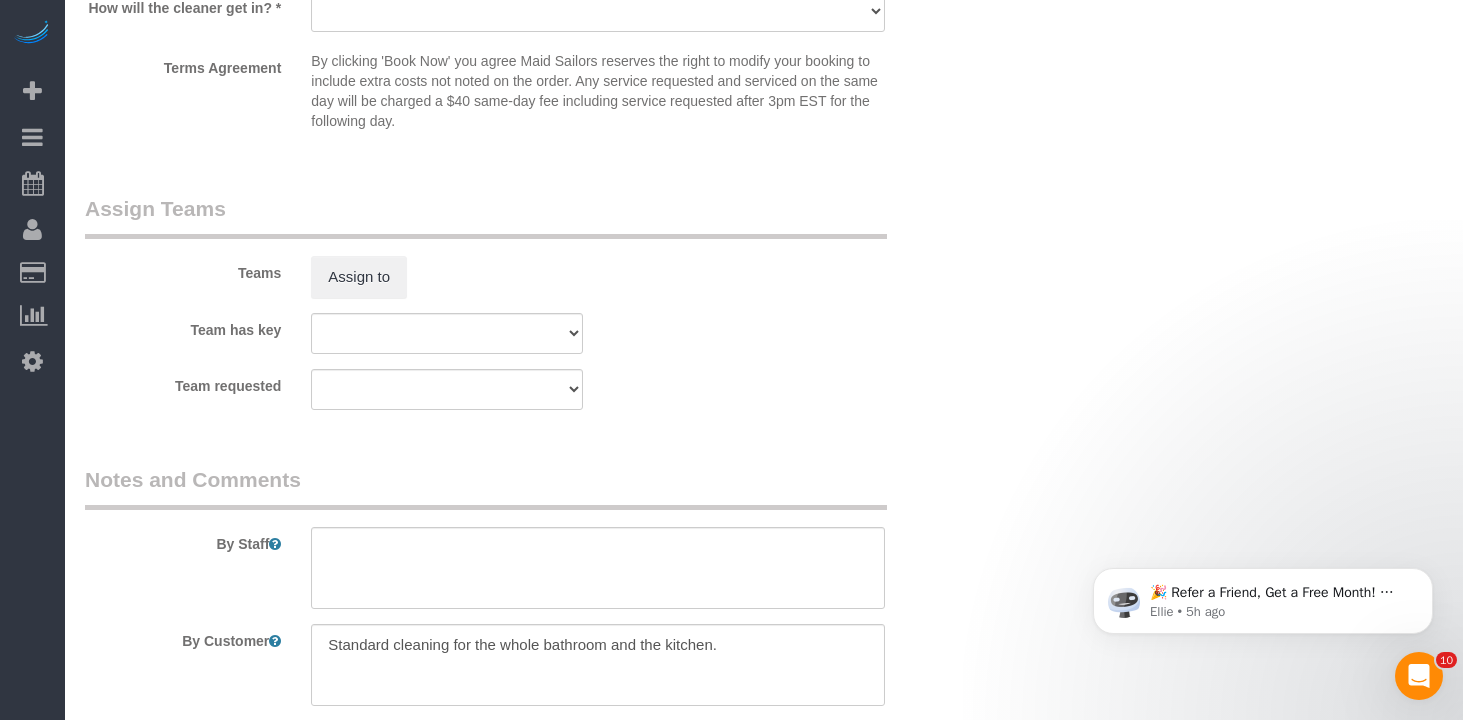 click on "Who
Email
Name *
Where
Address
329 East 94th Street, Apt. 19
New York
AK
AL
AR
AZ
CA
CO
CT
DC
DE
FL
GA
HI
IA
ID
IL
IN
KS
KY
LA
MA
MD
ME
MI
MN
MO
MS
MT
NC
ND
NE
NH
NJ" at bounding box center [522, -669] 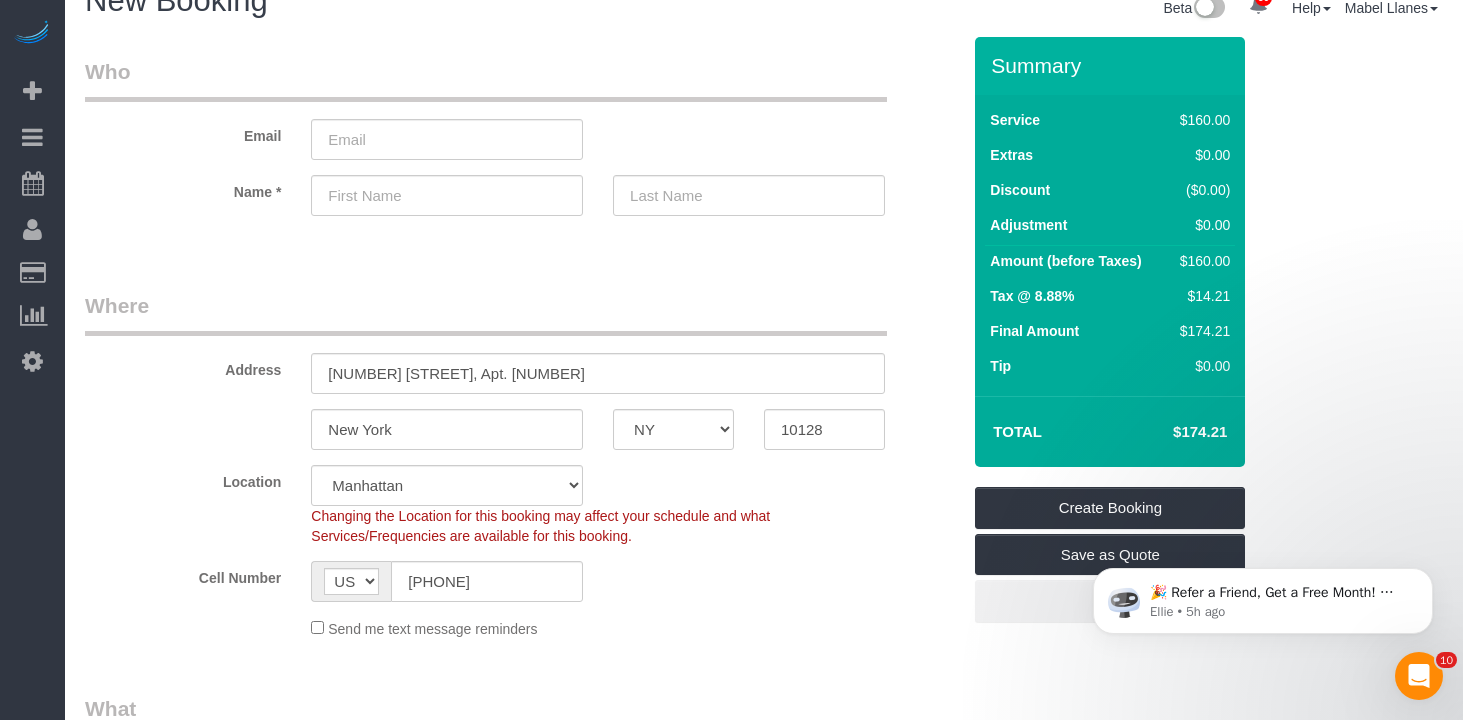 scroll, scrollTop: 0, scrollLeft: 0, axis: both 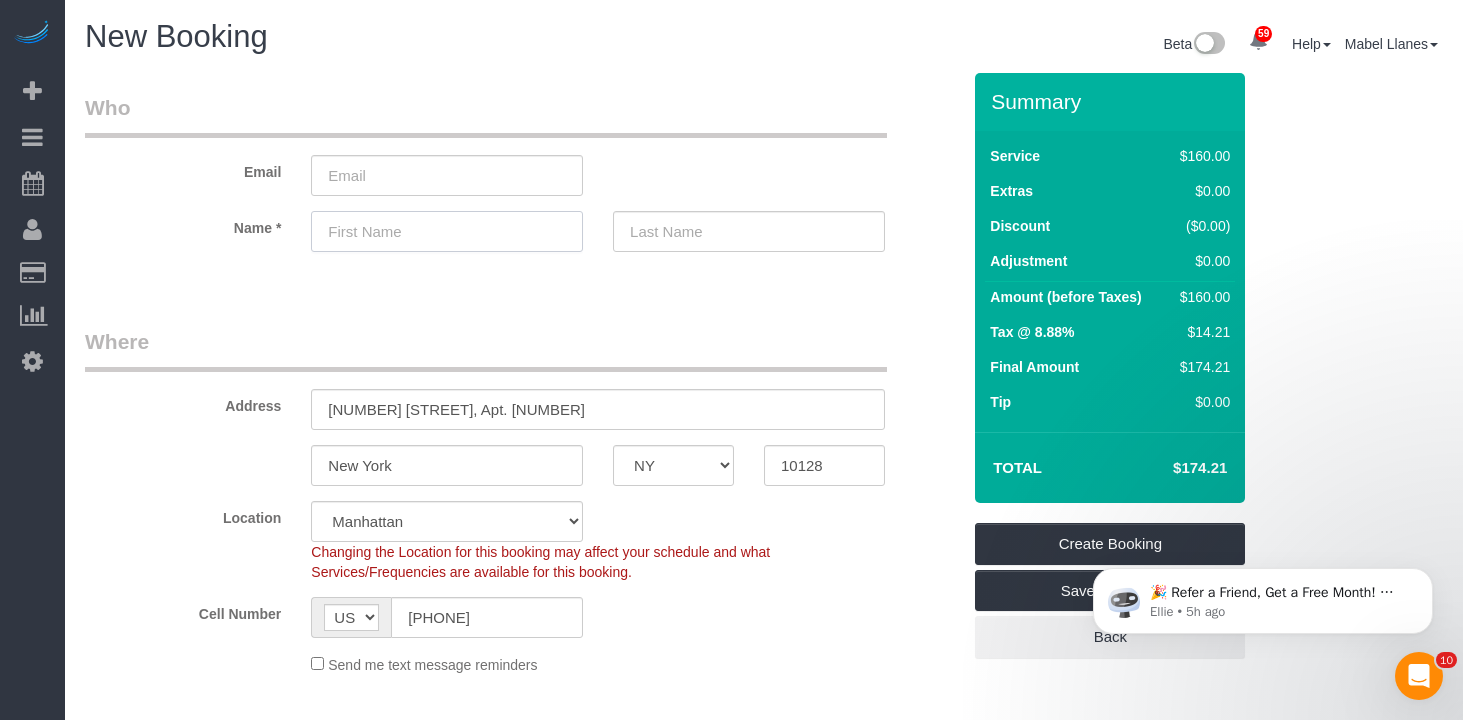 click at bounding box center [447, 231] 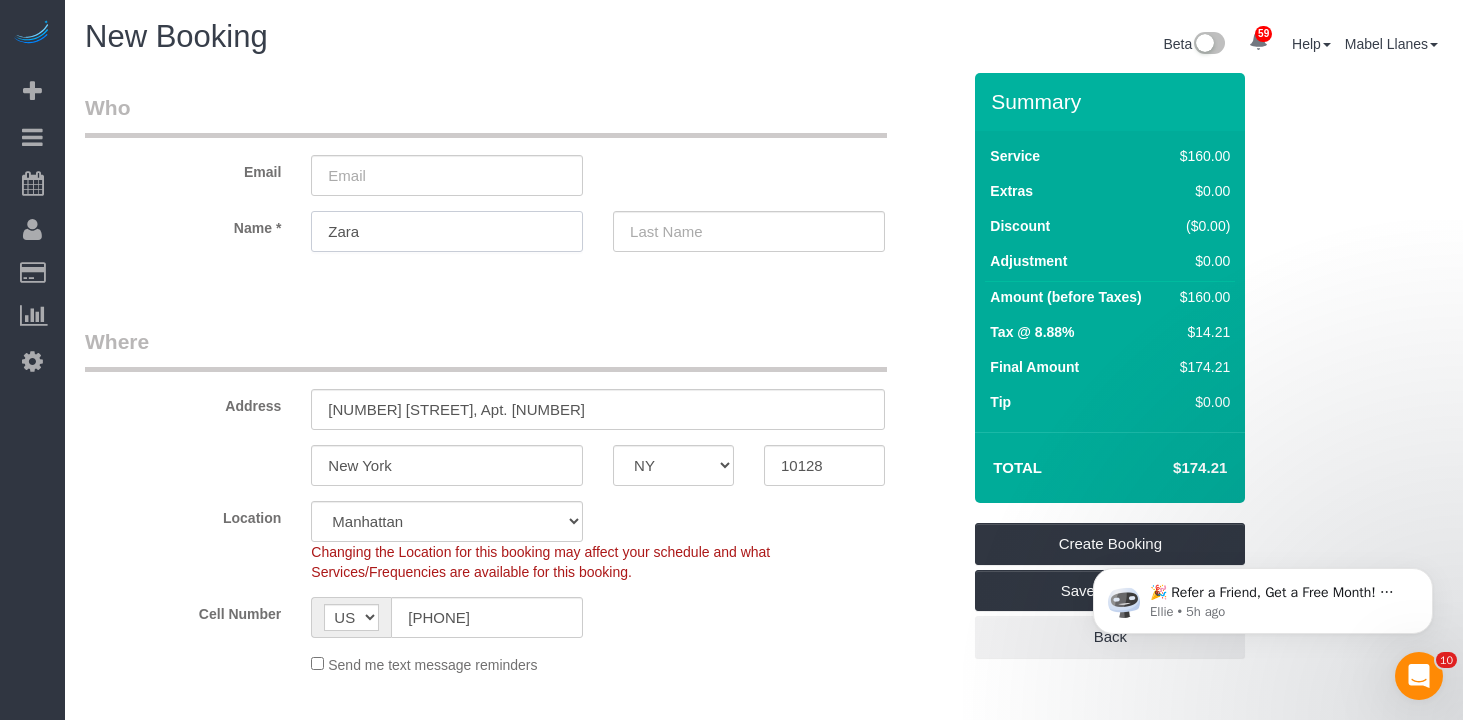 type on "Zara" 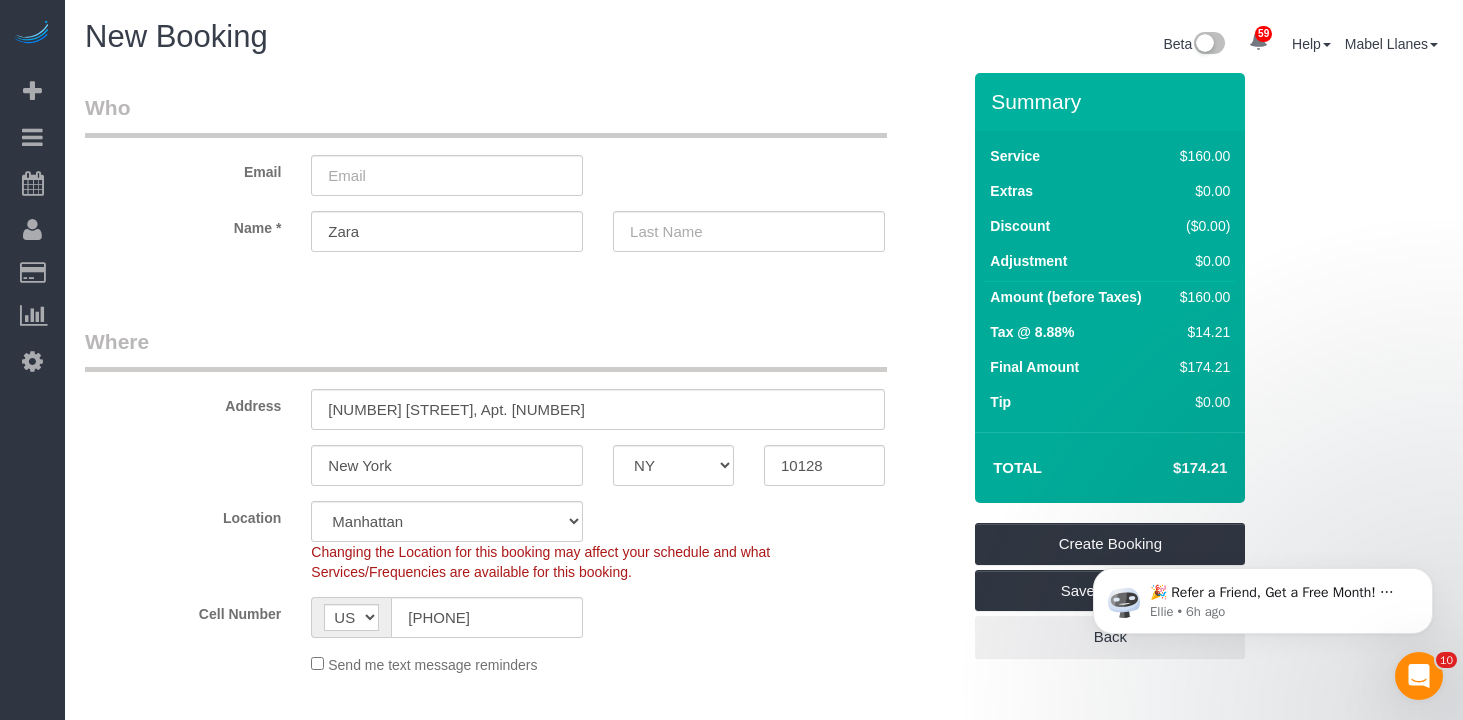 click on "Who
Email
Name *
Zara
Where
Address
329 East 94th Street, Apt. 19
New York
AK
AL
AR
AZ
CA
CO
CT
DC
DE
FL
GA
HI
IA
ID
IL
IN
KS
KY
LA
MA
MD
ME
MI
MN
MO
MS
MT
NC
ND
NE
NH
NJ" at bounding box center [522, 1503] 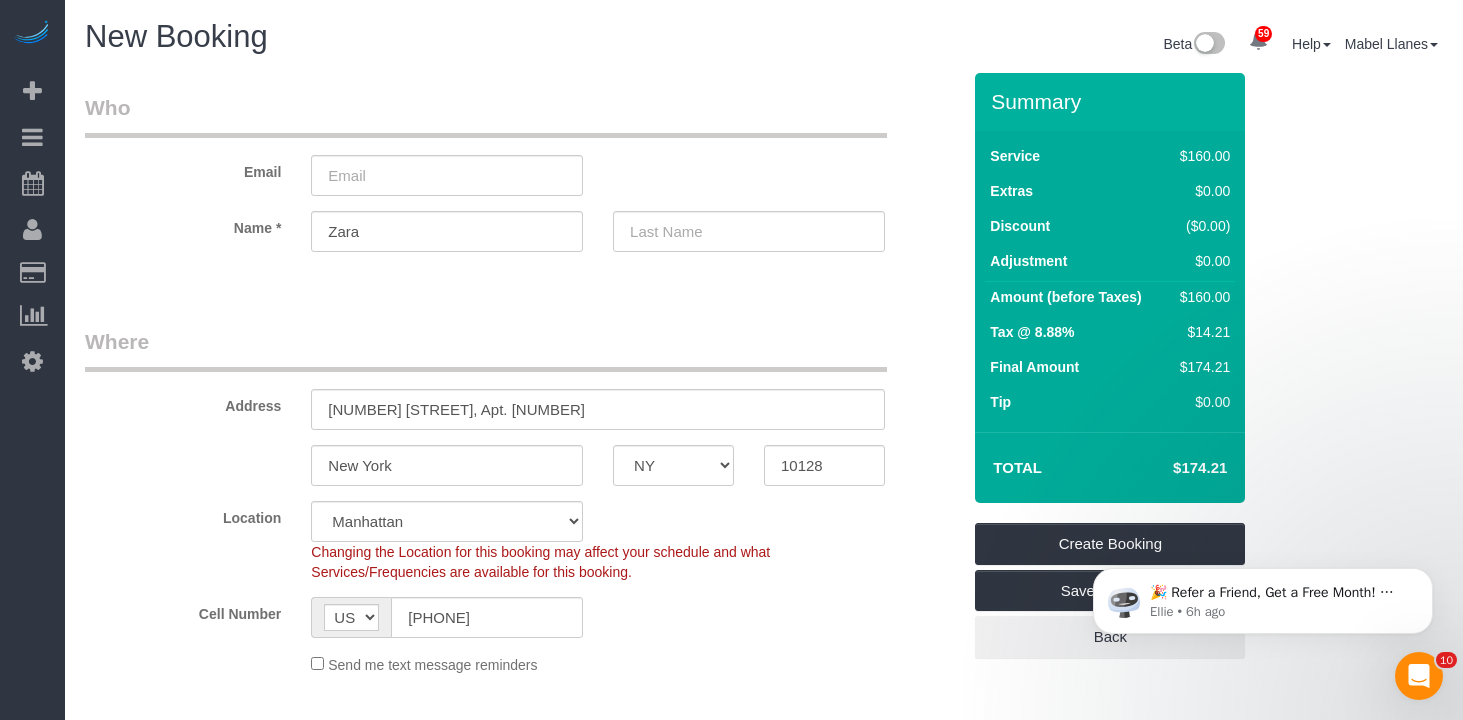 click on "Where" at bounding box center [486, 349] 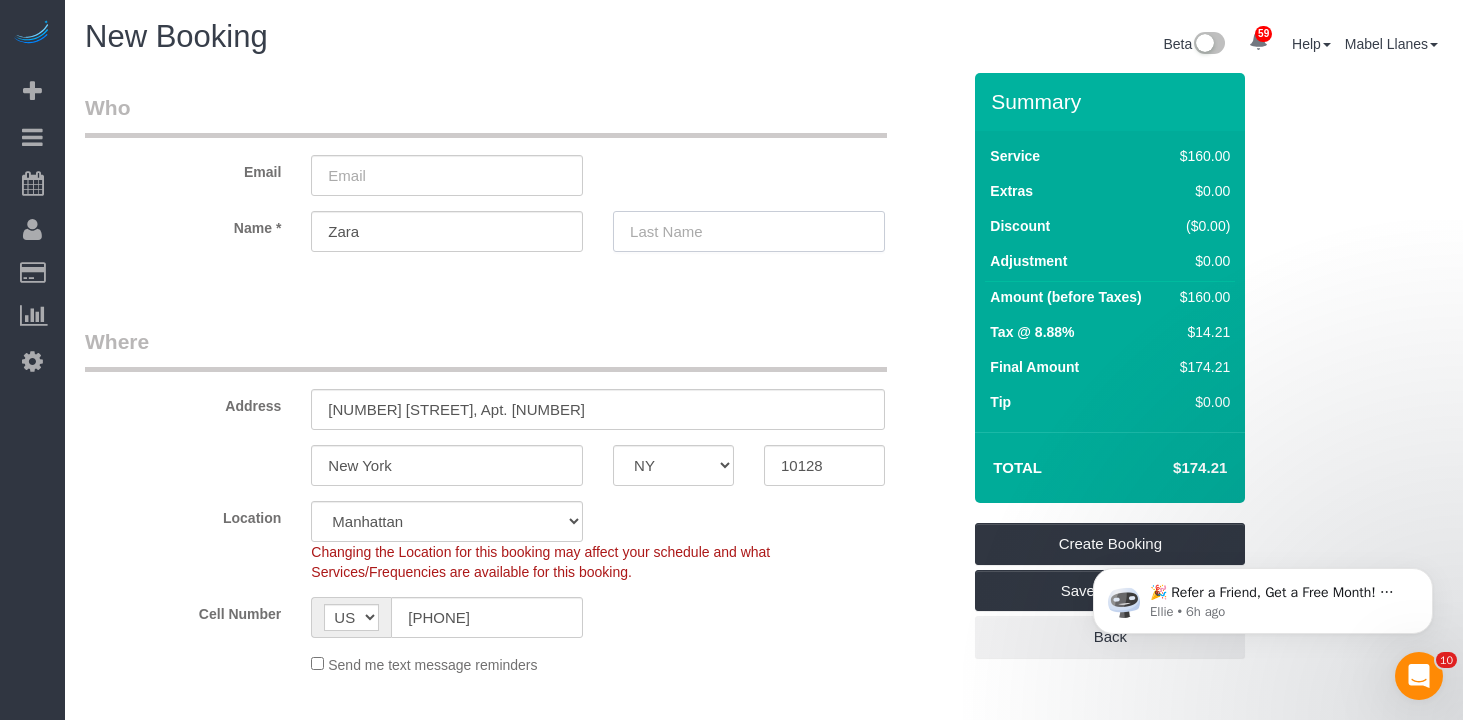 click at bounding box center [749, 231] 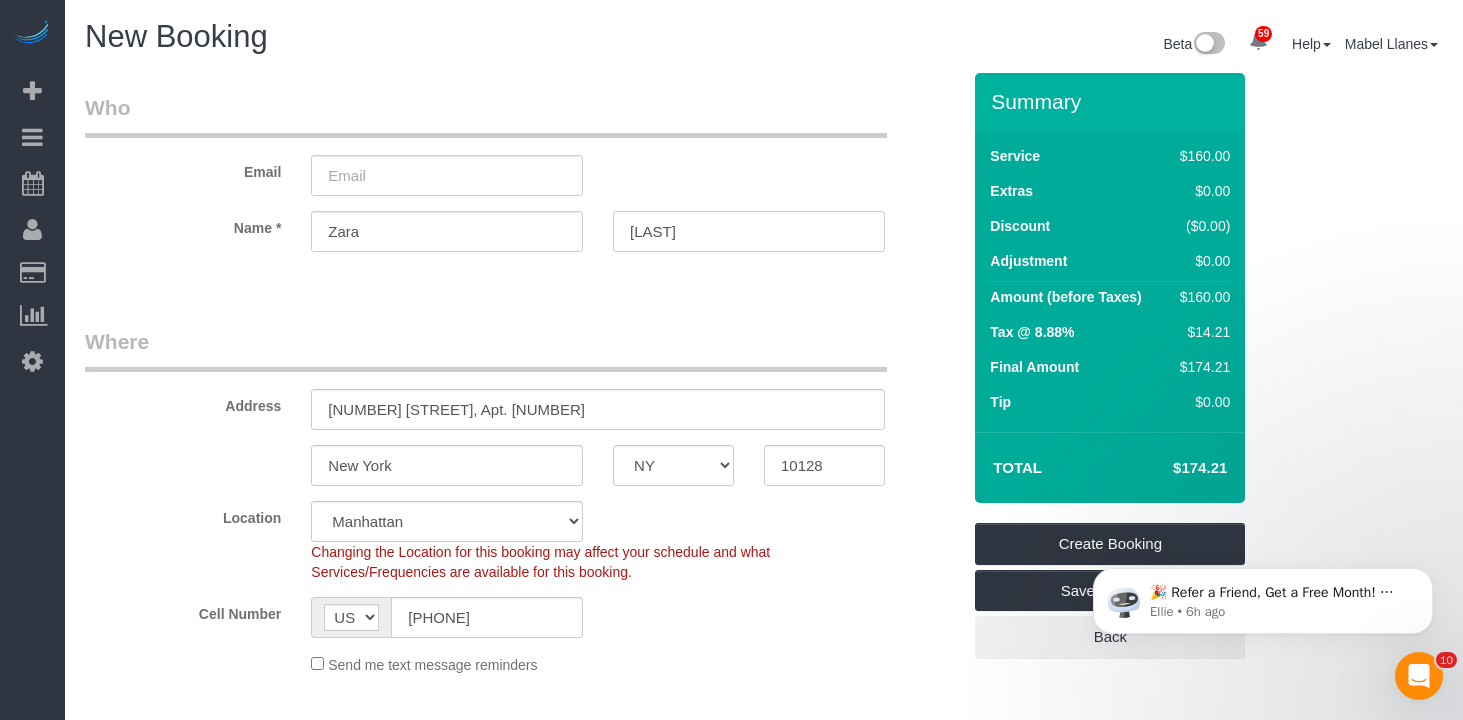type on "Countryman" 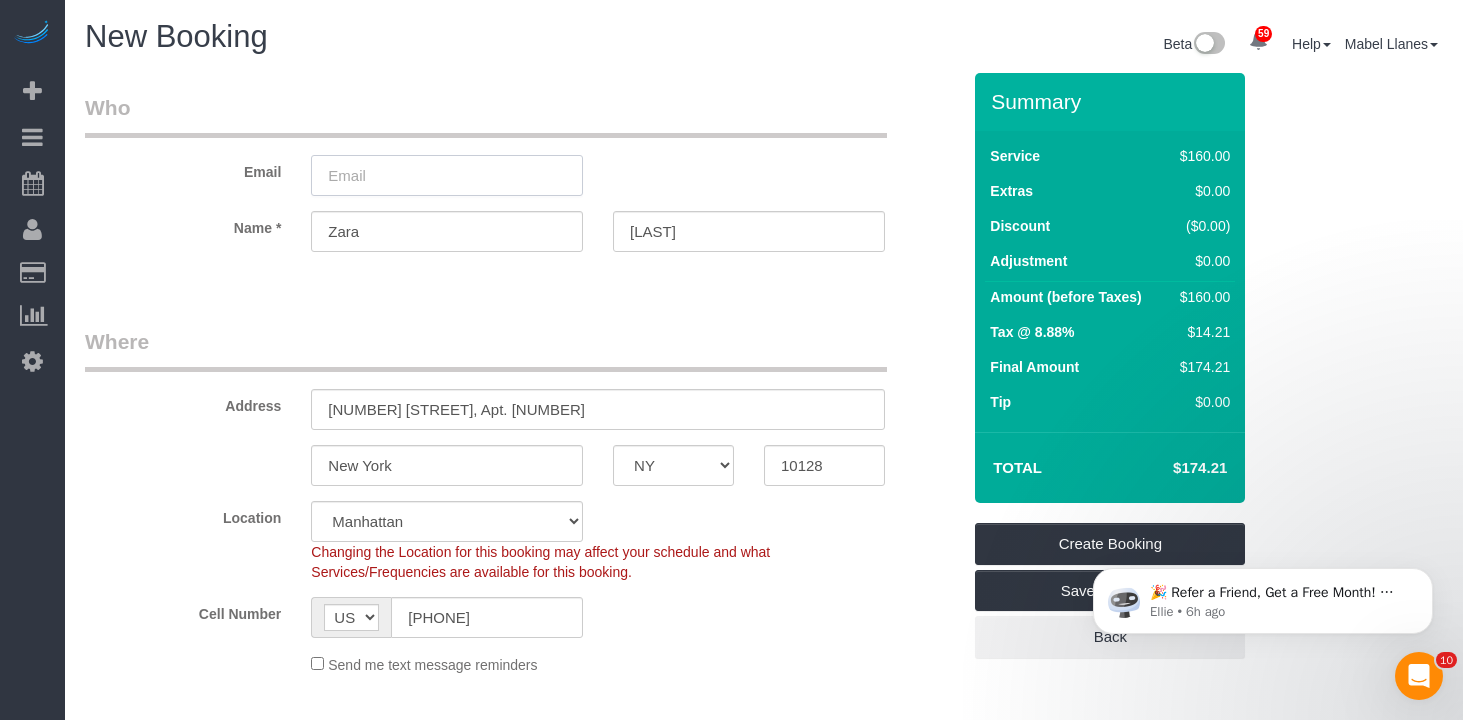 click at bounding box center (447, 175) 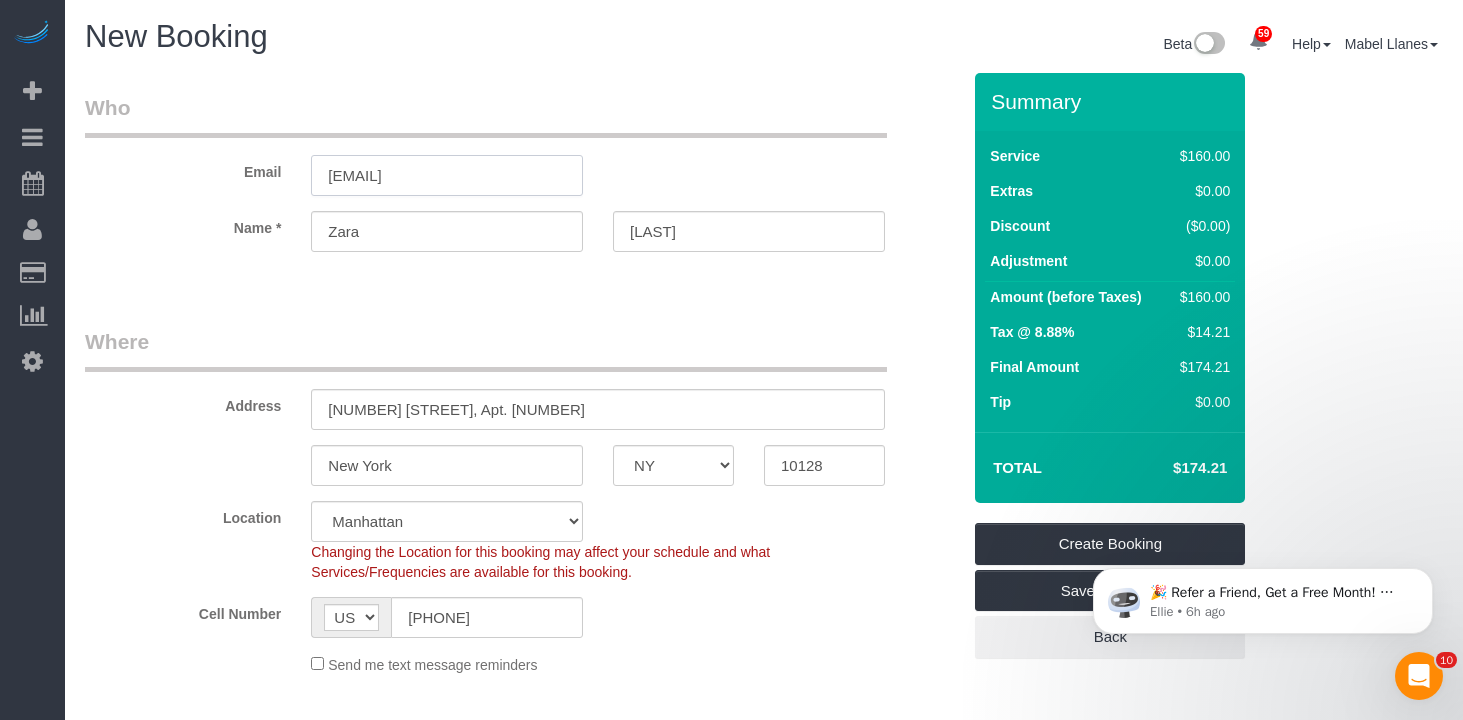 type on "Zaralayme@gmail.com" 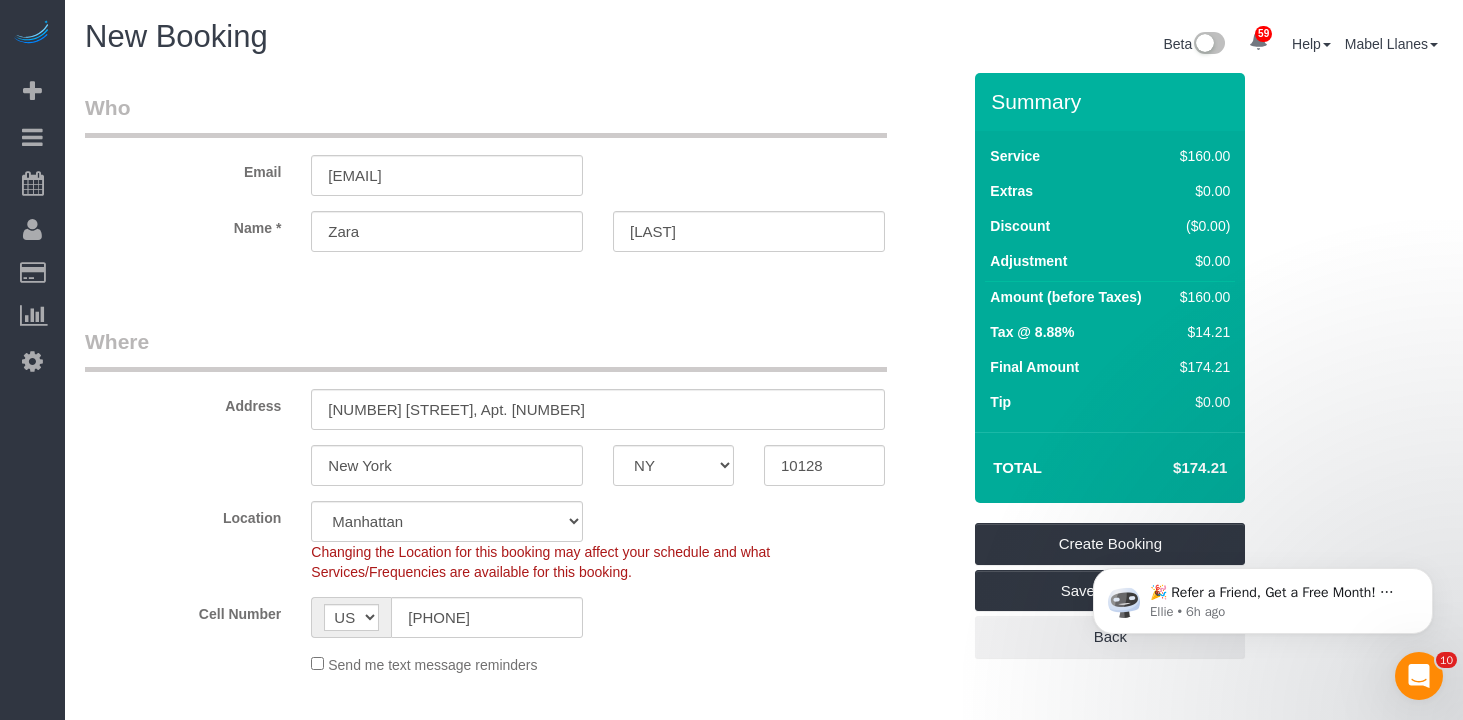 click on "Where" at bounding box center [486, 349] 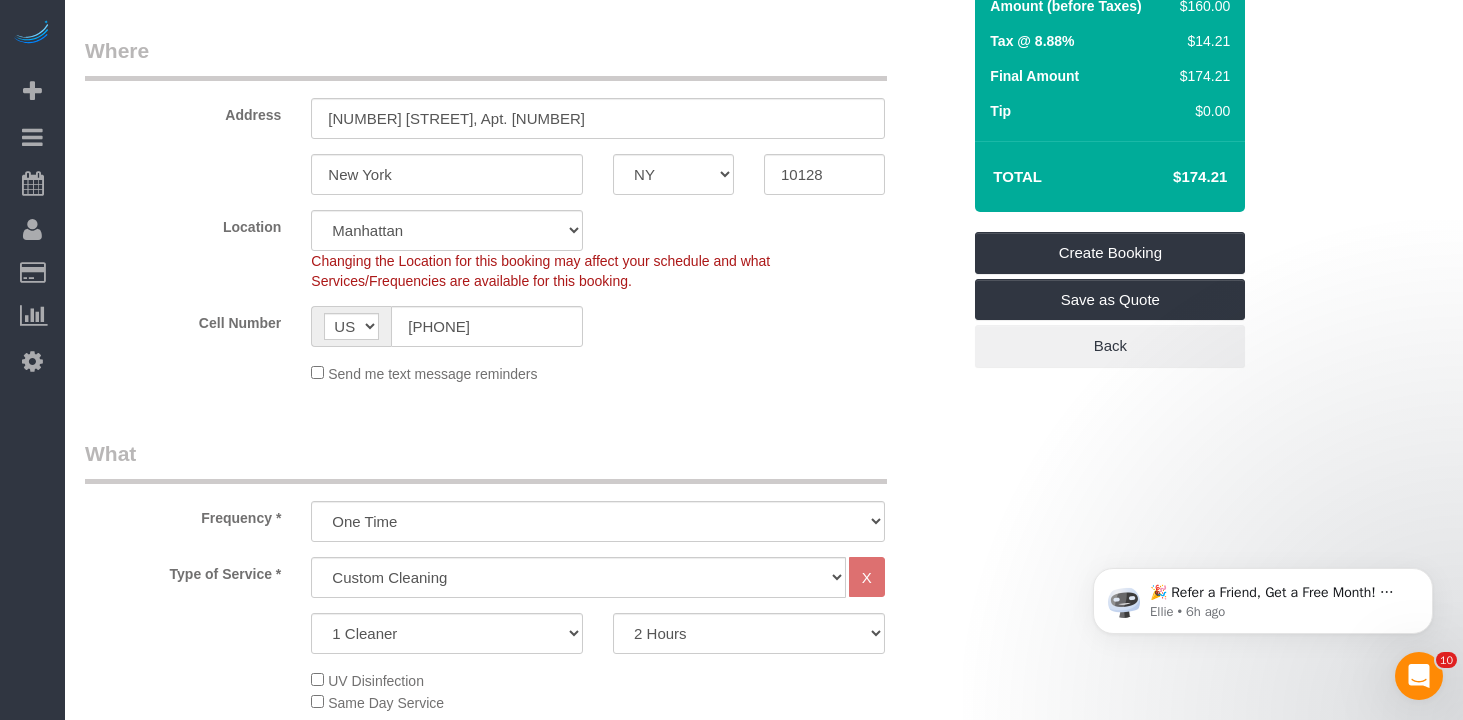 select on "spot140" 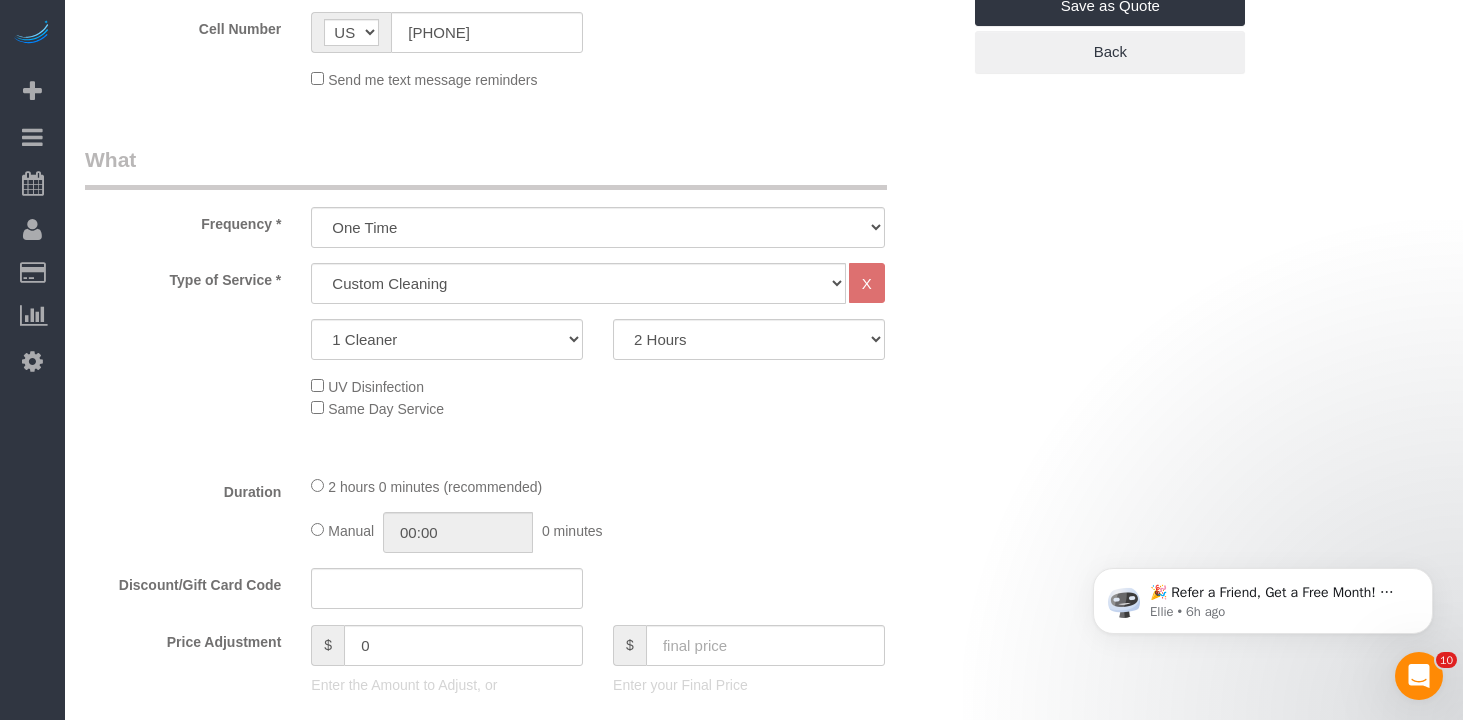 scroll, scrollTop: 592, scrollLeft: 0, axis: vertical 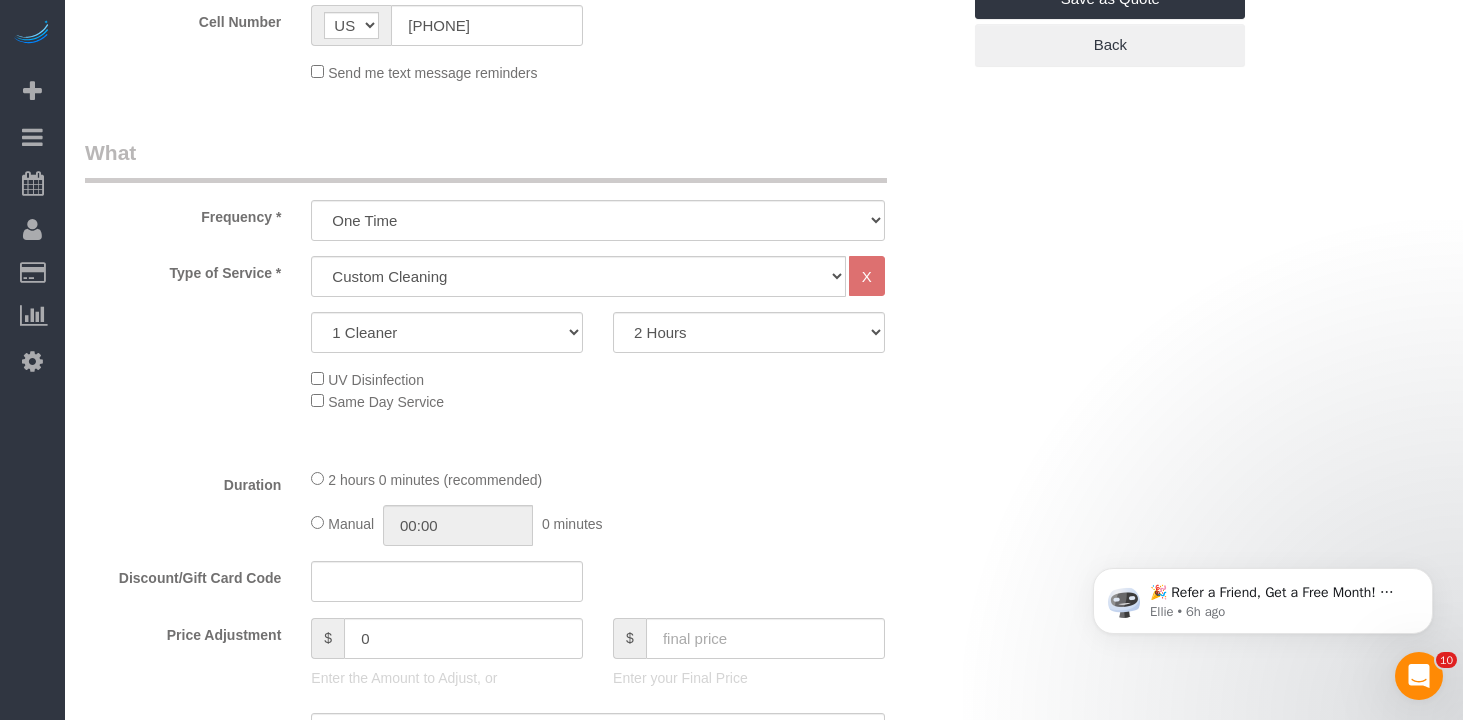 click on "Type of Service *
Under 1,000 sq. ft. 1,001 - 1,500 sq. ft. 1,500+ sq. ft. Custom Cleaning Office Cleaning Airbnb Cleaning Post Construction Cleaning RE-CLEAN Hourly Rate - 8.0 Hourly Rate - 7.5 Late Cancellation - Invoice Purposes Hourly Rate (30% OFF) Bungalow Living Hello Alfred - Standard Cleaning Hello Alfred - Hourly Rate TULU - Standard Cleaning TULU - Hourly Rate Hourly Rate (15% OFF) Hourly Rate (20% OFF) Hourly Rate (25% OFF) Hourly Rate (22.5% OFF) Charity Clean Outsite - Hourly Rate Floor Cleaning 100/hr 140/hr Upholstery Cleaning Hourly Rate (Comped Cleaning) Power Washing Carpet/Rug Cleaning Floor Cleaning - 25% OFF Couch Cleaning Partnership Pricing
X
1 Cleaner
2 Cleaners" 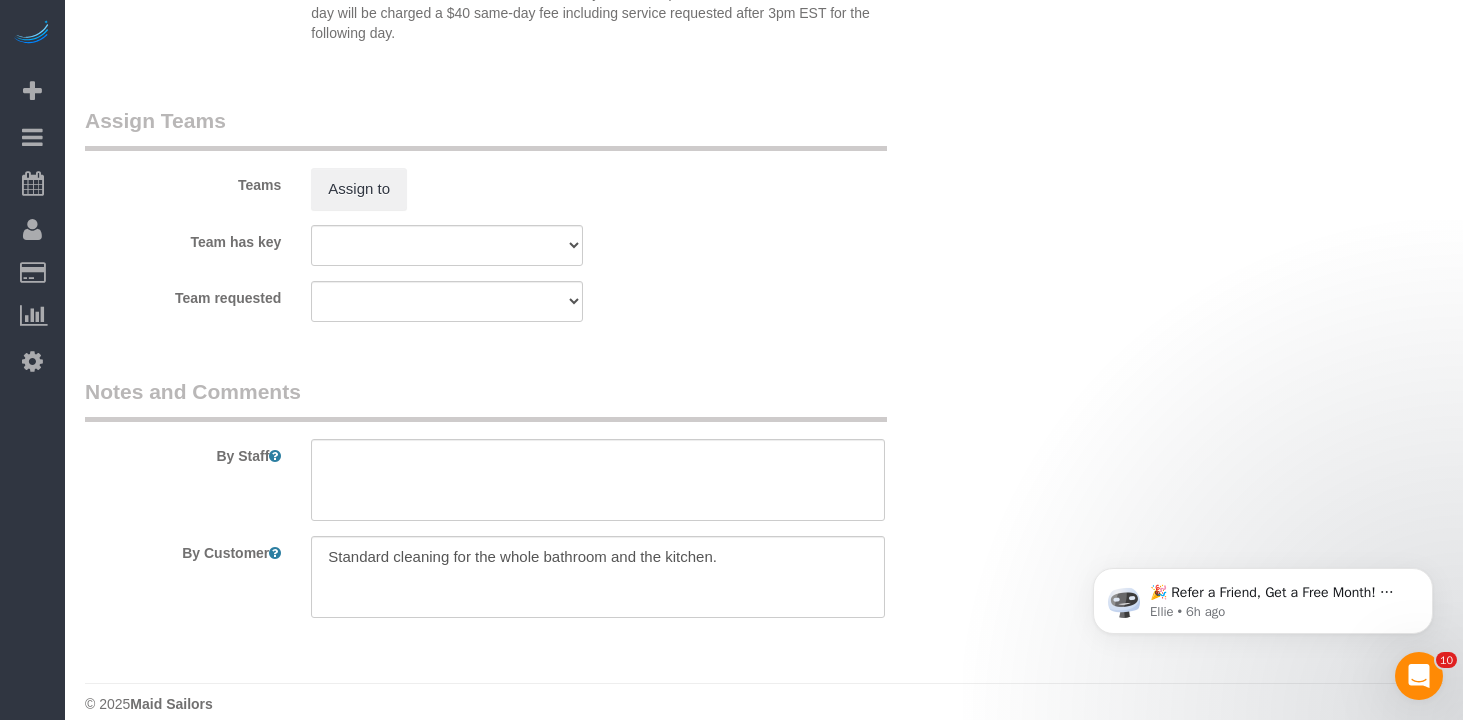 scroll, scrollTop: 2283, scrollLeft: 0, axis: vertical 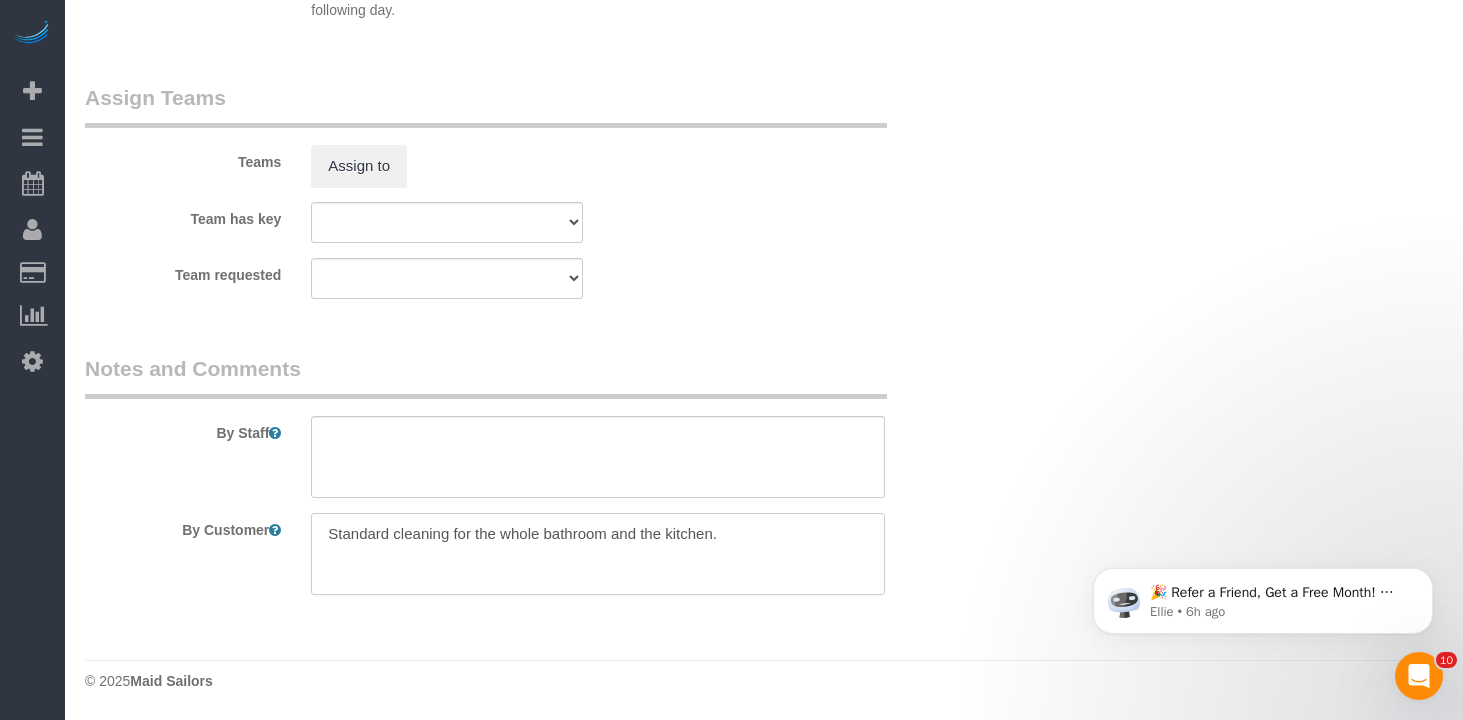 click at bounding box center (598, 554) 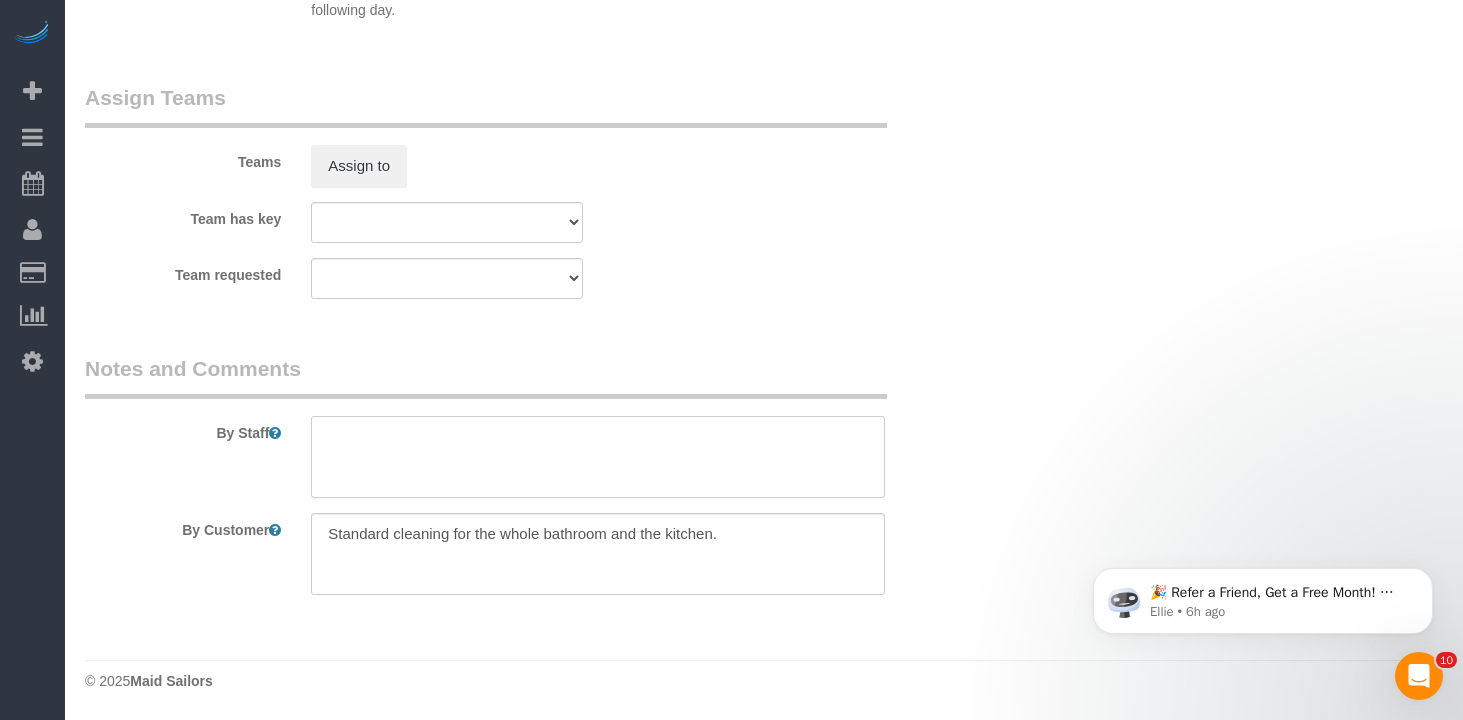click at bounding box center [598, 457] 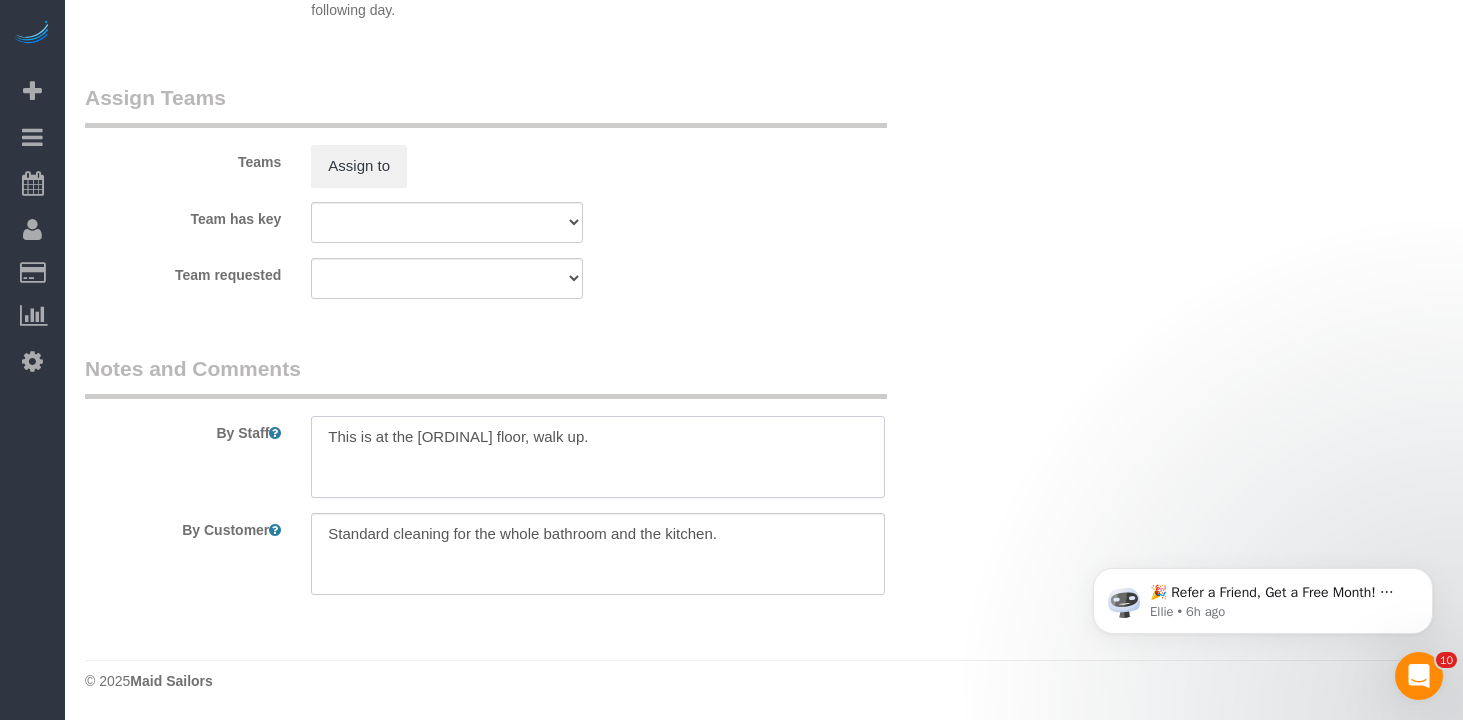 type on "This is at the 4th floor, walk up." 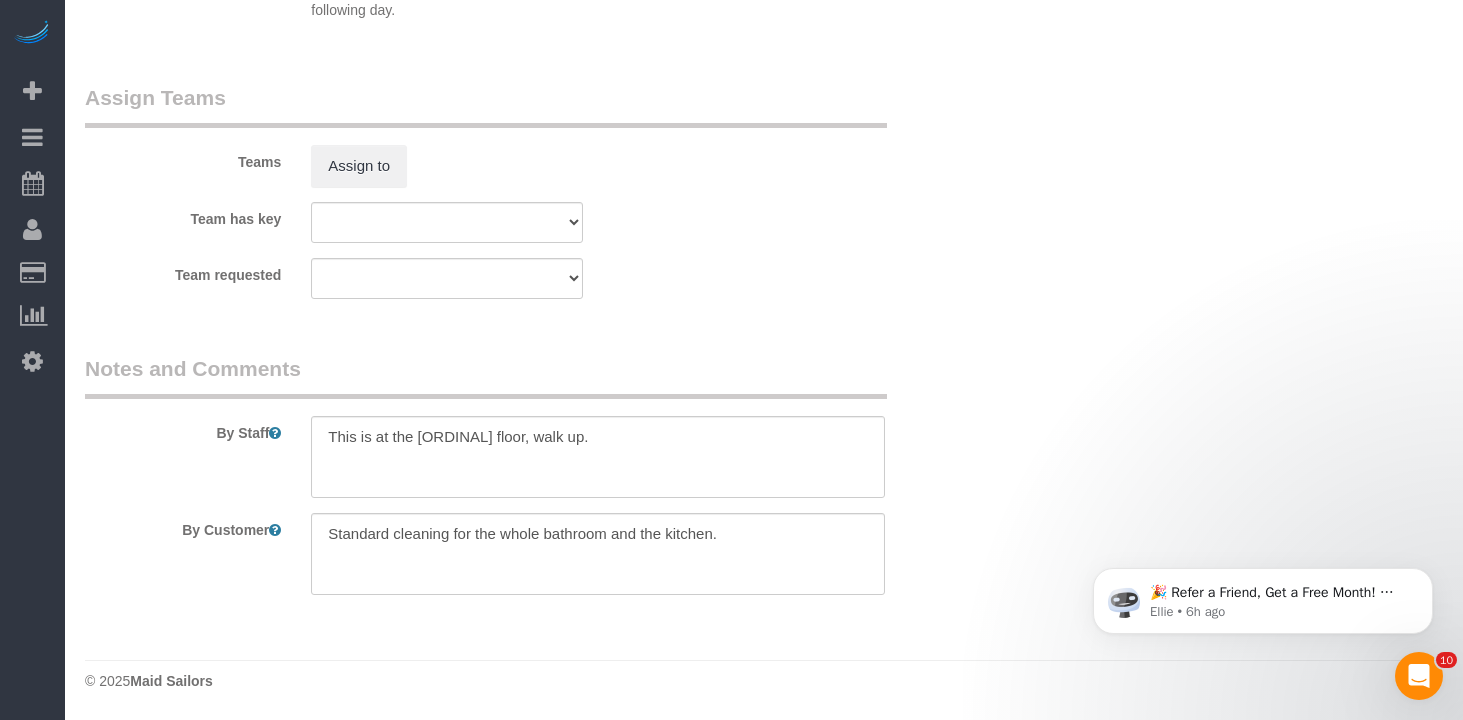 click on "Notes and Comments" at bounding box center [486, 376] 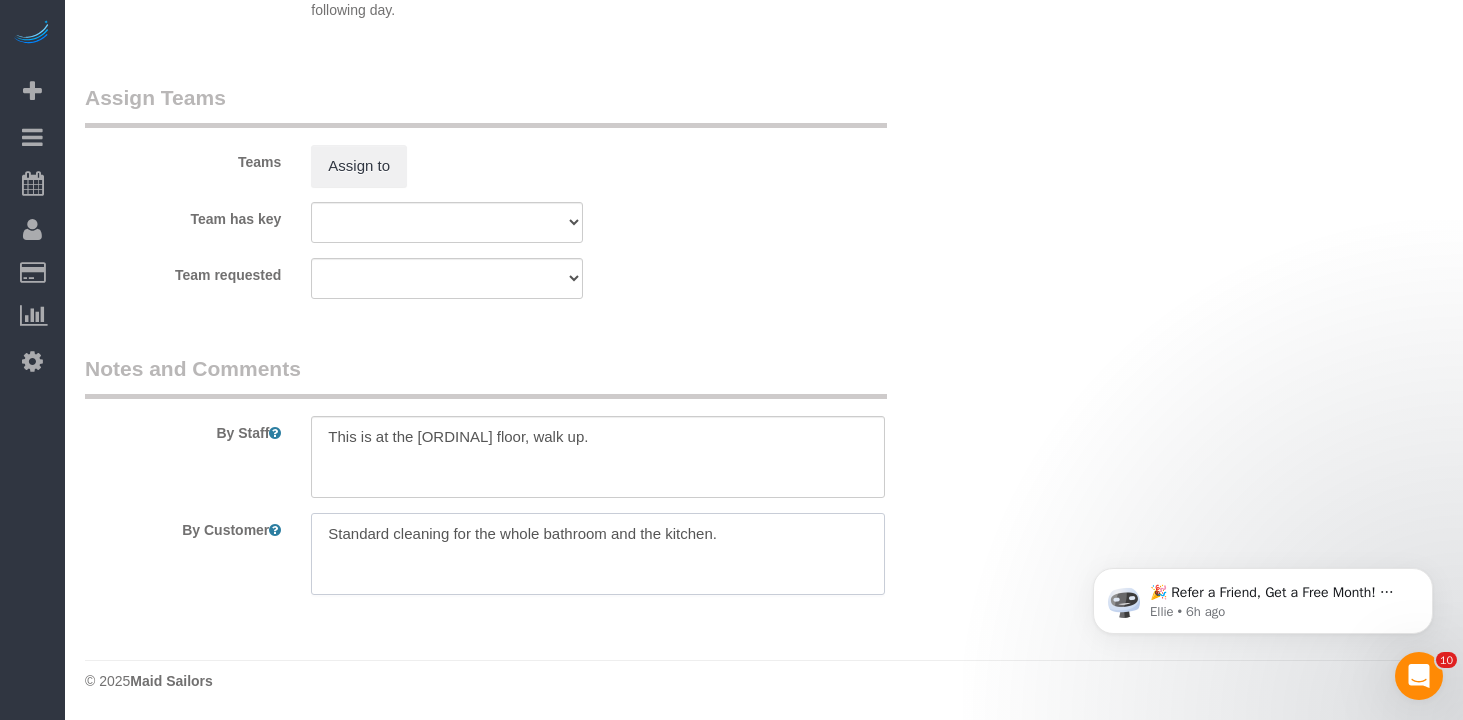click at bounding box center [598, 554] 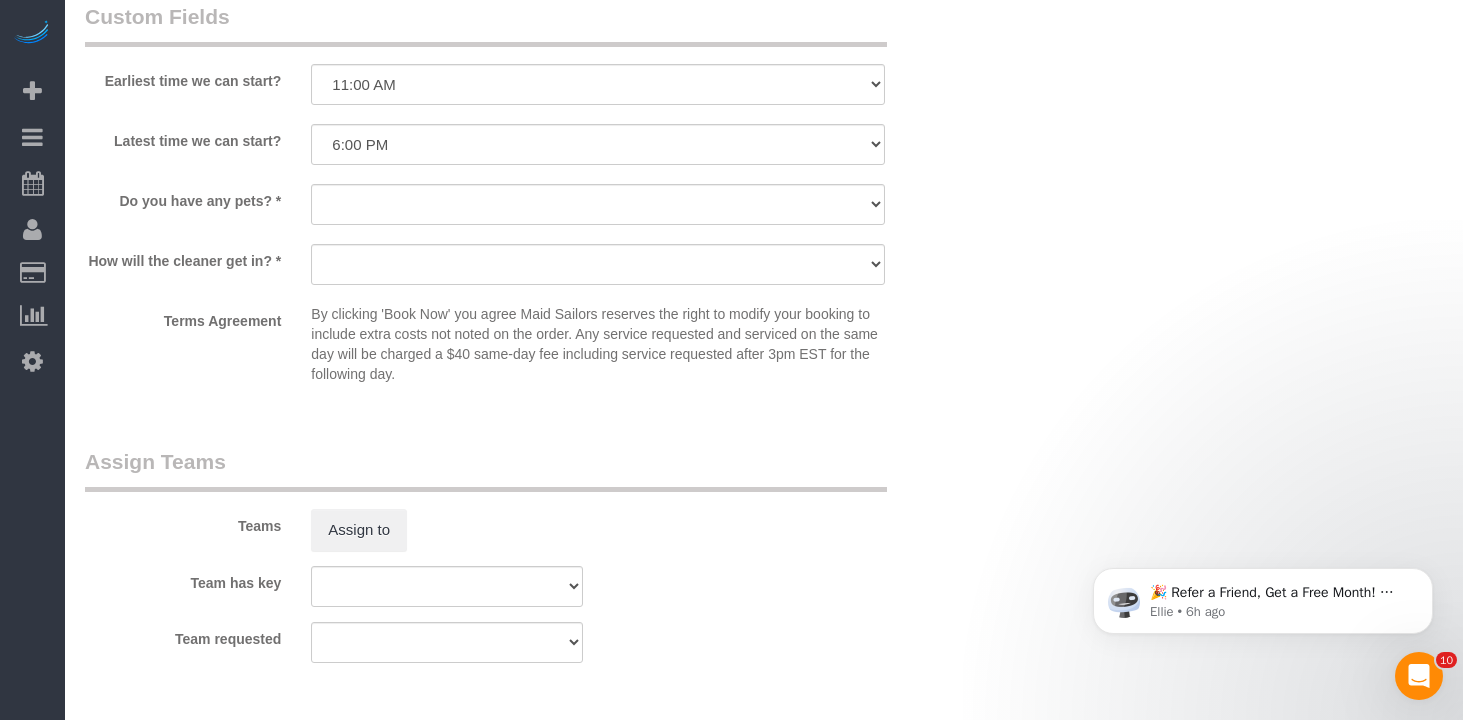 scroll, scrollTop: 1918, scrollLeft: 0, axis: vertical 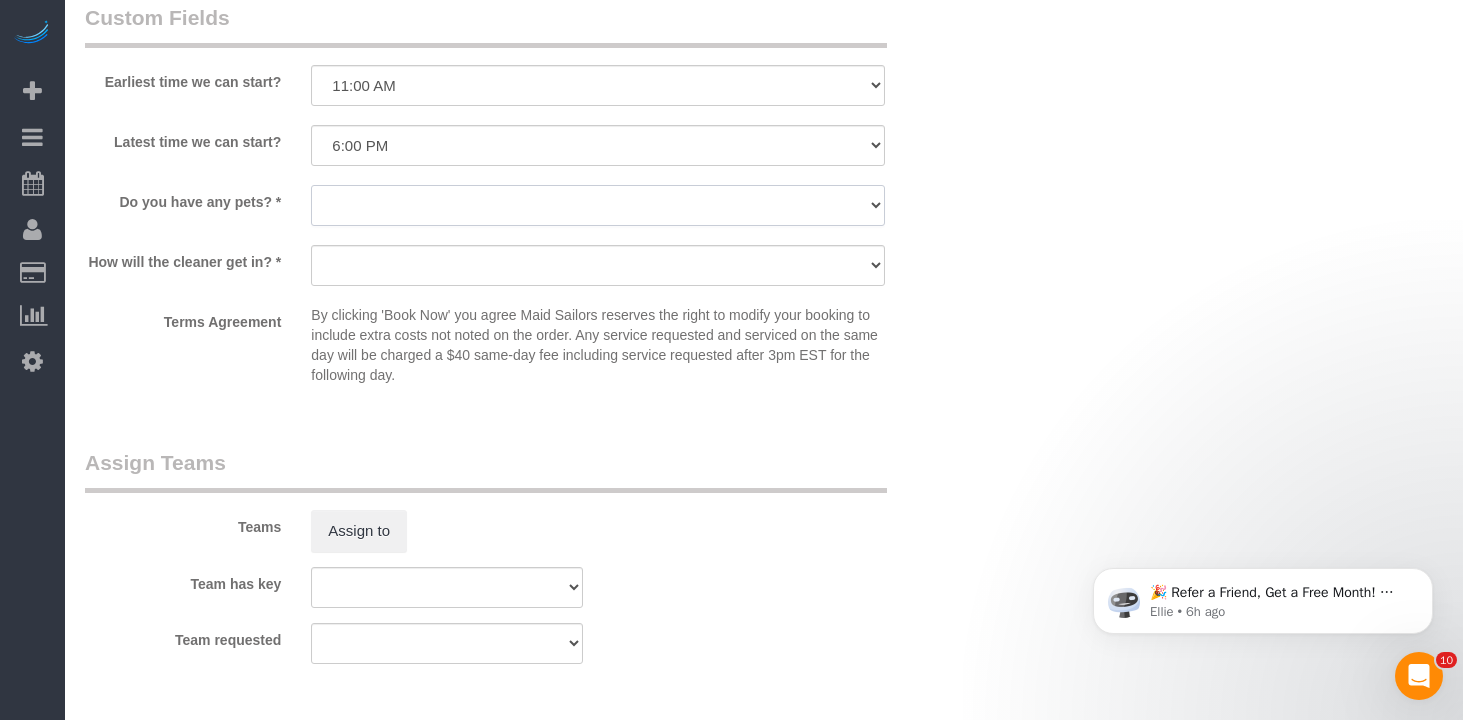 click on "Dog Cat None" at bounding box center (598, 205) 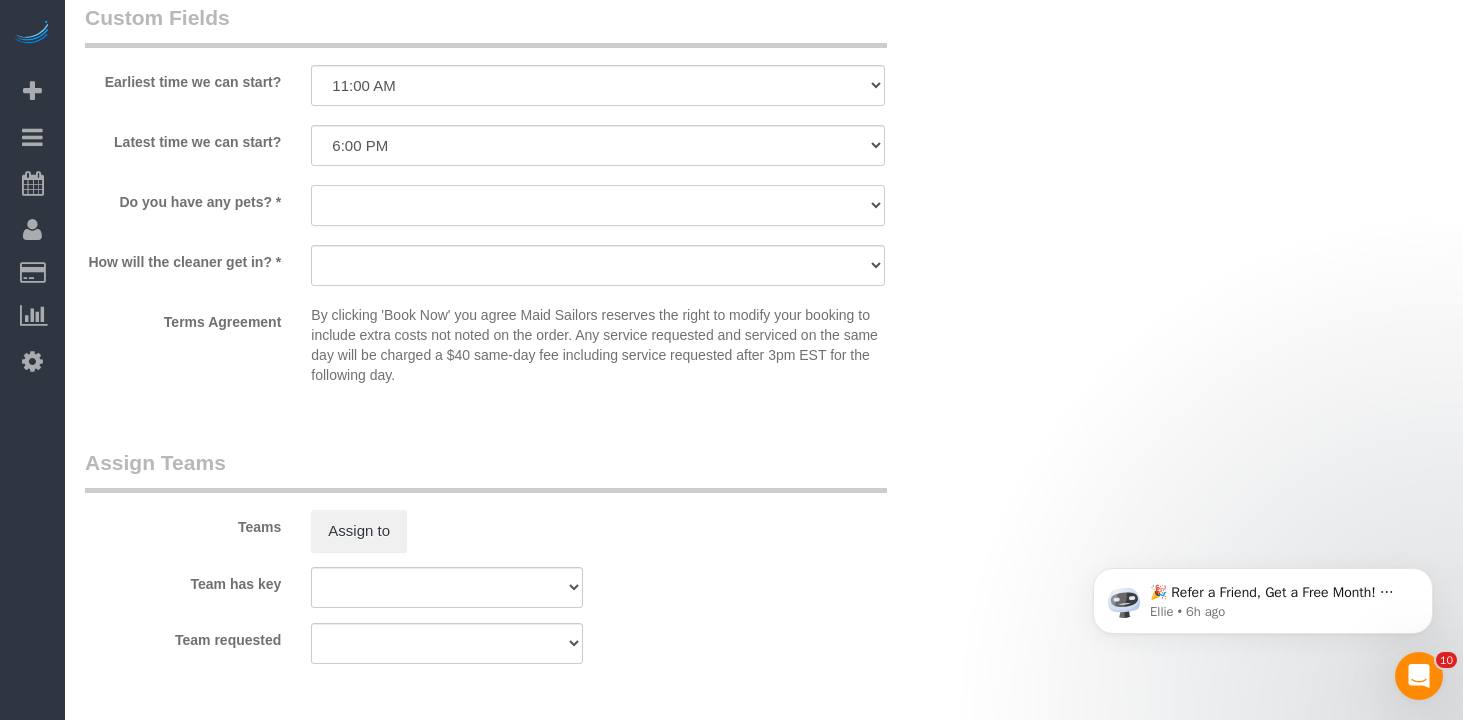 click on "Dog Cat None" at bounding box center (598, 205) 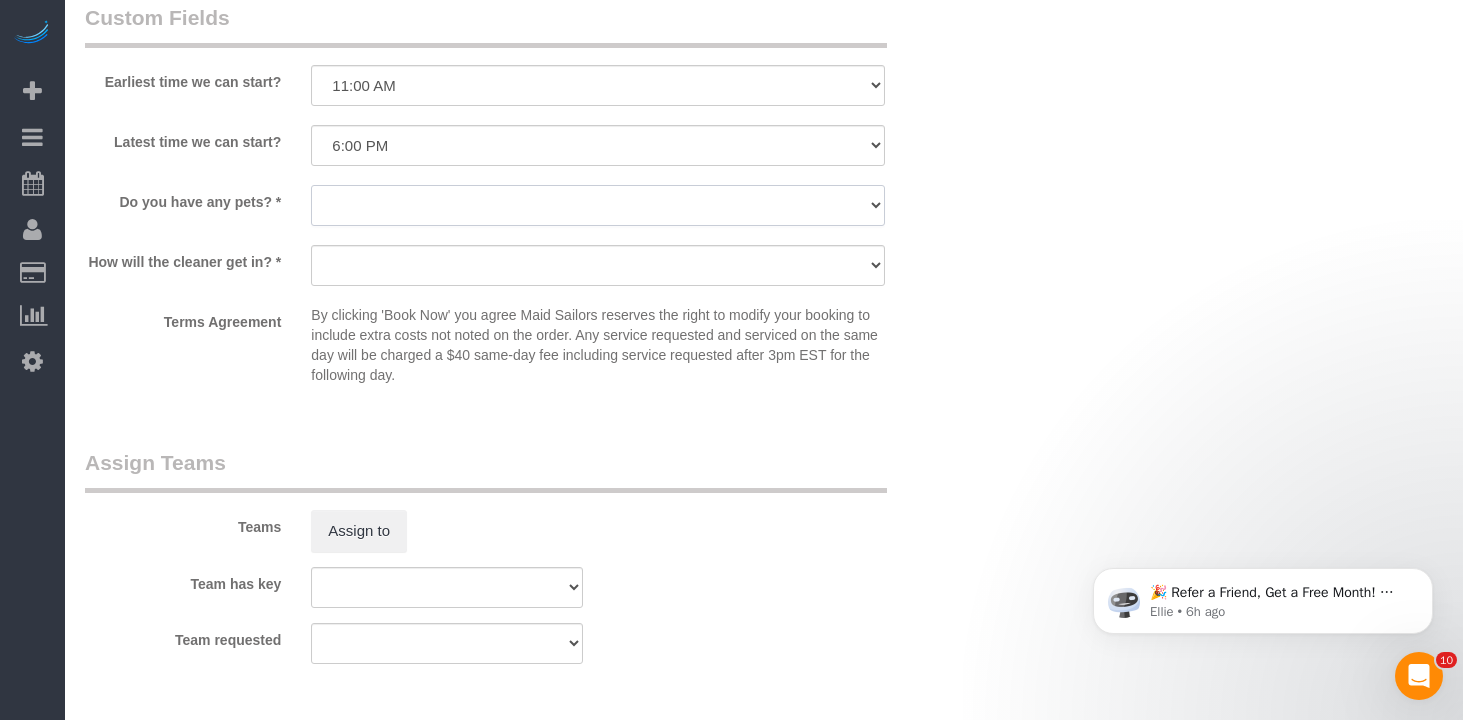 select on "number:15" 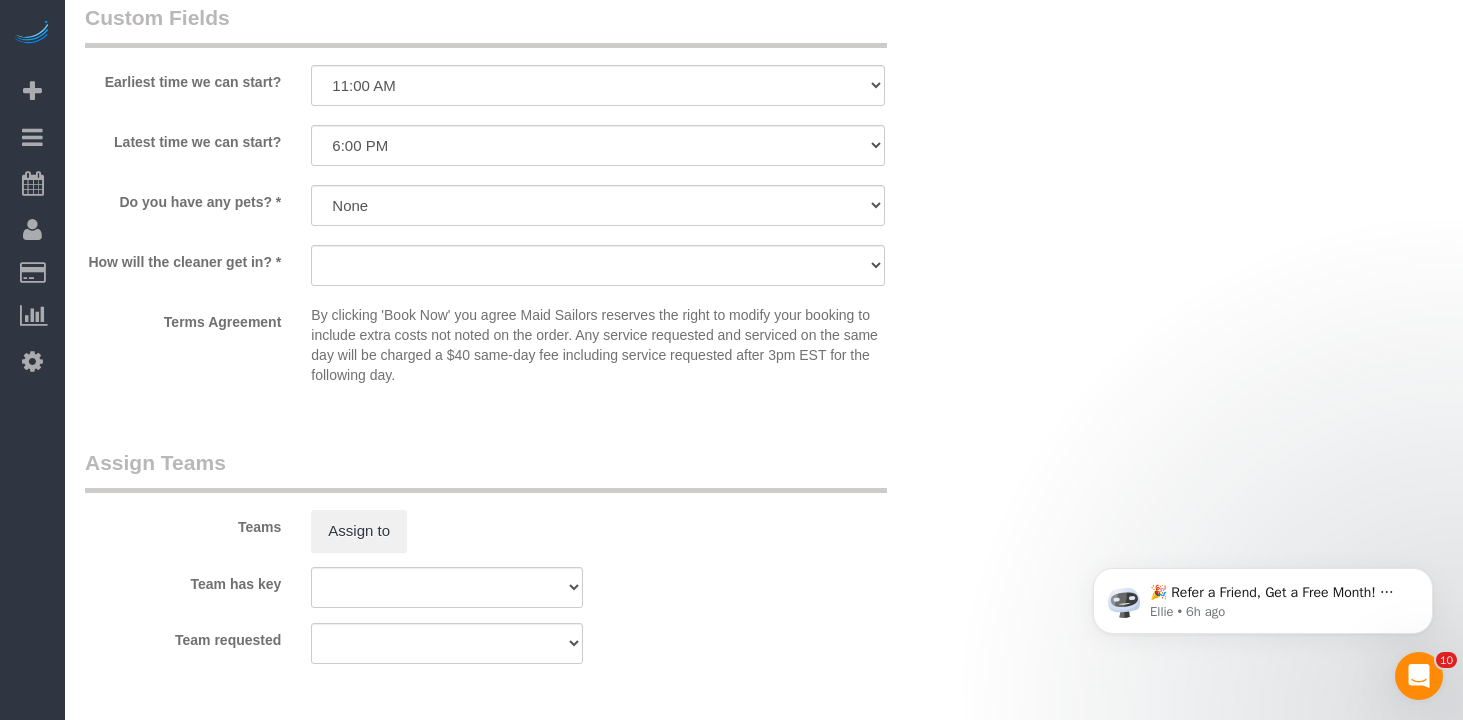 click on "By clicking 'Book Now' you agree Maid Sailors reserves the right to modify your booking to include extra costs not noted on the order. Any service requested and serviced on the same day will be charged a $40 same-day fee including service requested after 3pm EST for the following day." at bounding box center [598, 345] 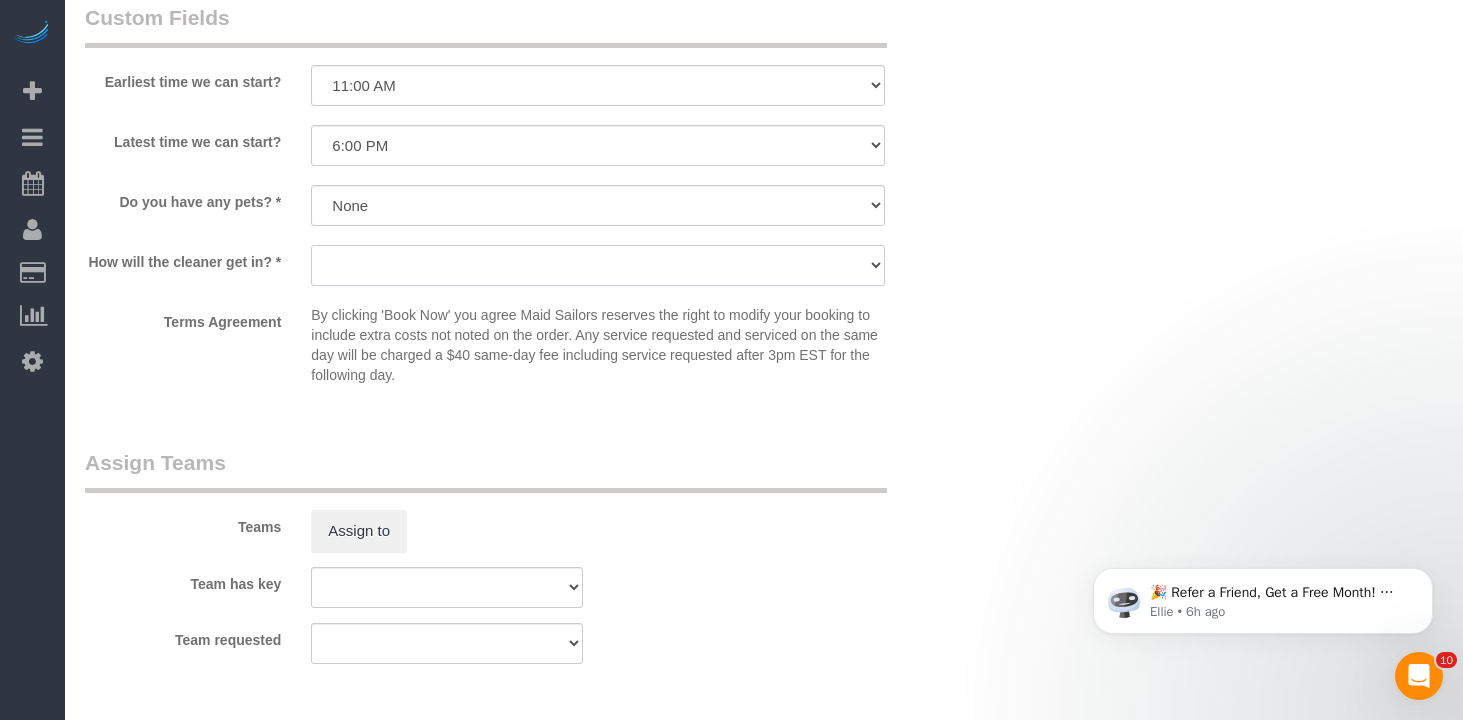click on "We'll let you in. Doorman/Front Desk has the key. Other (Provide details)" at bounding box center (598, 265) 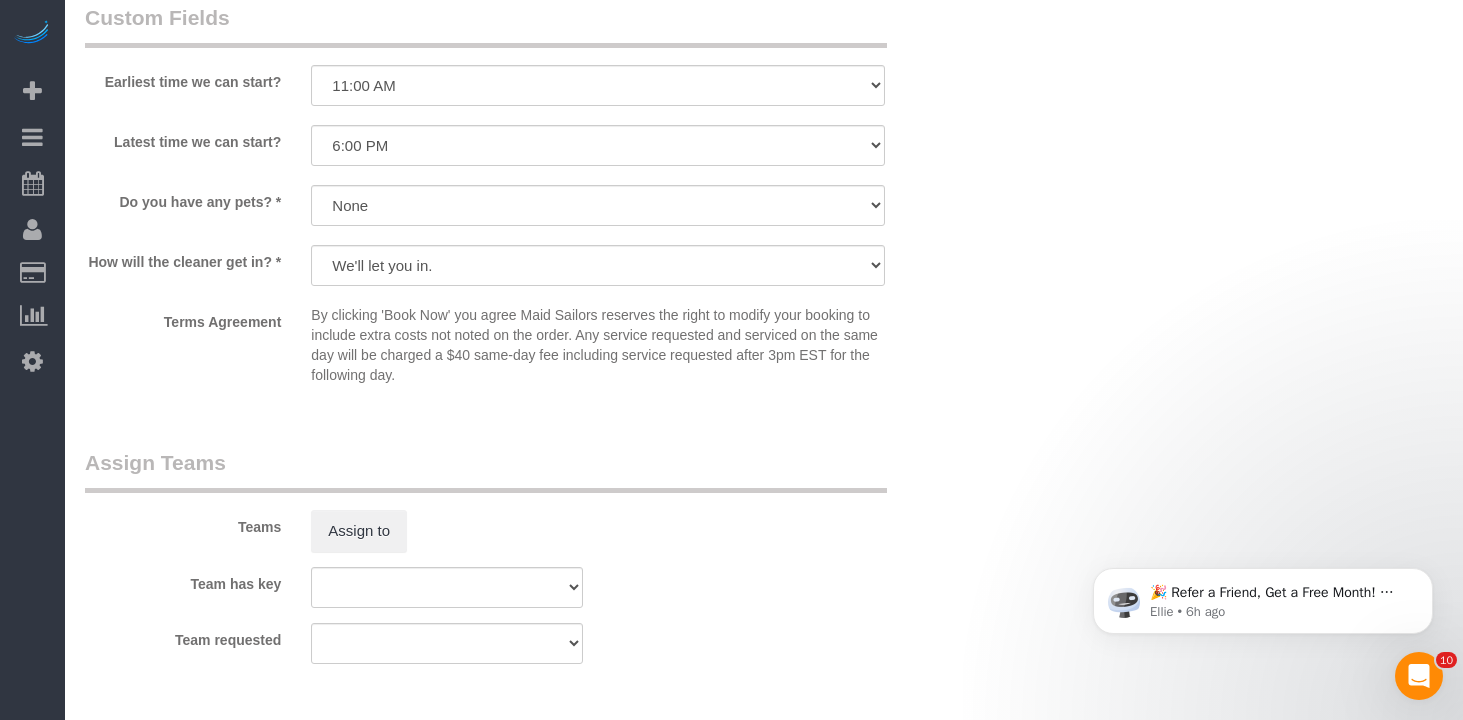 click on "Assign Teams" at bounding box center [486, 470] 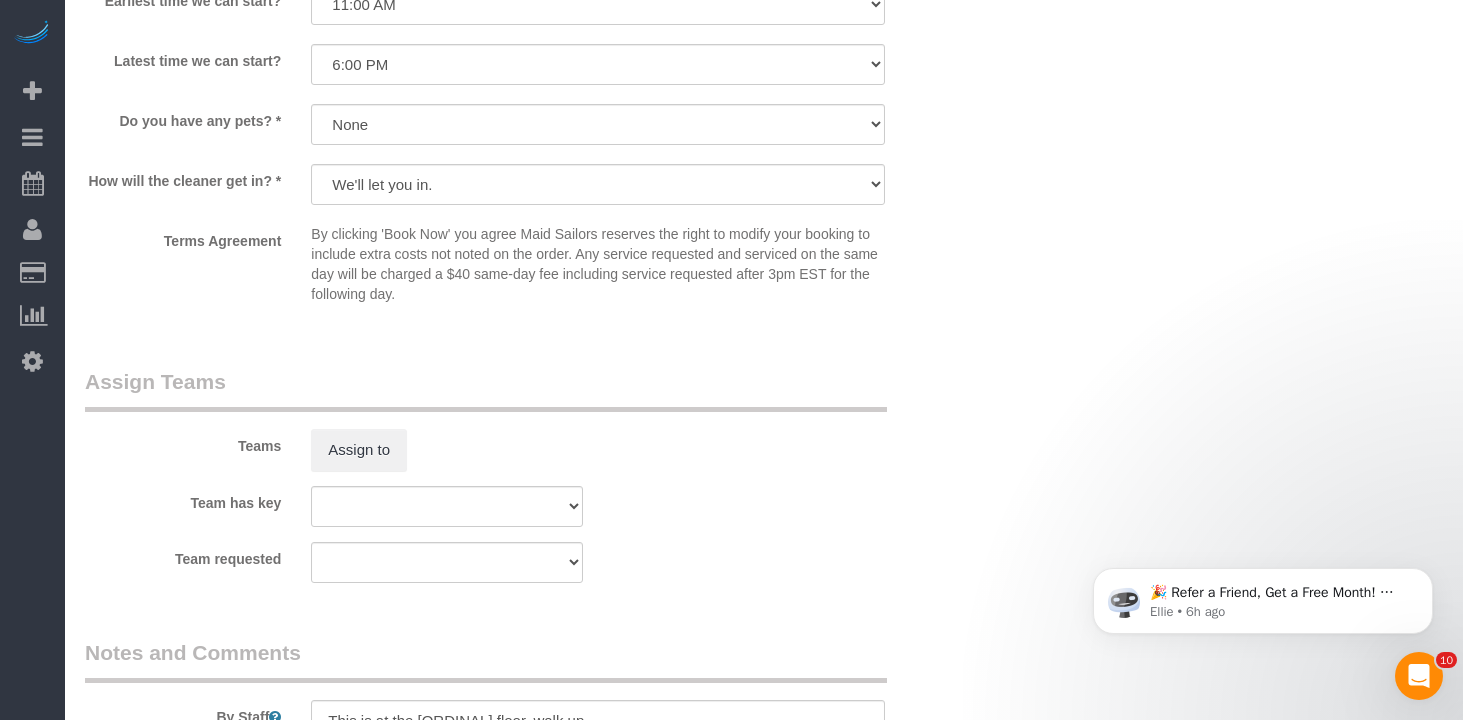 scroll, scrollTop: 2009, scrollLeft: 0, axis: vertical 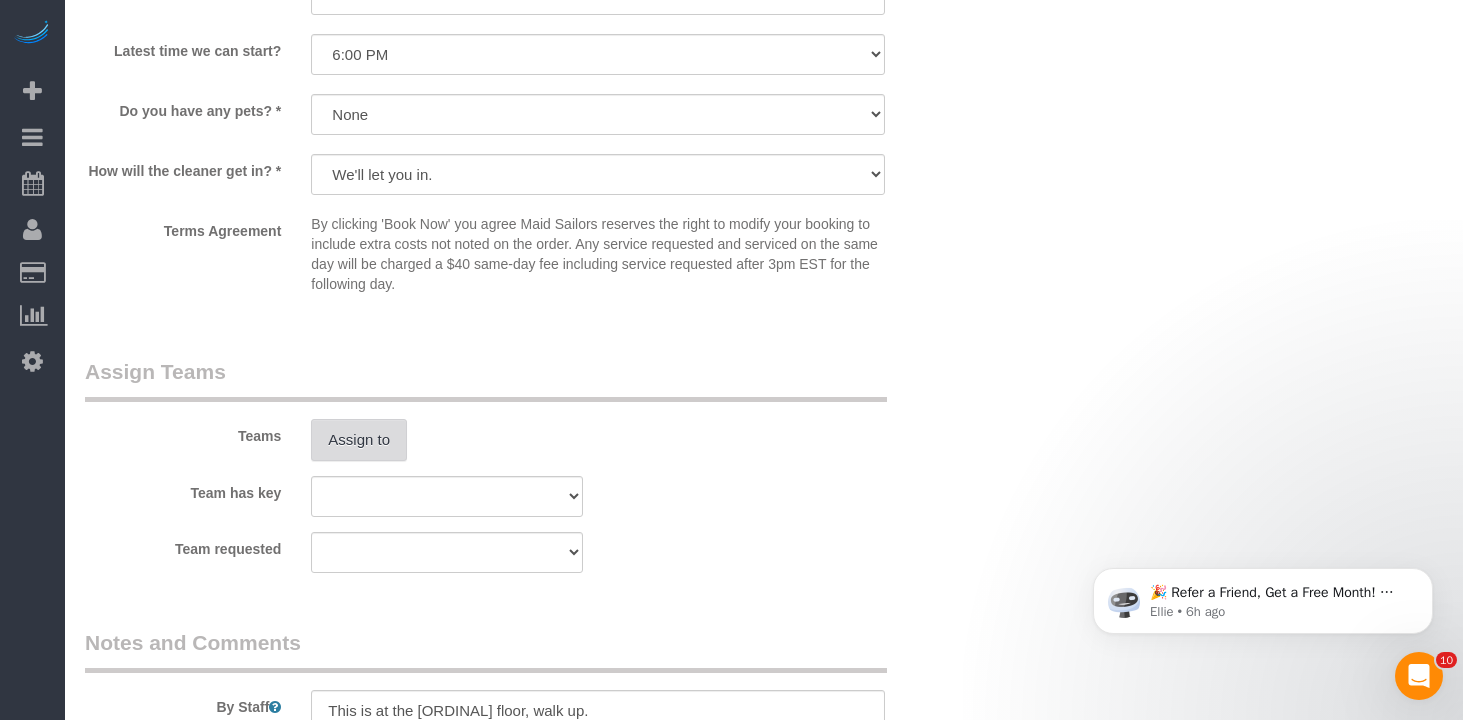 click on "Assign to" at bounding box center [359, 440] 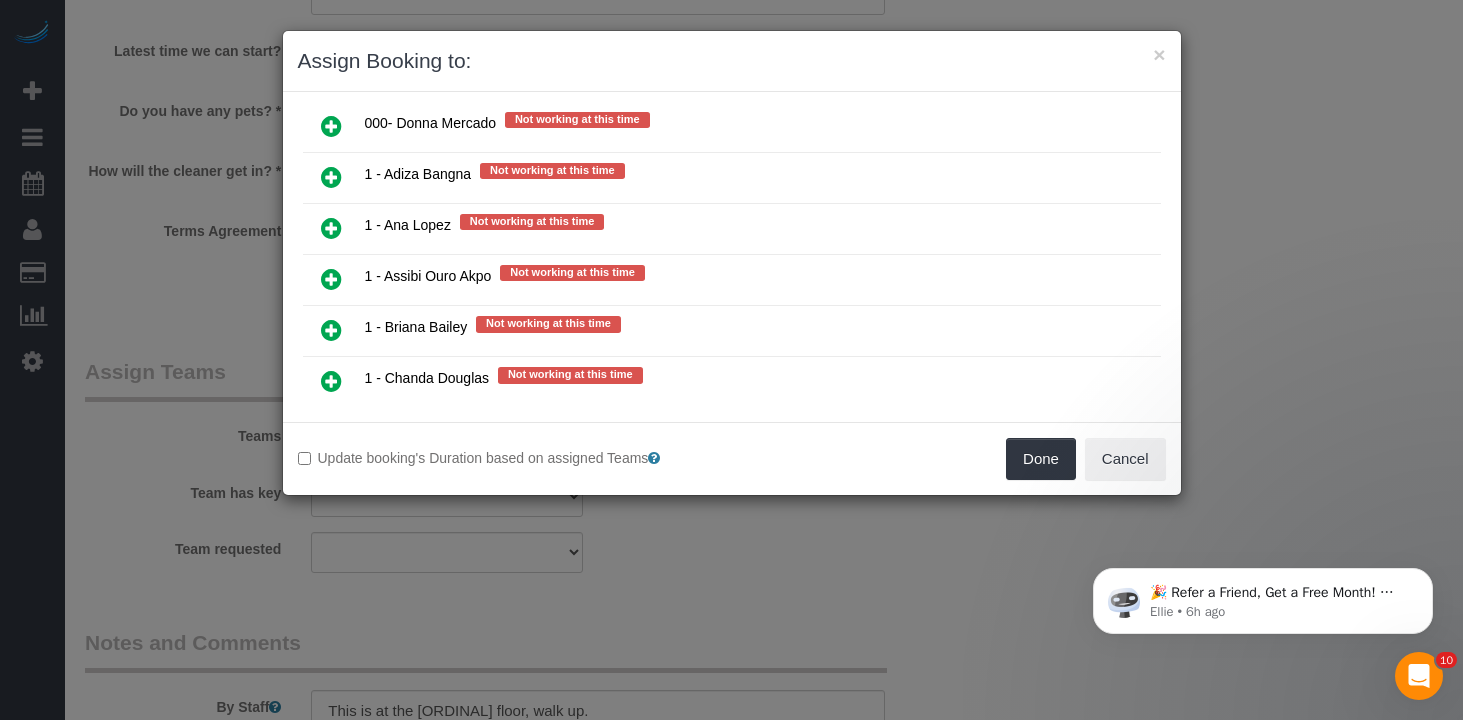 scroll, scrollTop: 1919, scrollLeft: 0, axis: vertical 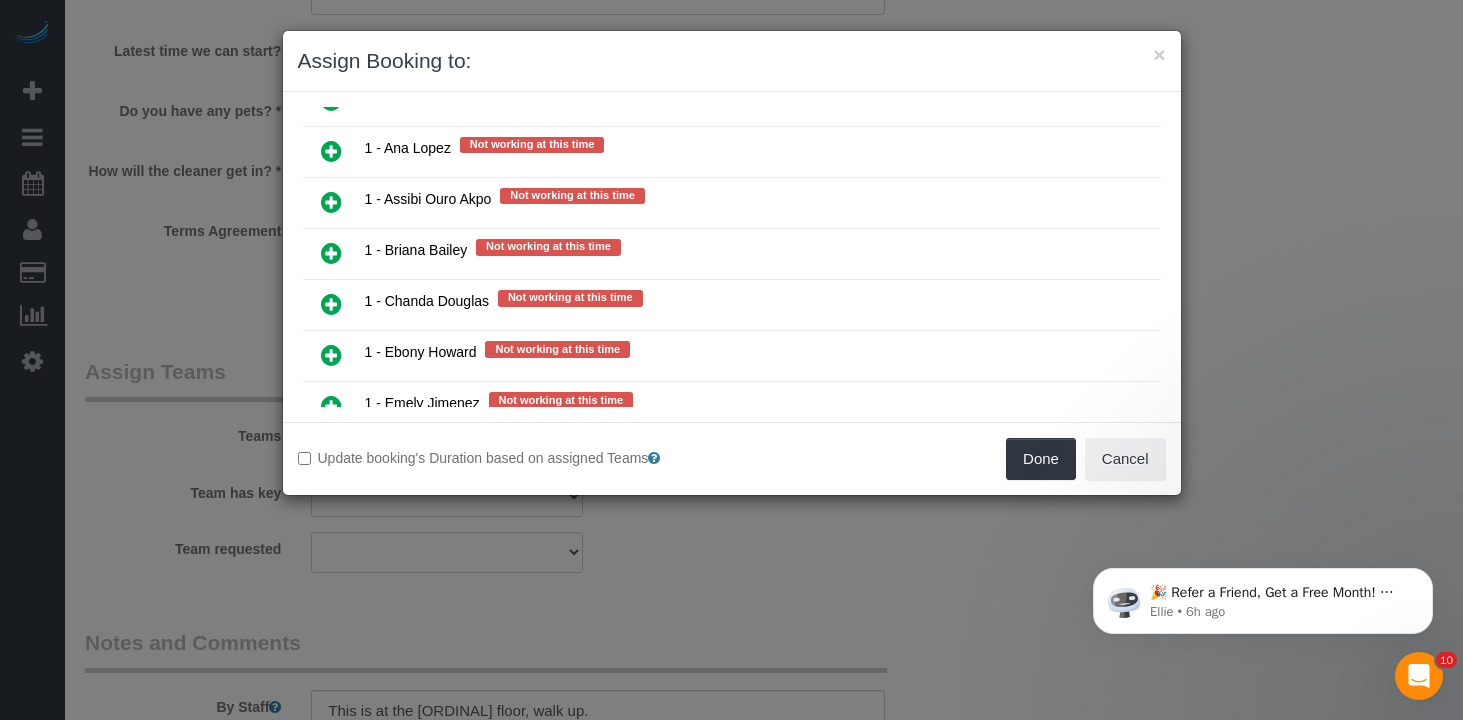 click at bounding box center (331, 253) 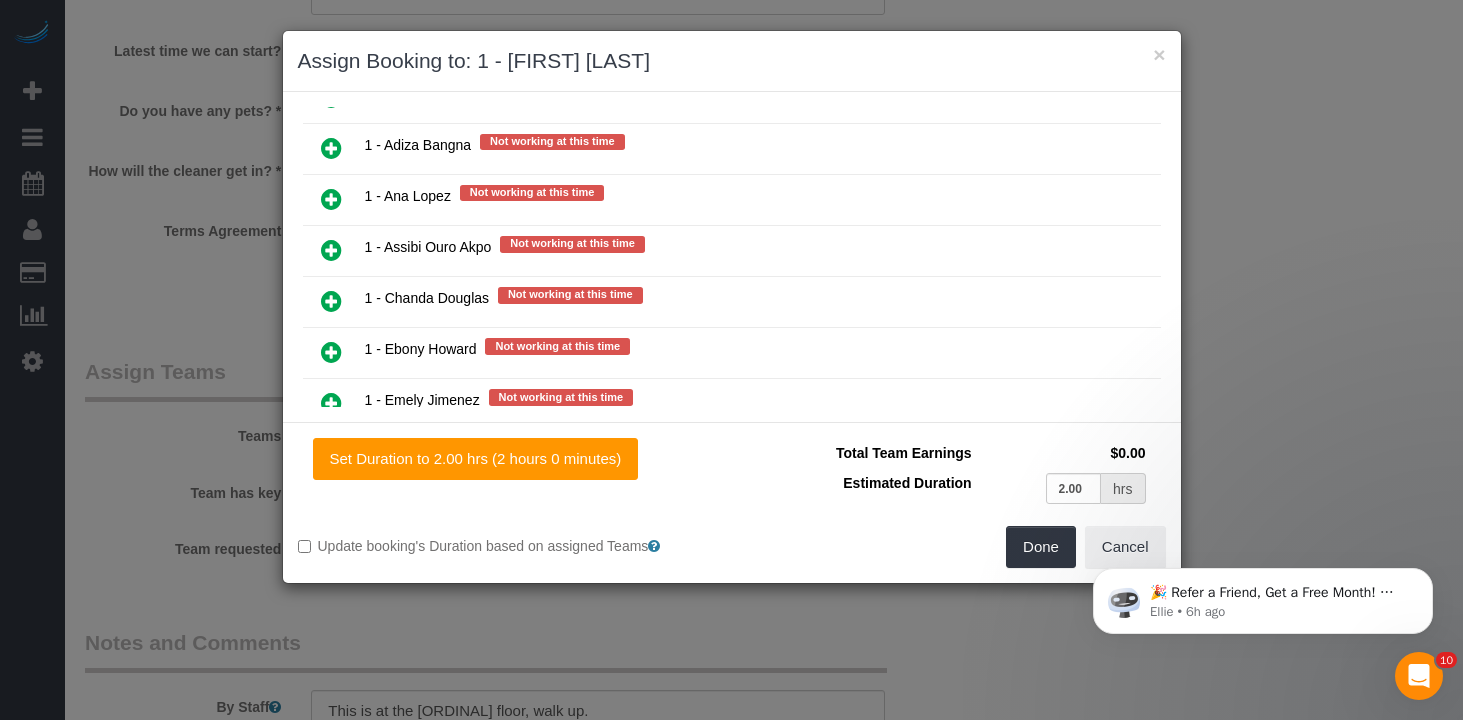 scroll, scrollTop: 1967, scrollLeft: 0, axis: vertical 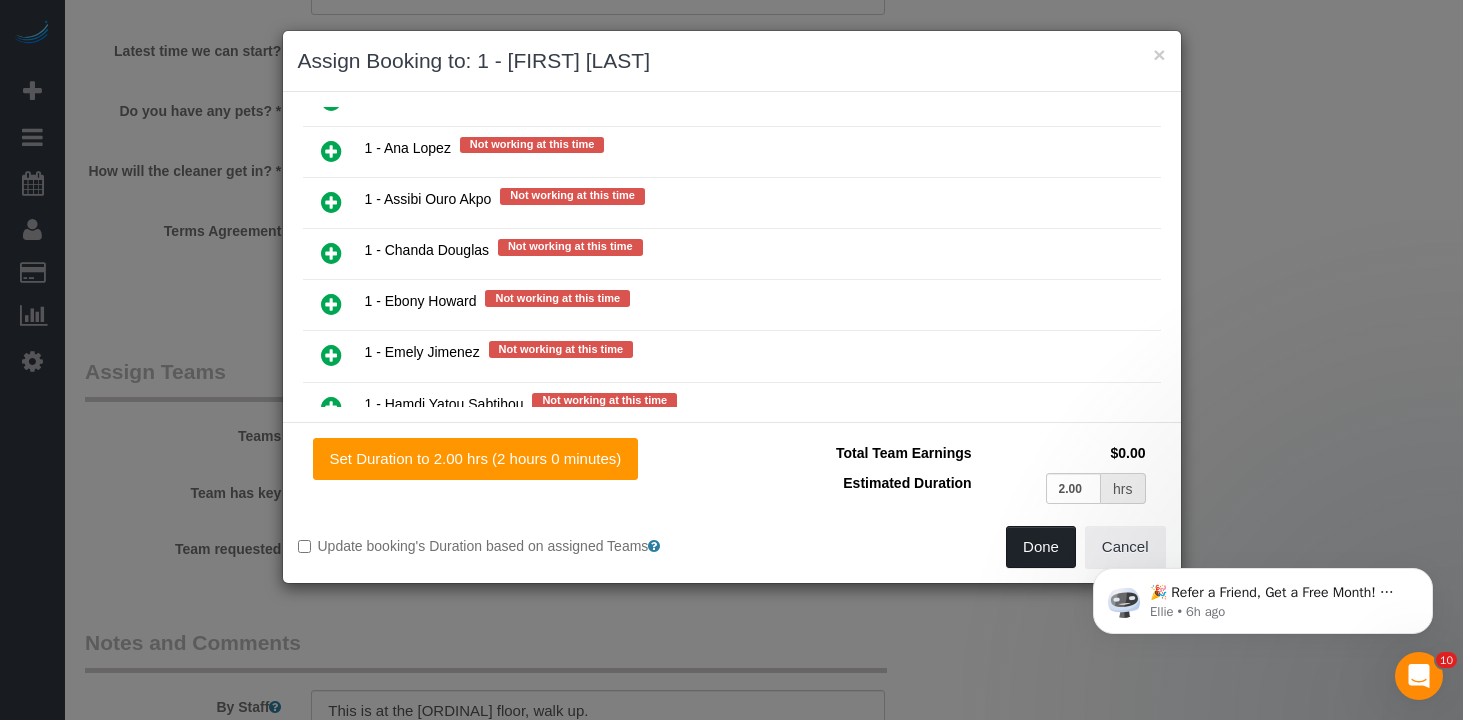 click on "Done" at bounding box center (1041, 547) 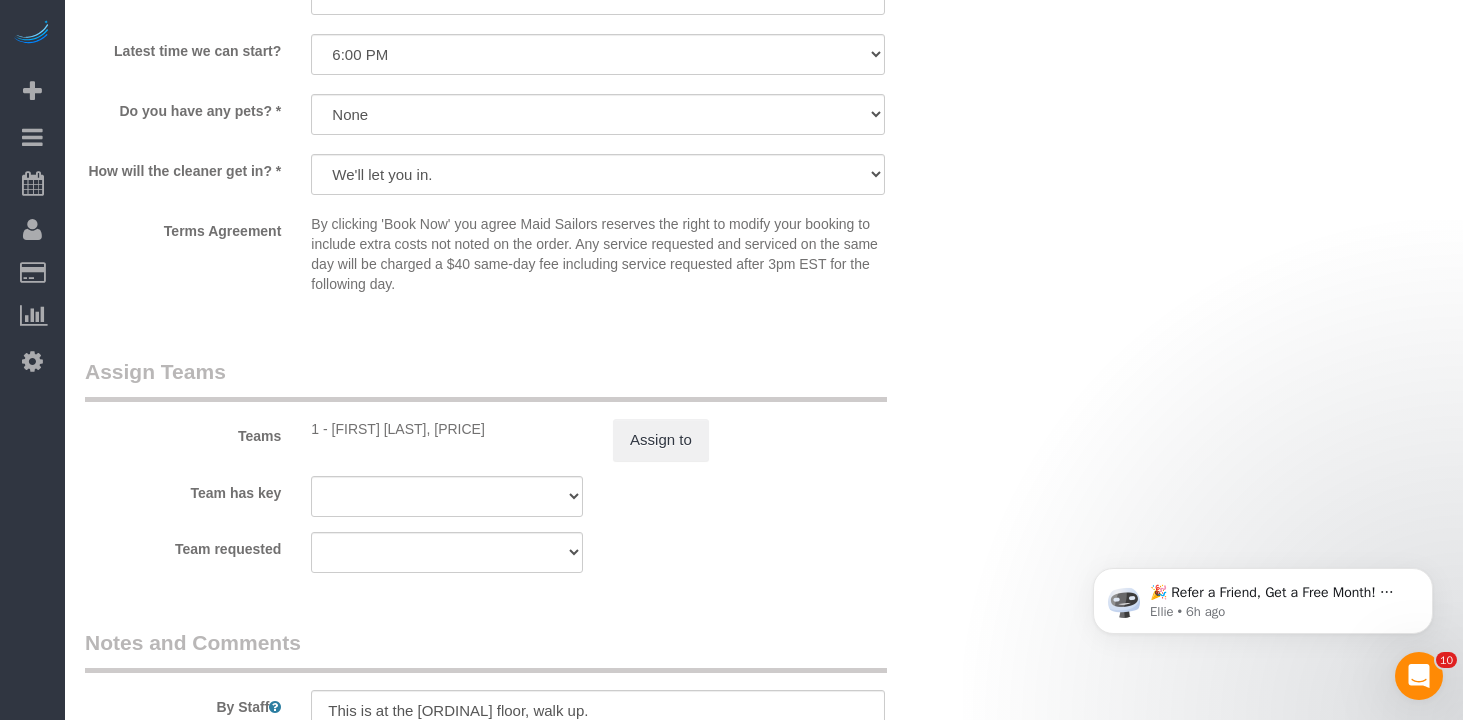 click on "Team has key
000- Donna Mercado
000 - Partnerships
000 - TEAM JOB
0 - Chastity Ayala
0 - Donavon Stewart
0 - Doris Quinde
0 - Emmonie Britt
0 - Fatoumata Barry
0 - Joselin Cecilio
0 - Julian Talavera
0 - Lanwa Beding
0 - Maribel Campos
0 - Valentin Florencio
0 - Victoria Rodriguez
1 - Adiza Bangna
1 - Amidatou Sebou
1 - Ana Lopez
1 - Assibi Ouro Akpo
1 - Berdina Philistin
1 - Briana Bailey
1 - Chanda Douglas
1 - Ebony Howard
1 - Elba Lobo Varela
1 - Emely Jimenez
1 - Fatoumata Diallo
1 - Hamdi Yatou Sabtihou
1 - Ingrid Malasi" at bounding box center (522, 496) 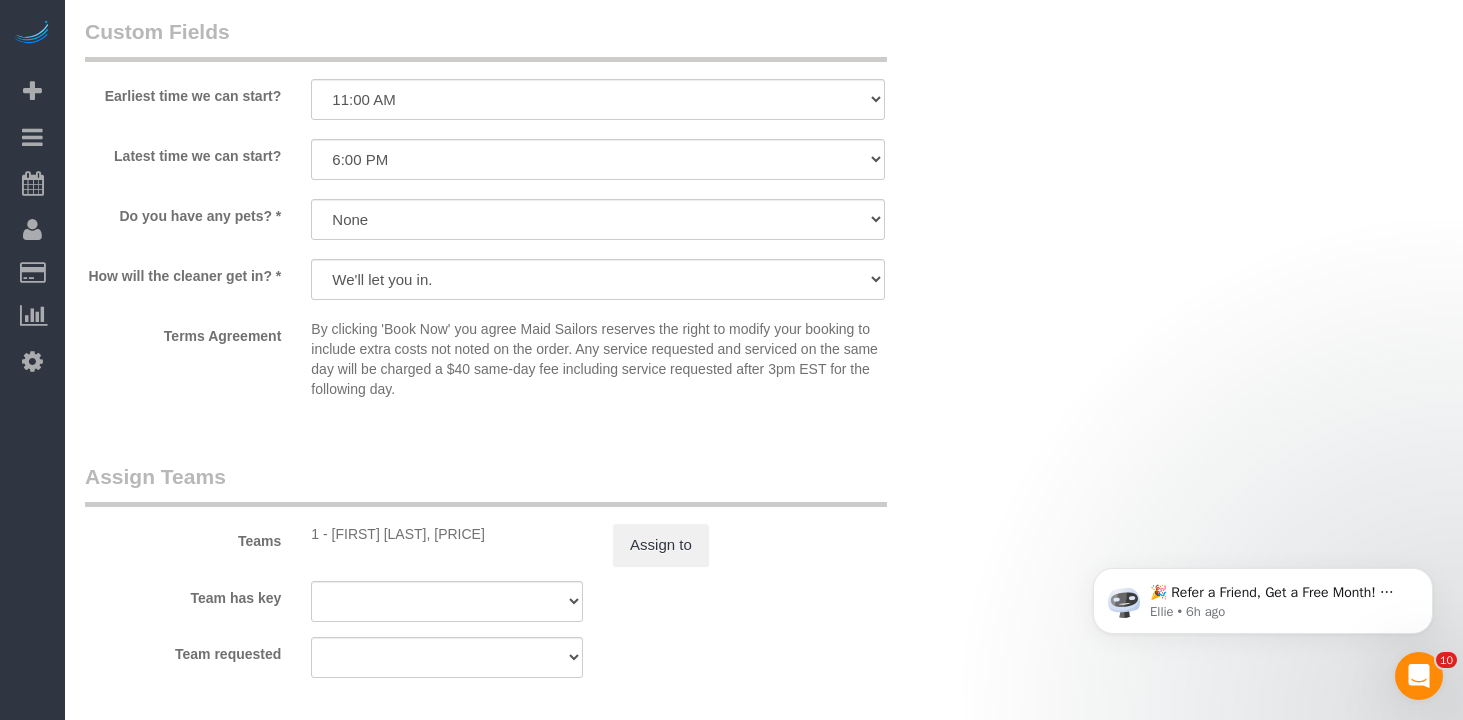 scroll, scrollTop: 2041, scrollLeft: 0, axis: vertical 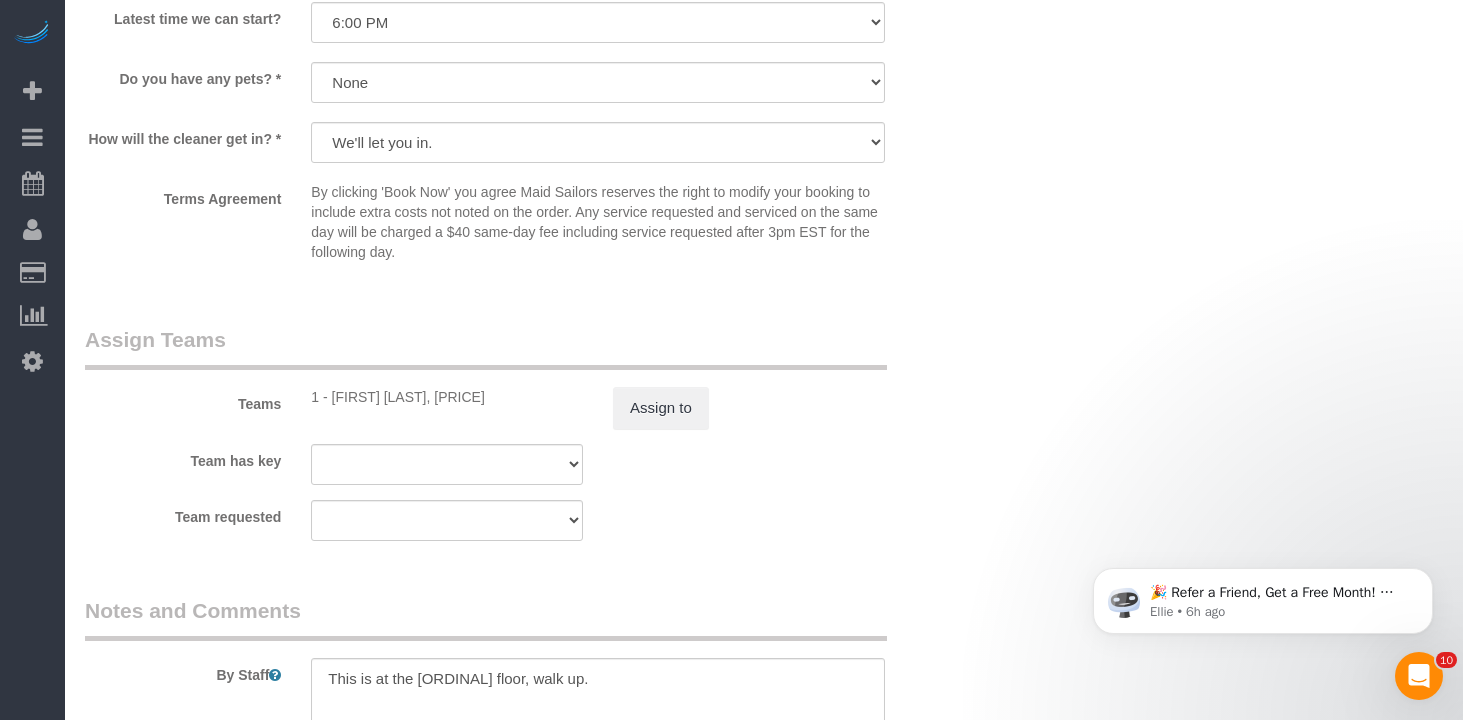 click on "Earliest time we can start?
I am not flexible, keep my selected time 8:00 AM 9:00 AM 10:00 AM 11:00 AM 12:00 PM 1:00 PM 2:00 PM 3:00 PM 4:00 PM 5:00 PM 6:00 PM 7:00 PM
Latest time we can start?" at bounding box center [522, 75] 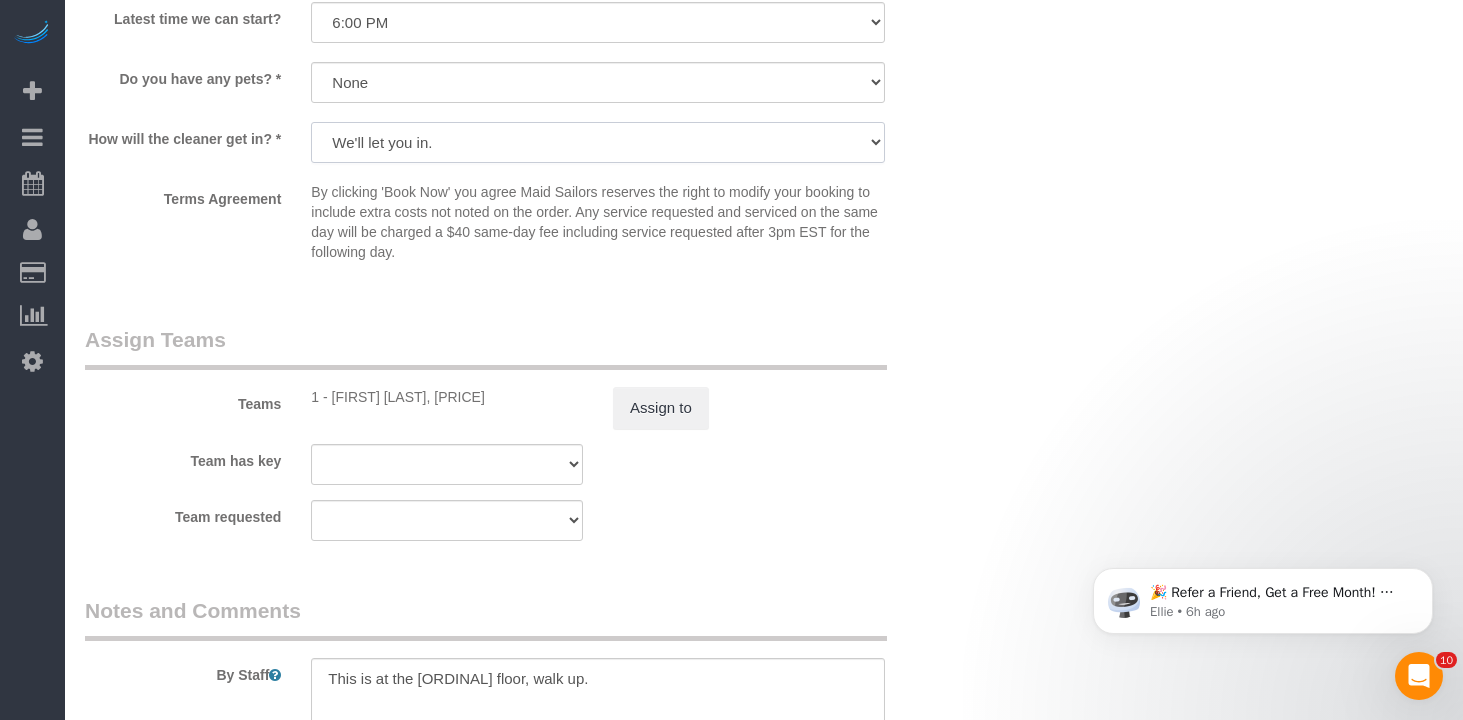 click on "We'll let you in. Doorman/Front Desk has the key. Other (Provide details)" at bounding box center [598, 142] 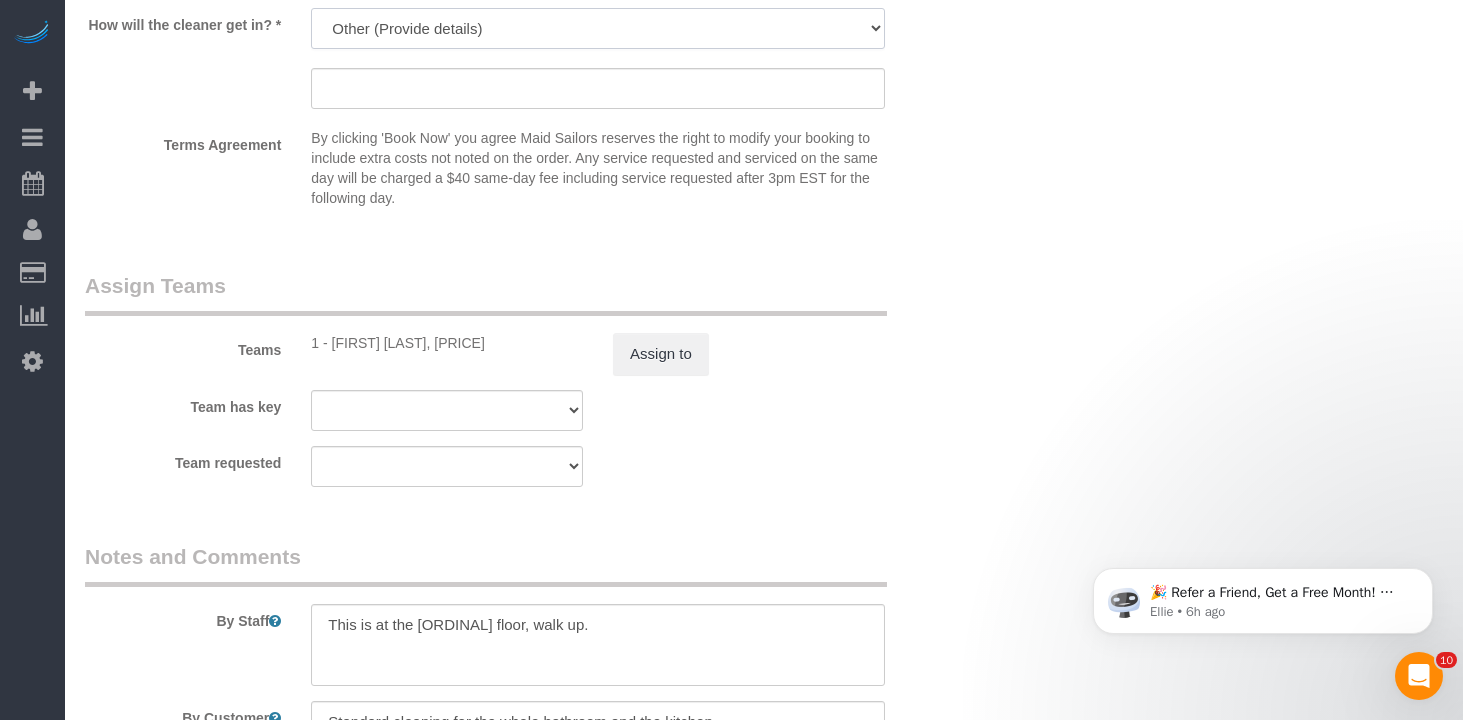 scroll, scrollTop: 2072, scrollLeft: 0, axis: vertical 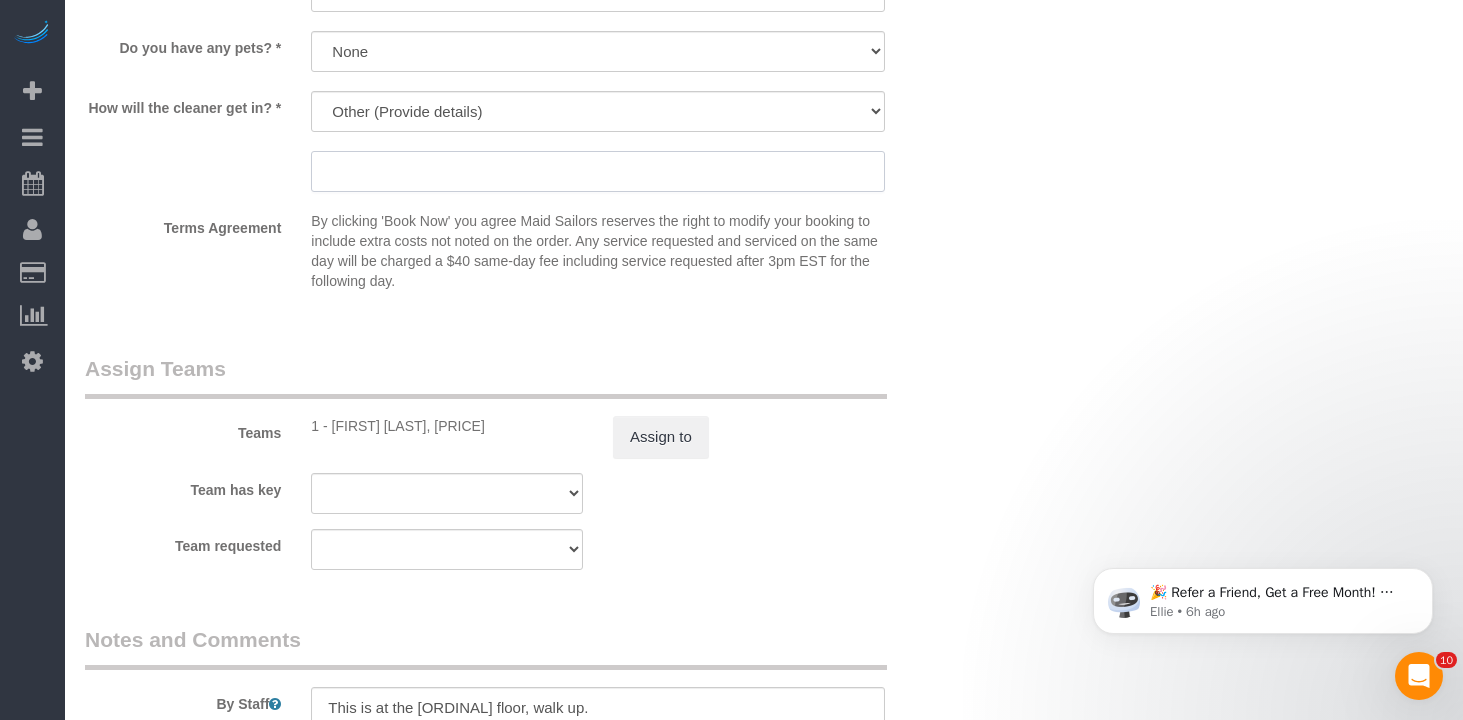 click at bounding box center (598, 171) 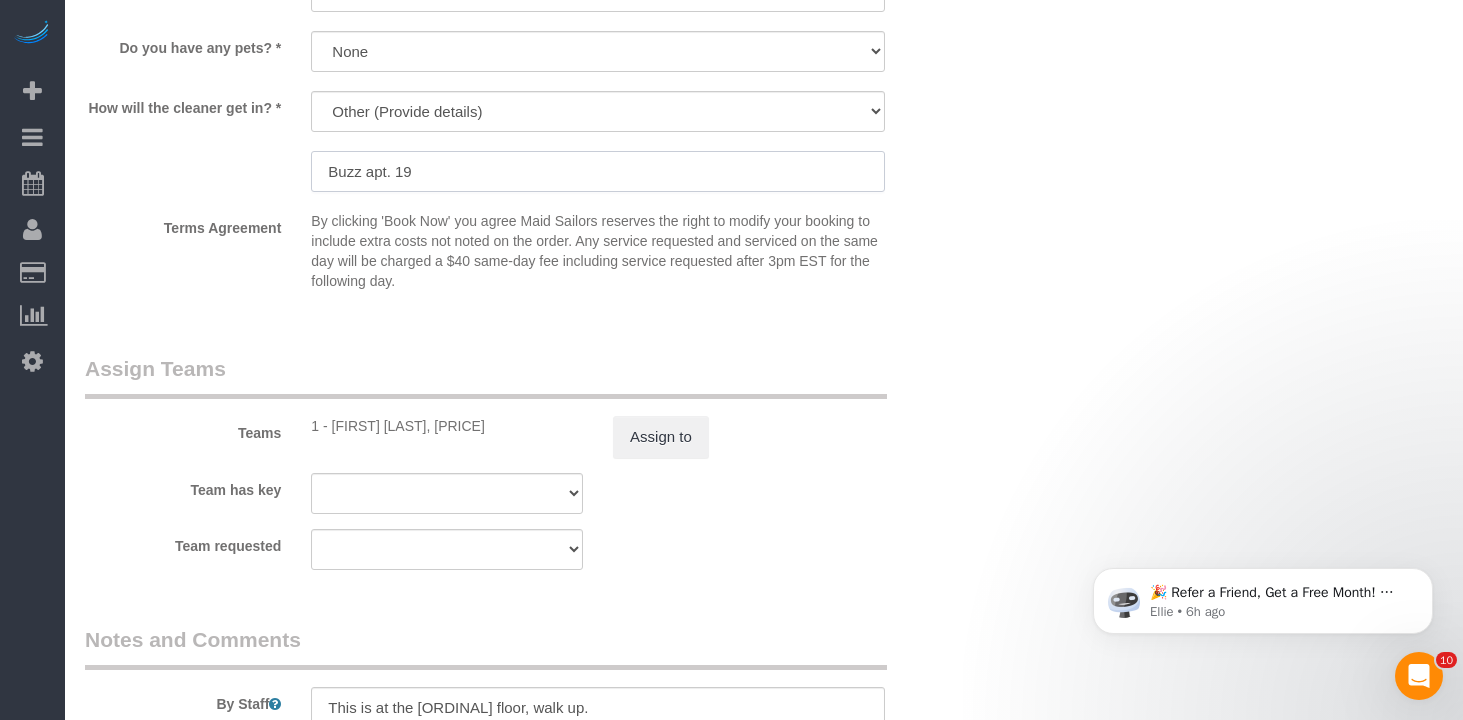 type on "Buzz apt. 19" 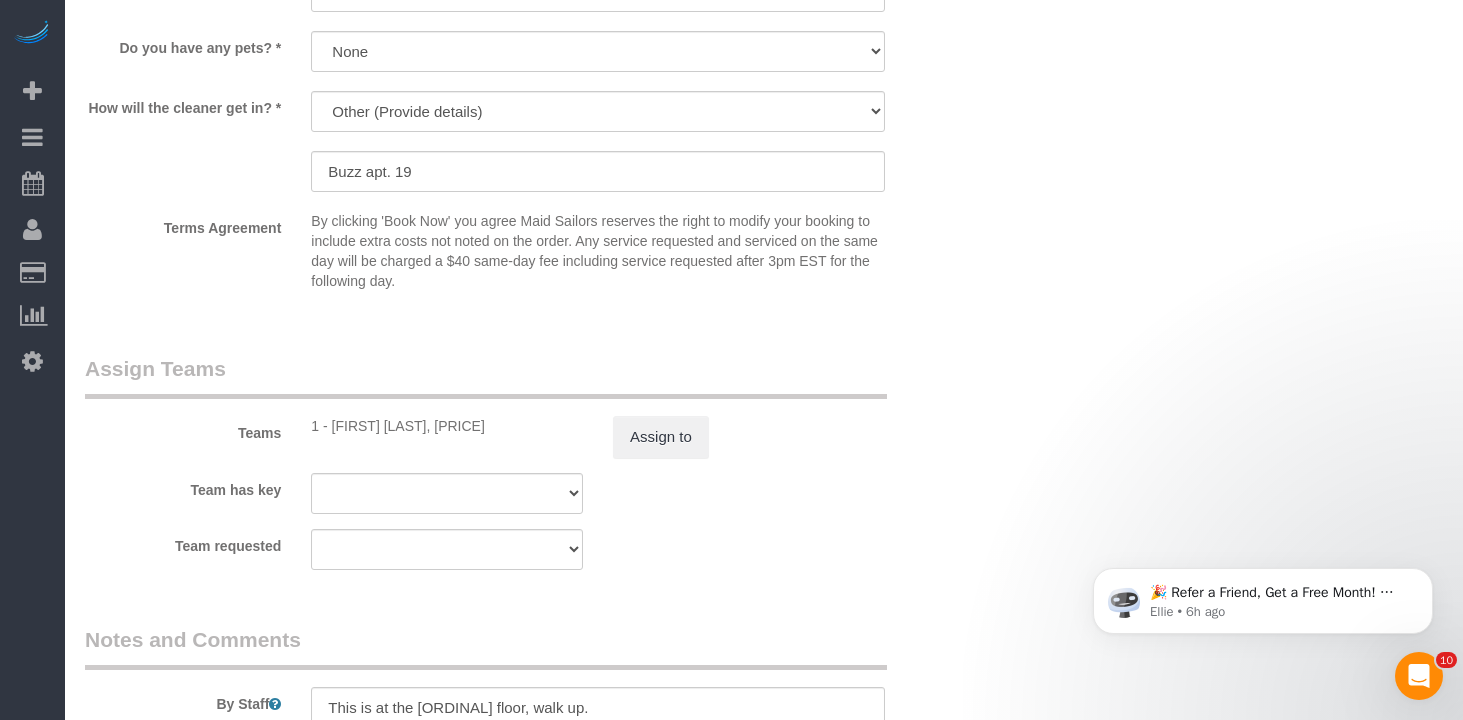 click on "By clicking 'Book Now' you agree Maid Sailors reserves the right to modify your booking to include extra costs not noted on the order. Any service requested and serviced on the same day will be charged a $40 same-day fee including service requested after 3pm EST for the following day." at bounding box center (598, 251) 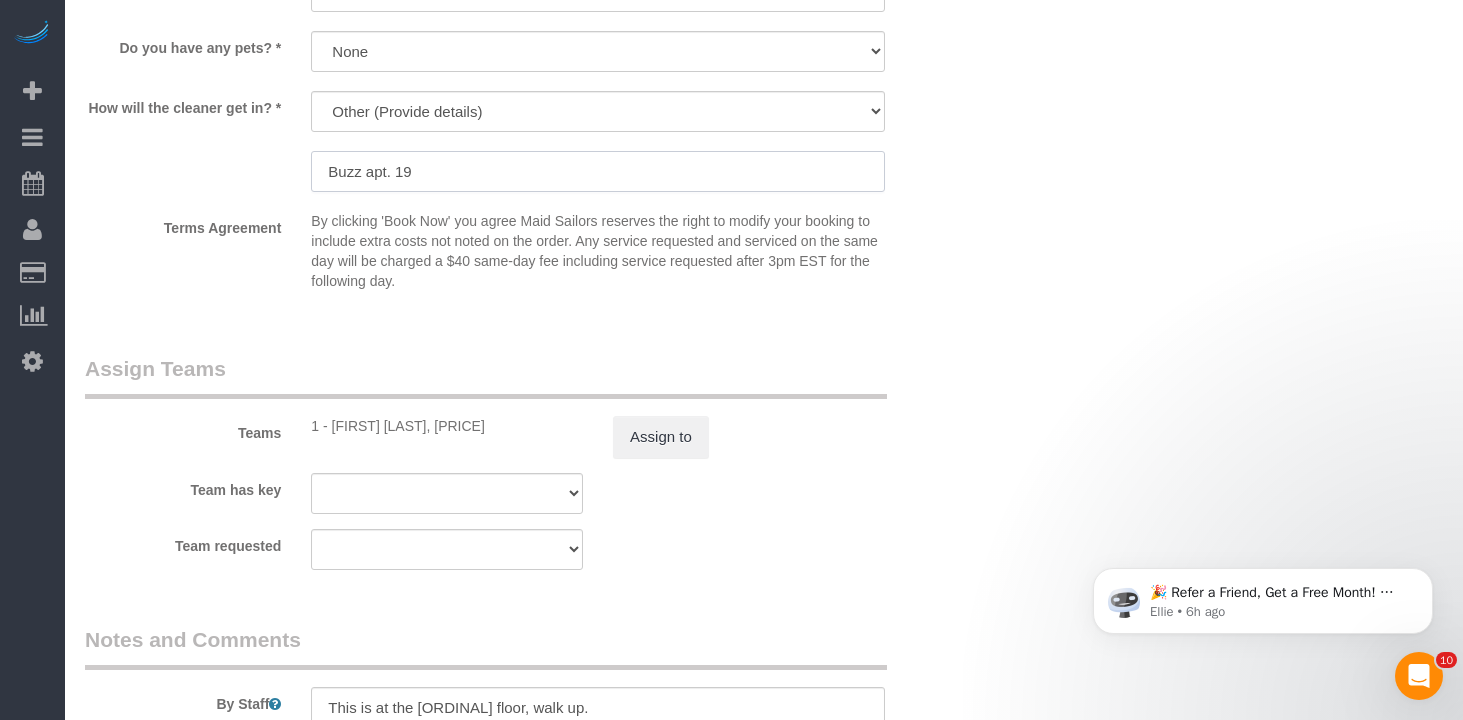 click on "Buzz apt. 19" at bounding box center [598, 171] 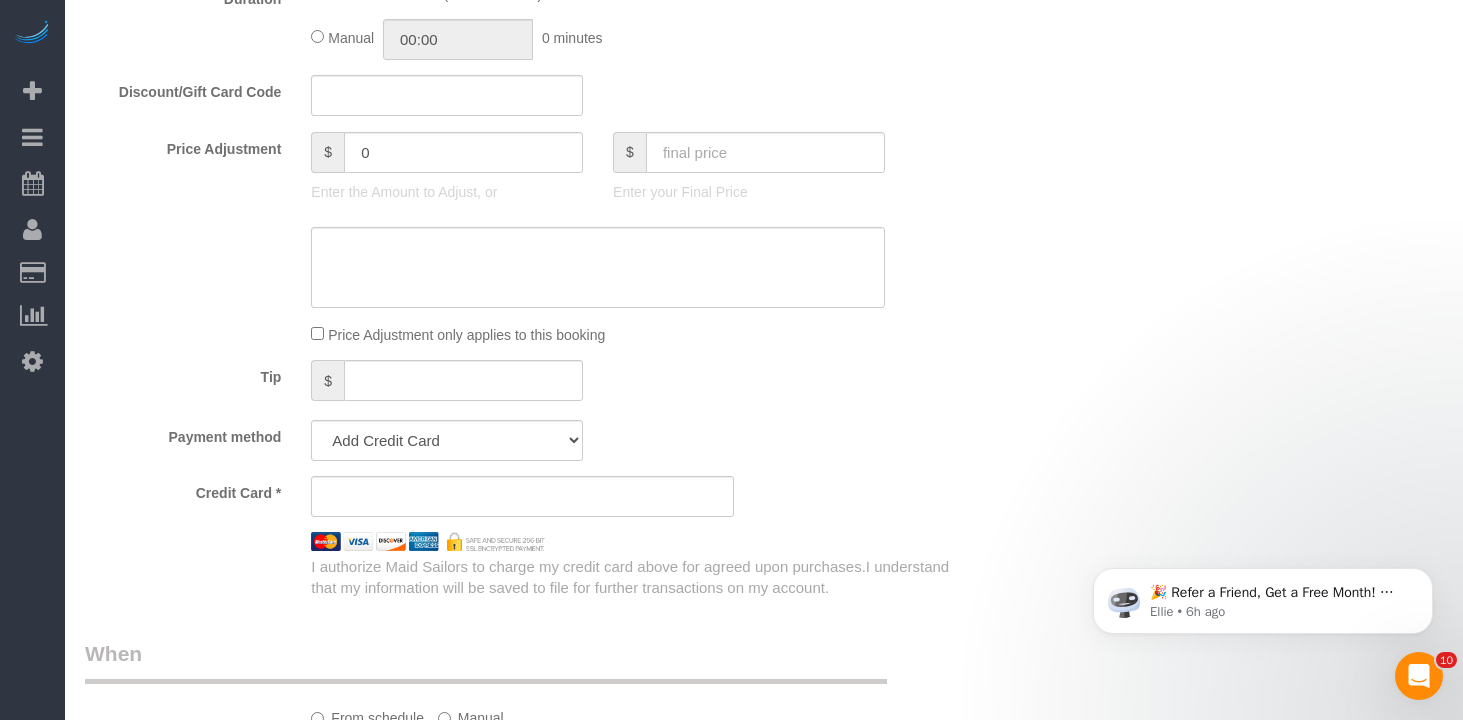 scroll, scrollTop: 1077, scrollLeft: 0, axis: vertical 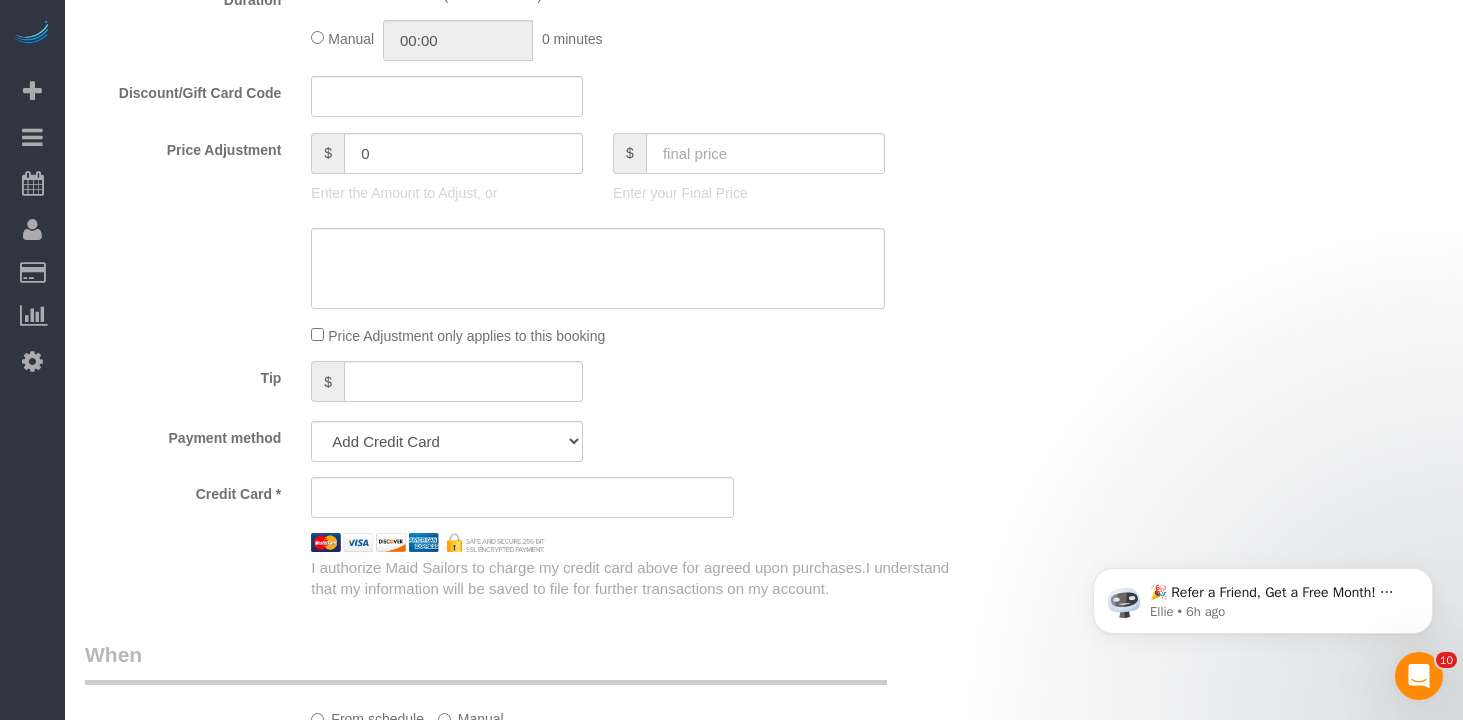 click on "Tip
$" 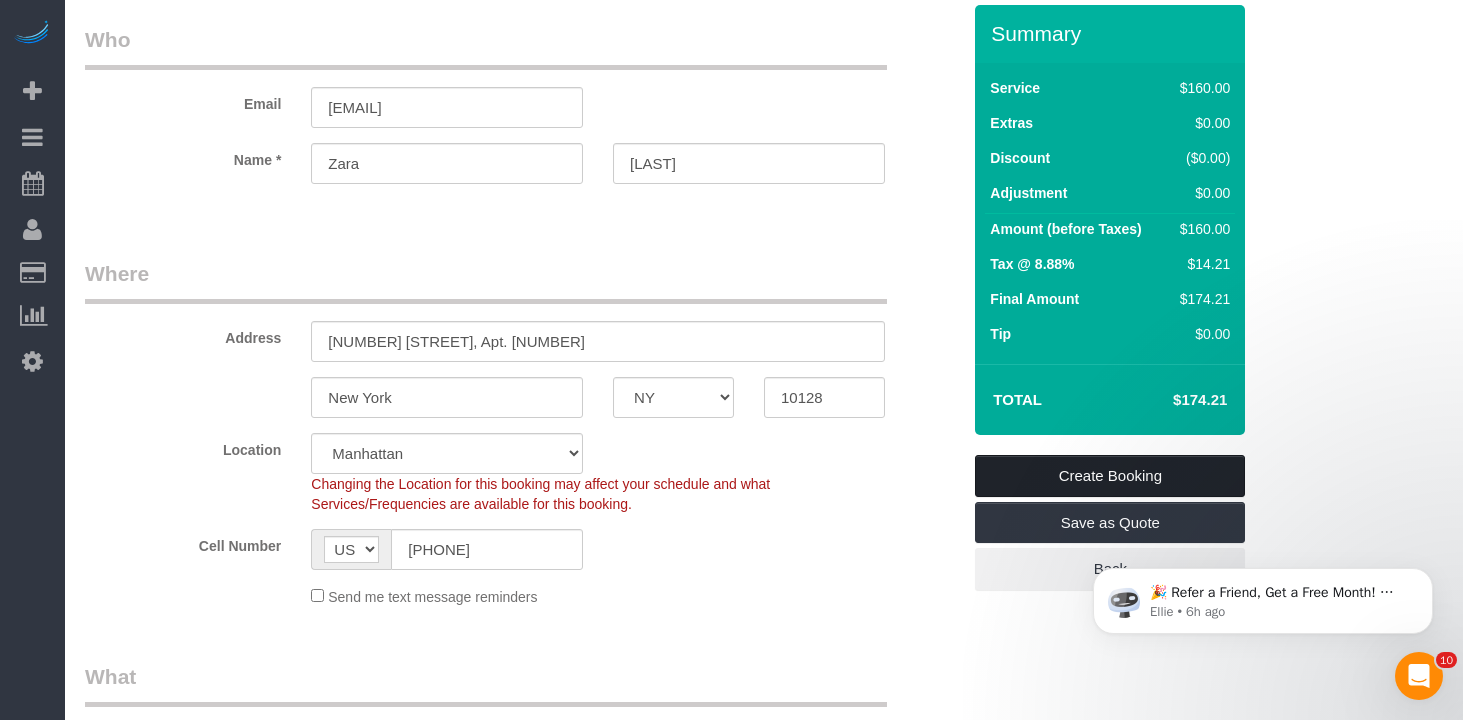 scroll, scrollTop: 56, scrollLeft: 0, axis: vertical 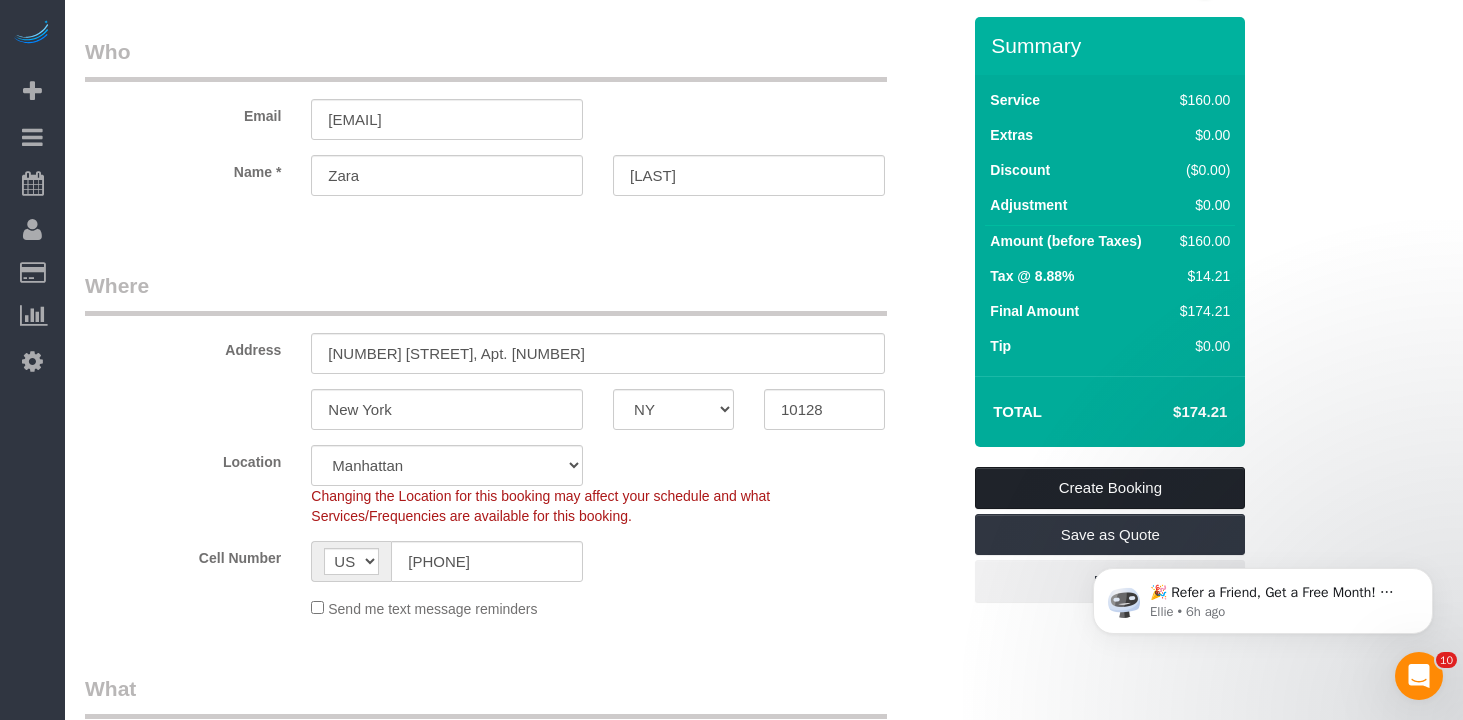 click on "Create Booking" at bounding box center [1110, 488] 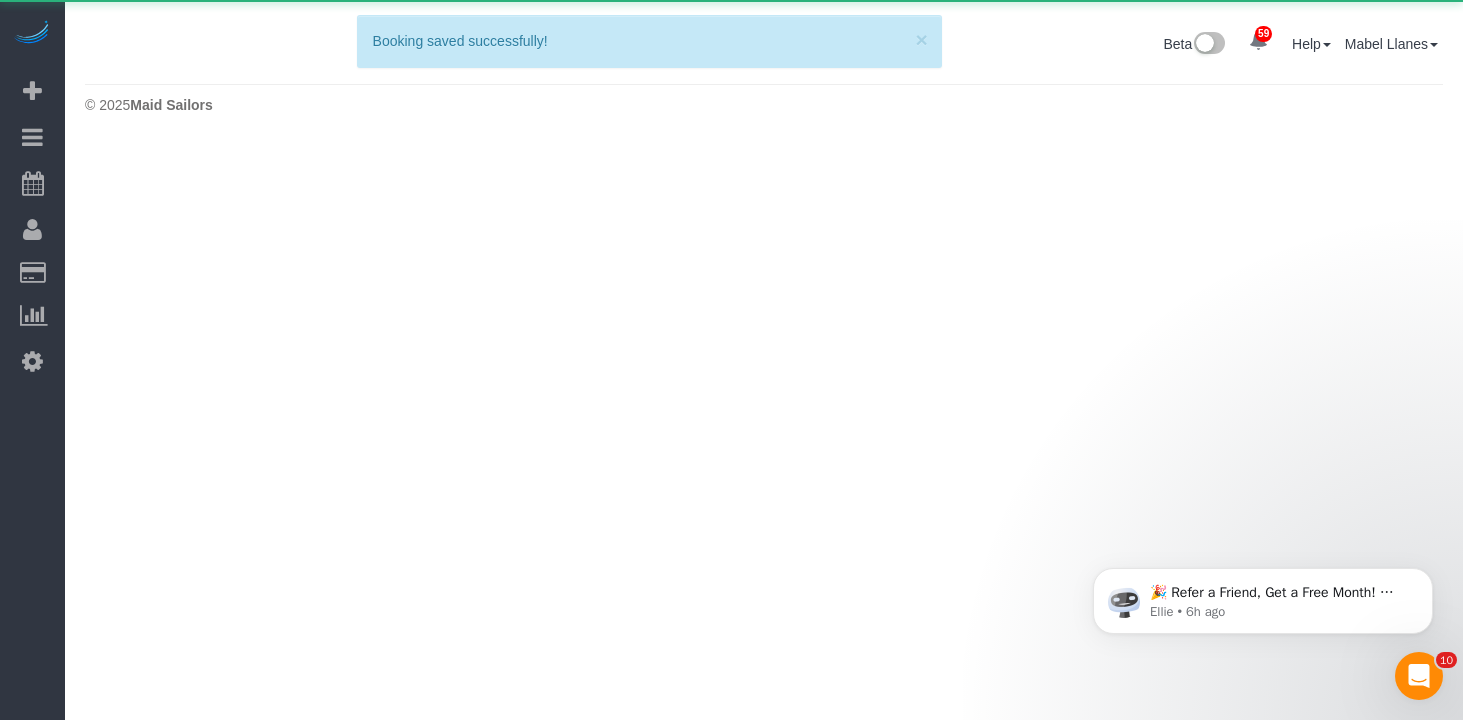 scroll, scrollTop: 0, scrollLeft: 0, axis: both 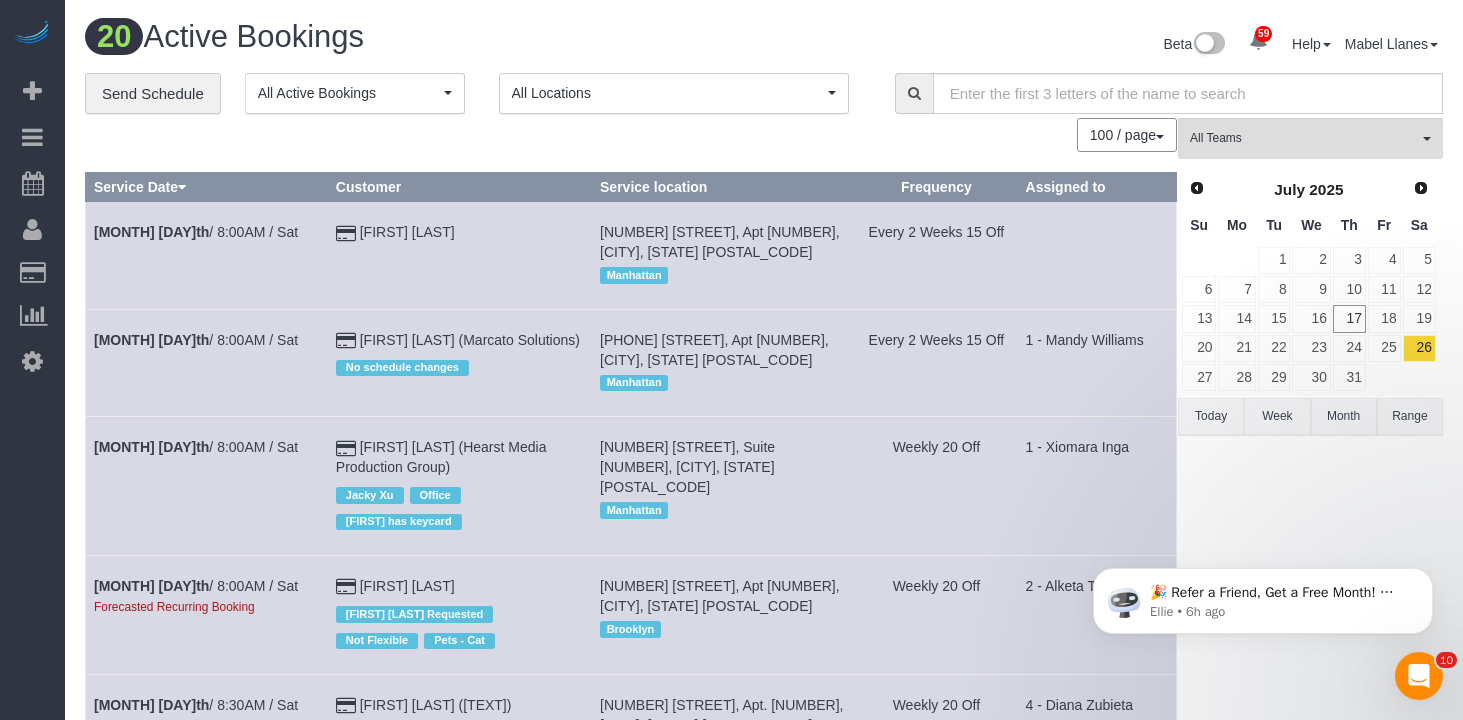 click on "20  Active Bookings" at bounding box center [417, 37] 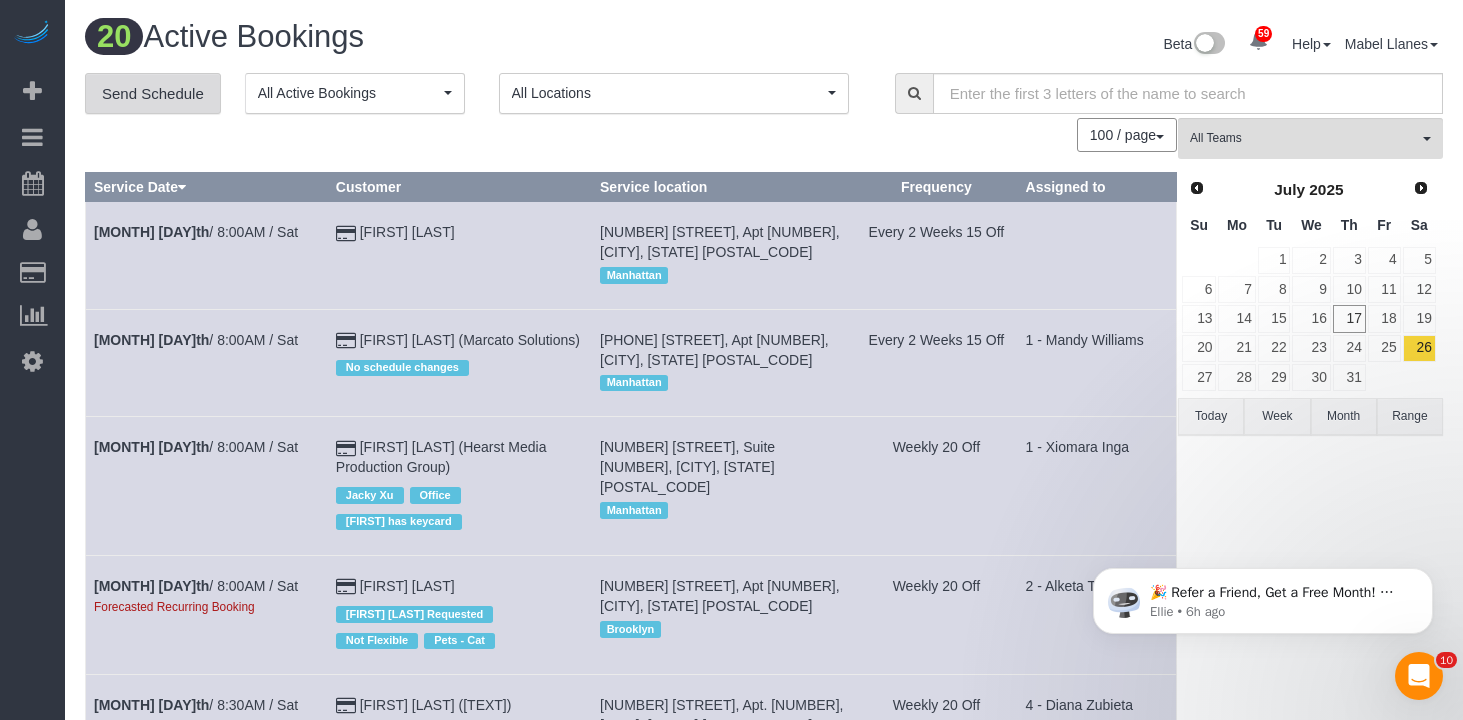 click on "Send Schedule" at bounding box center (153, 94) 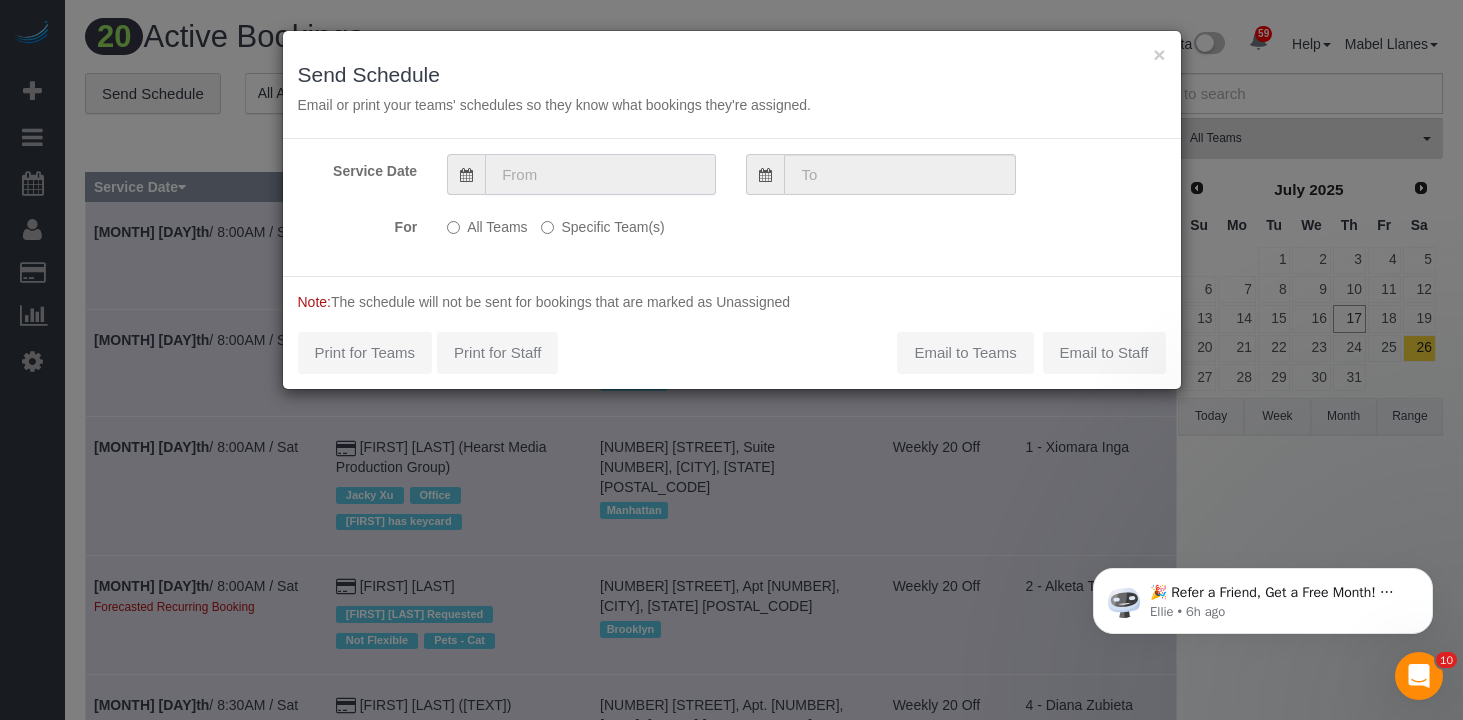 click at bounding box center [600, 174] 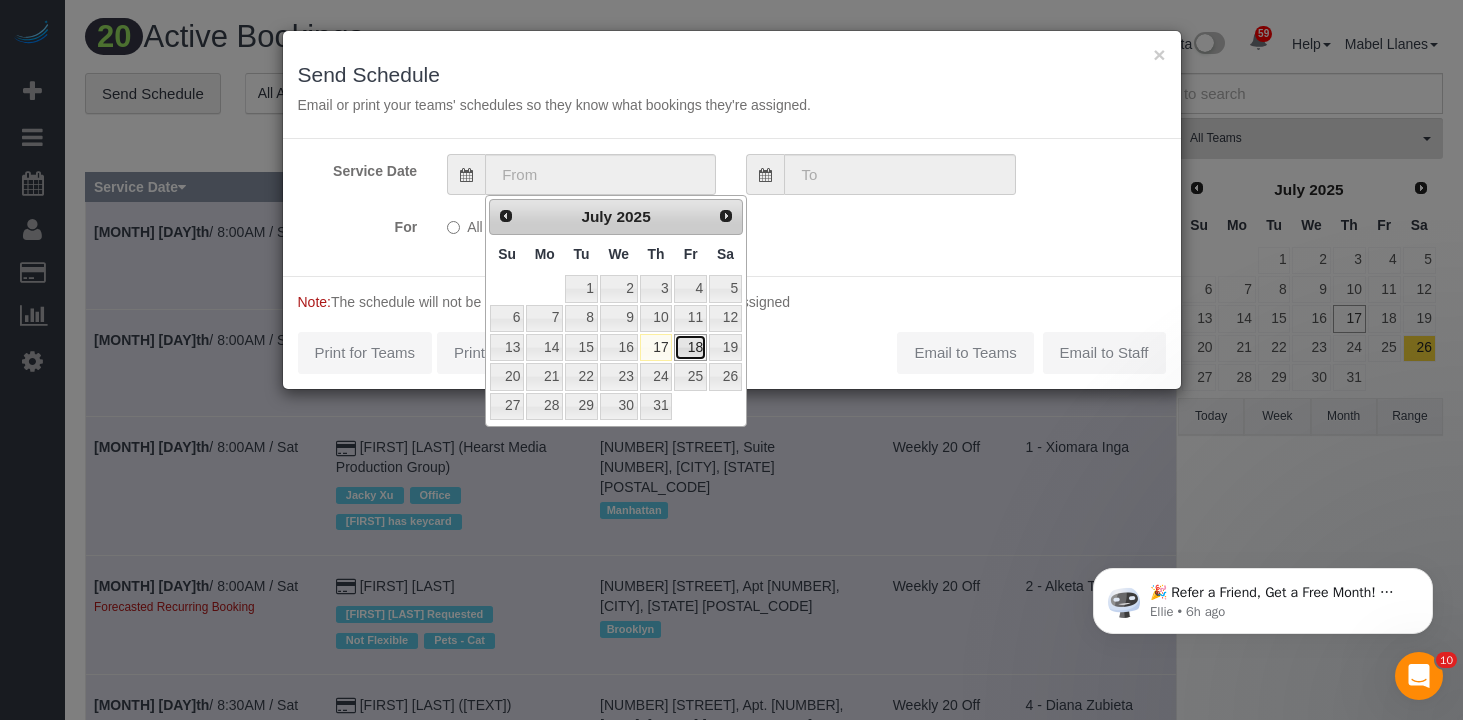 click on "18" at bounding box center [690, 347] 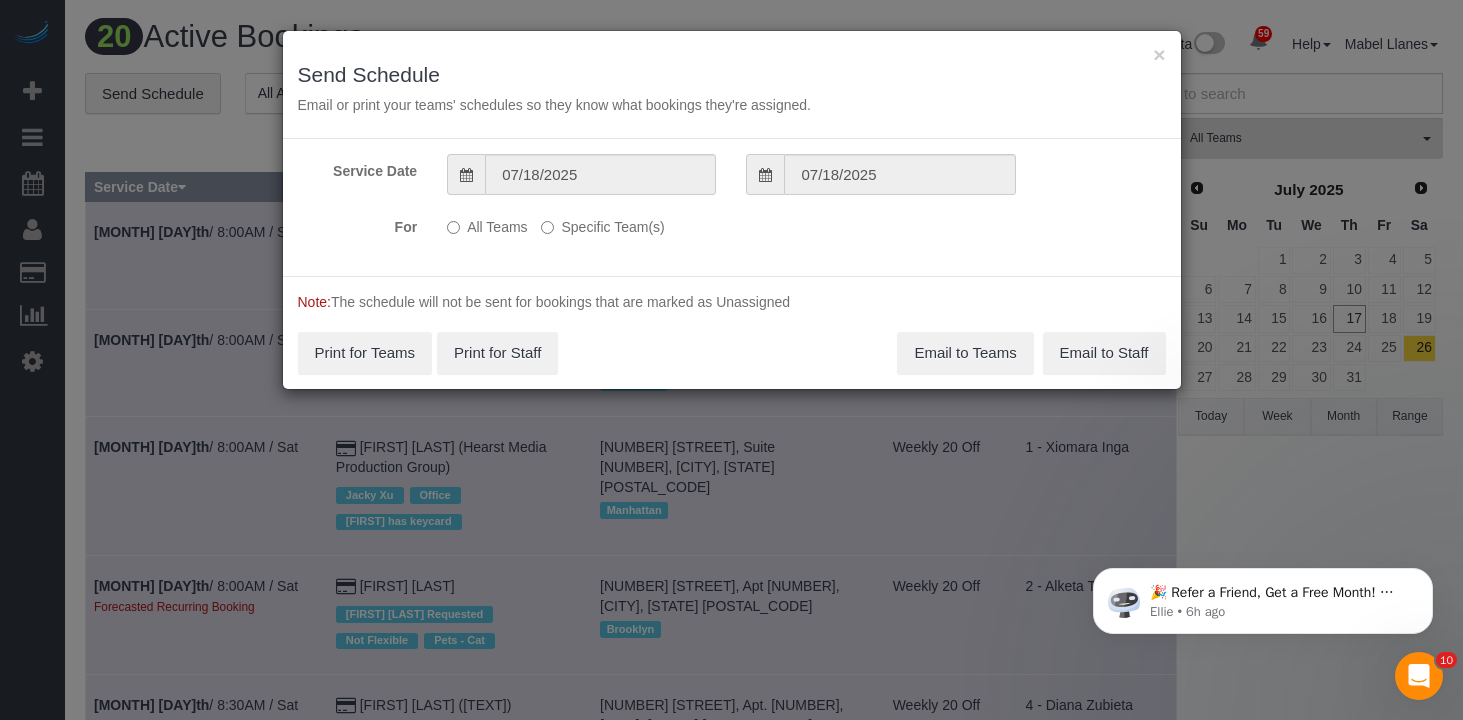 click on "Specific Team(s)" at bounding box center [602, 223] 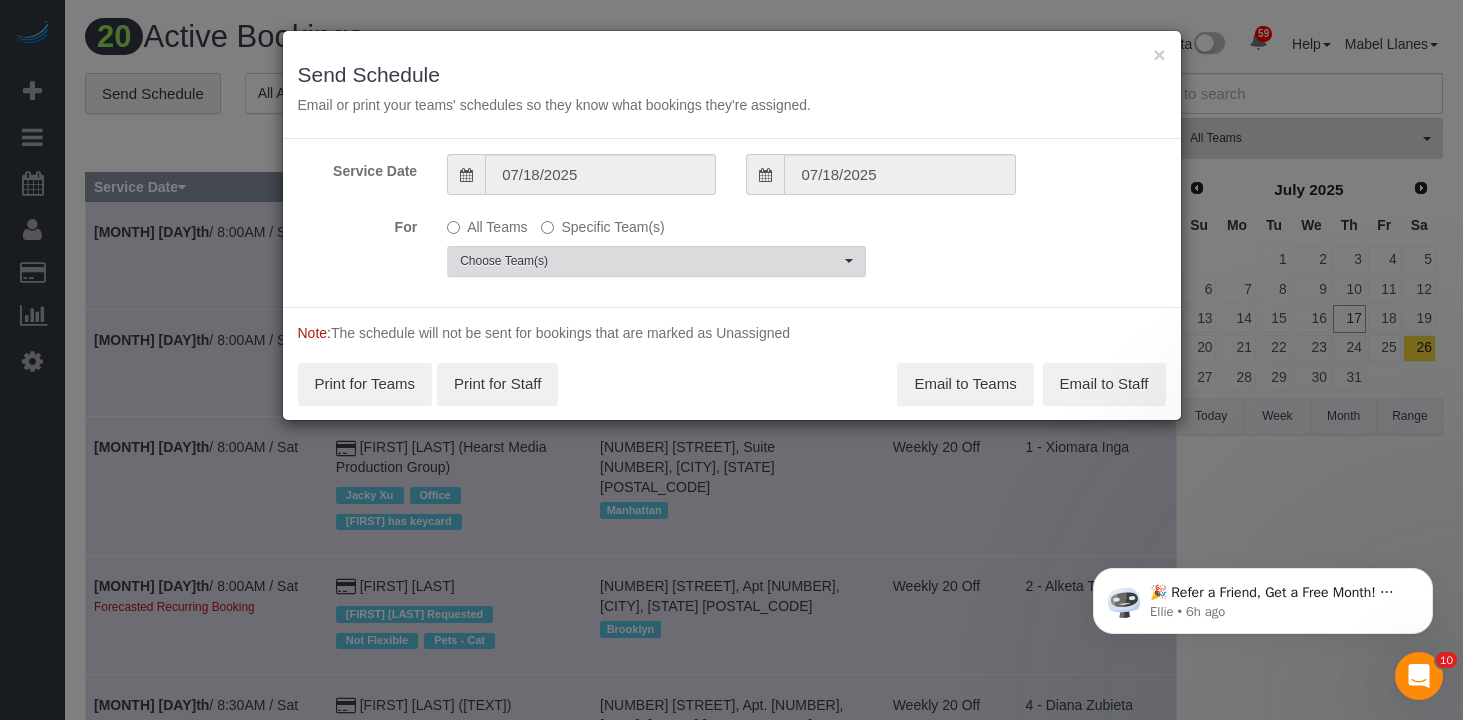 click on "Choose Team(s)" at bounding box center [650, 261] 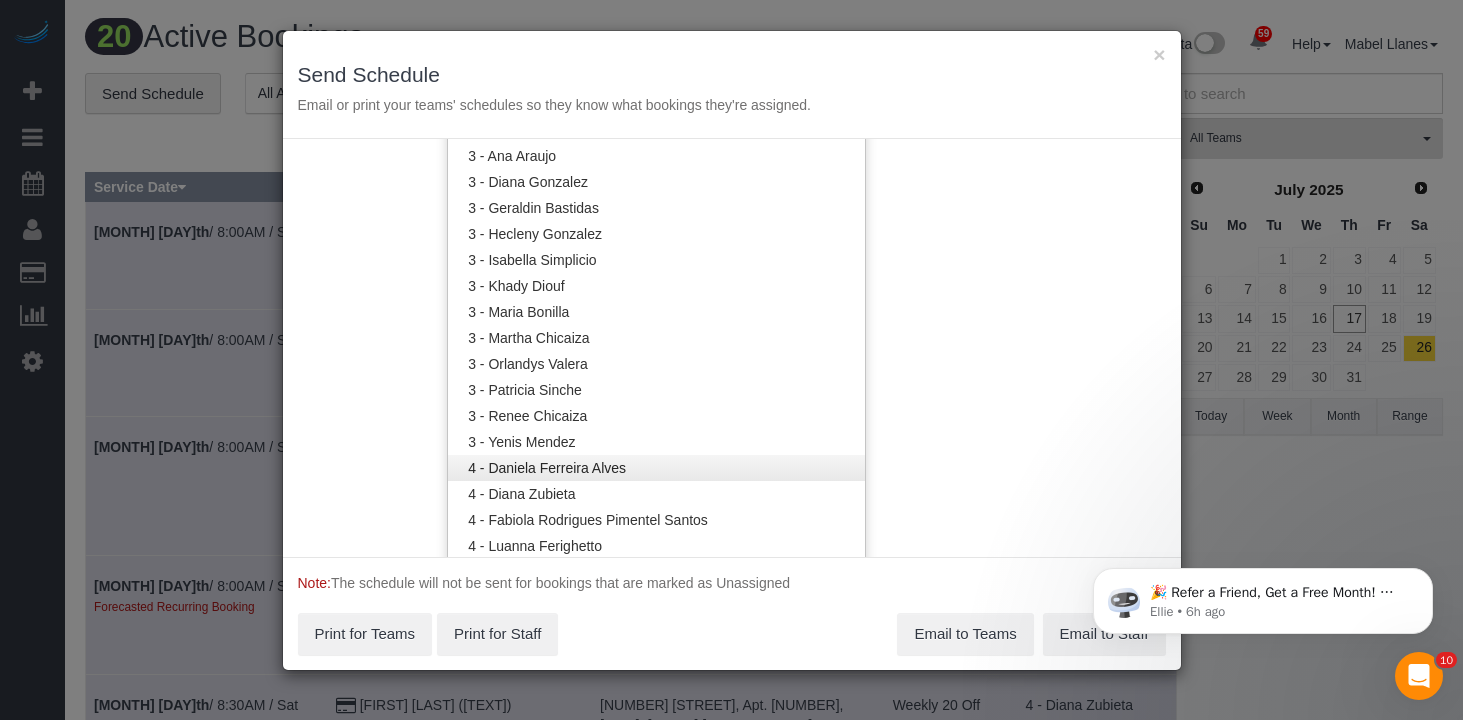 scroll, scrollTop: 1576, scrollLeft: 0, axis: vertical 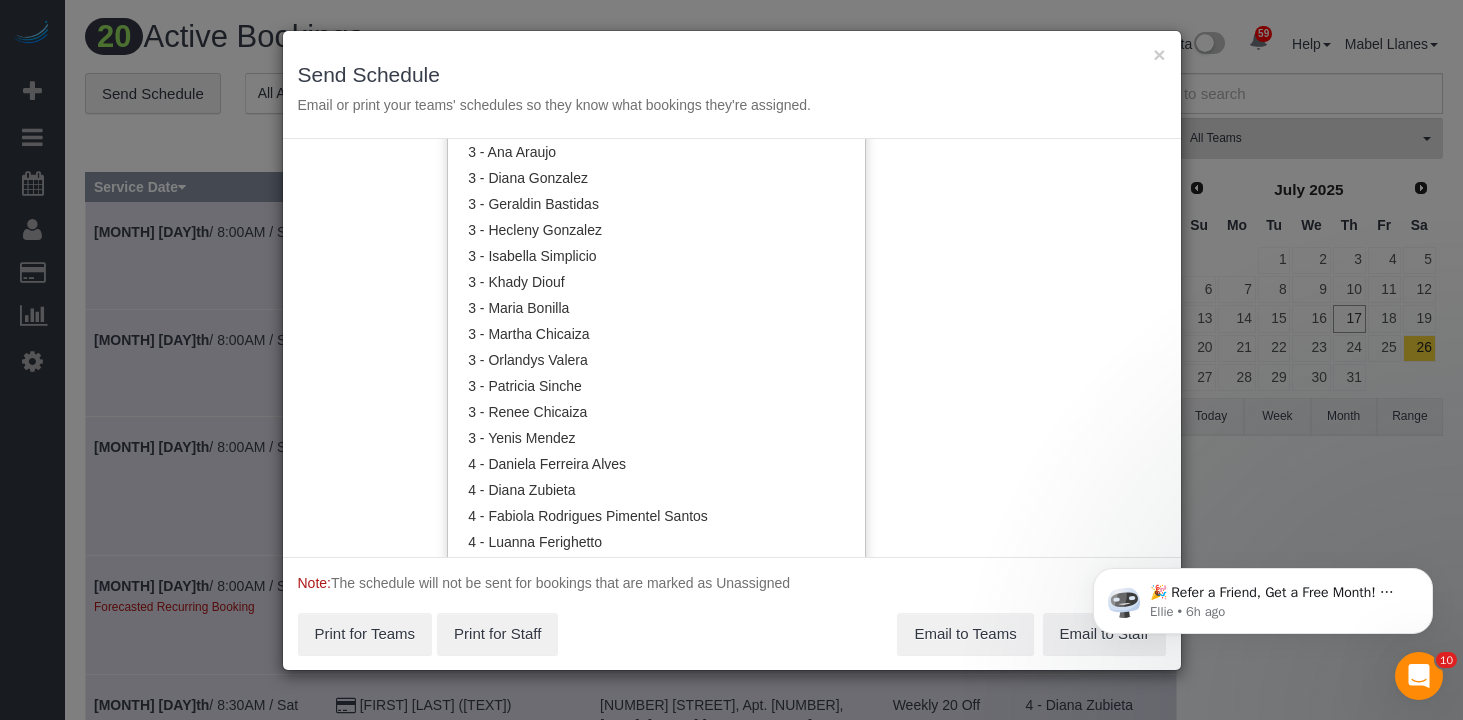 click on "Email or print your teams' schedules so they know what bookings they're assigned." at bounding box center (732, 105) 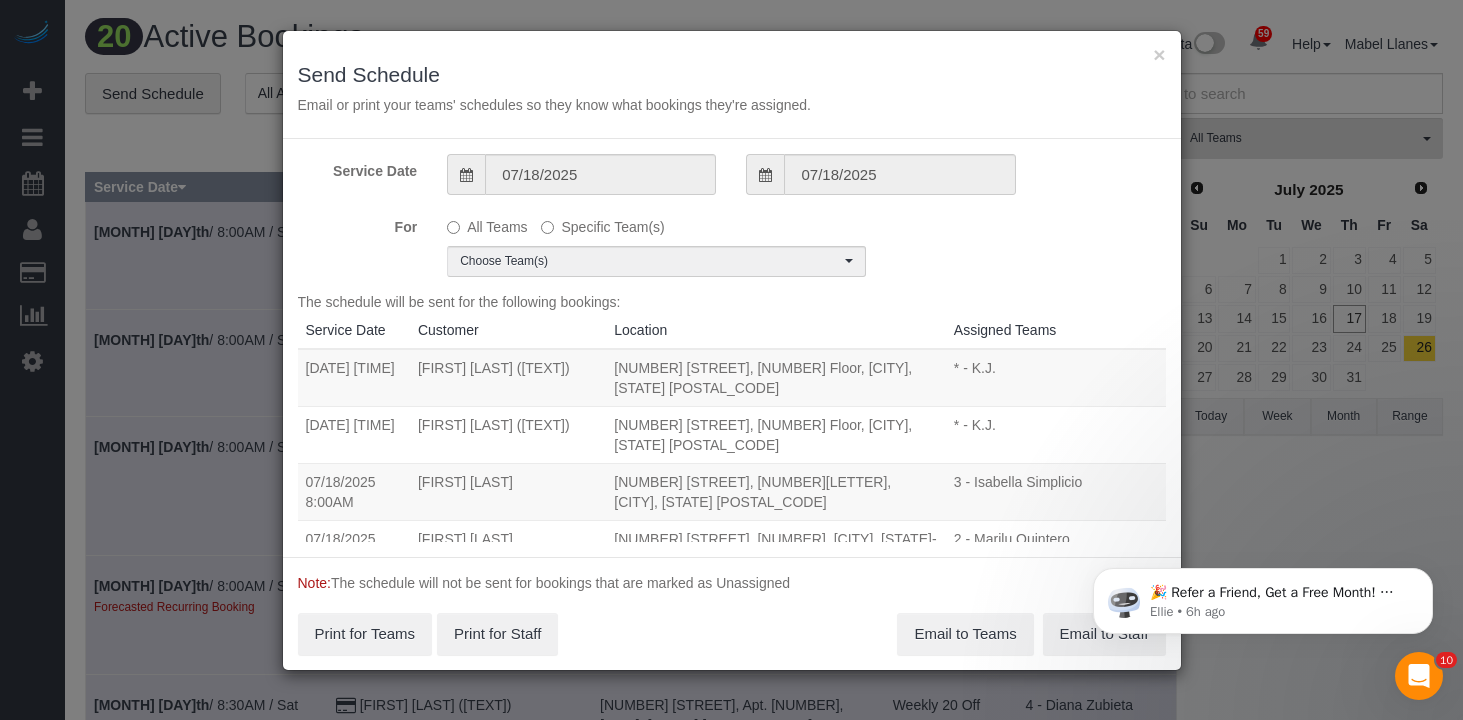 scroll, scrollTop: 0, scrollLeft: 0, axis: both 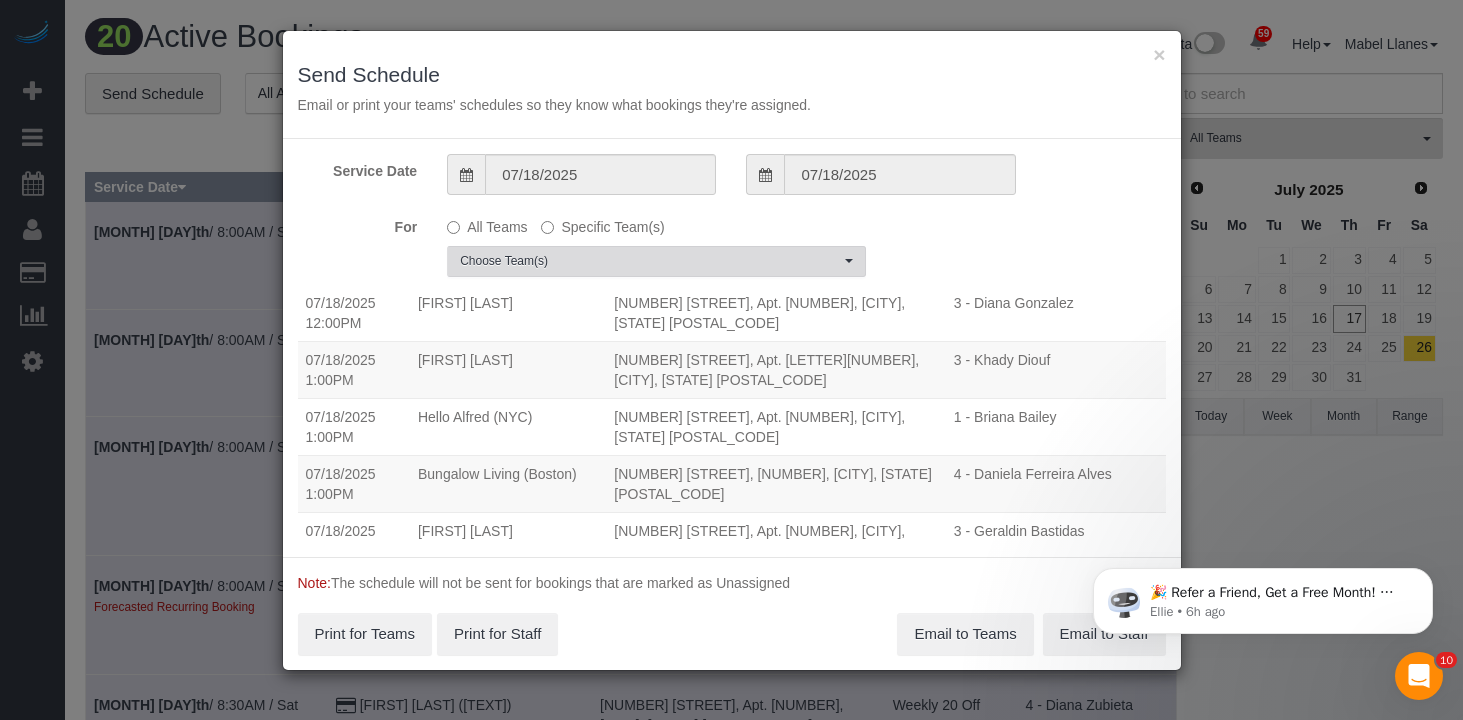 click on "Choose Team(s)" at bounding box center [650, 261] 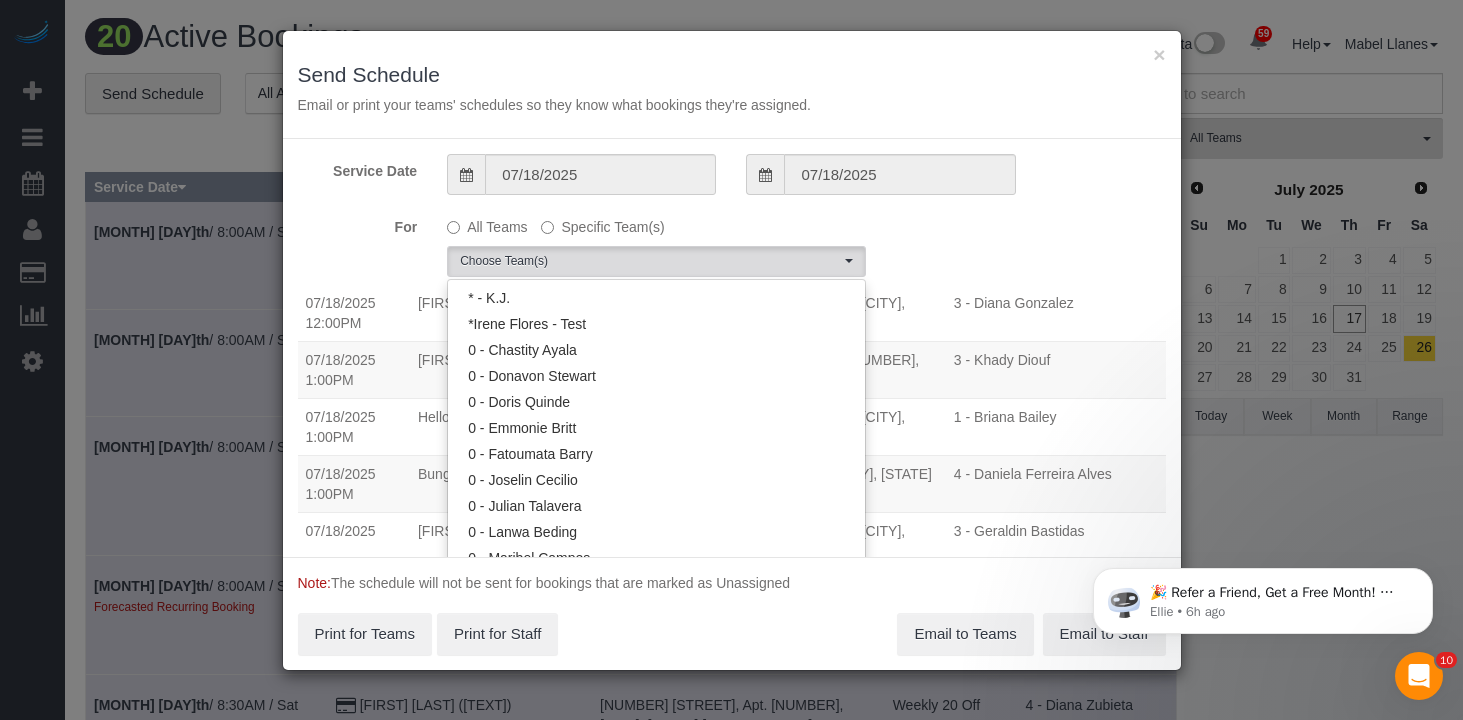 scroll, scrollTop: 3200, scrollLeft: 0, axis: vertical 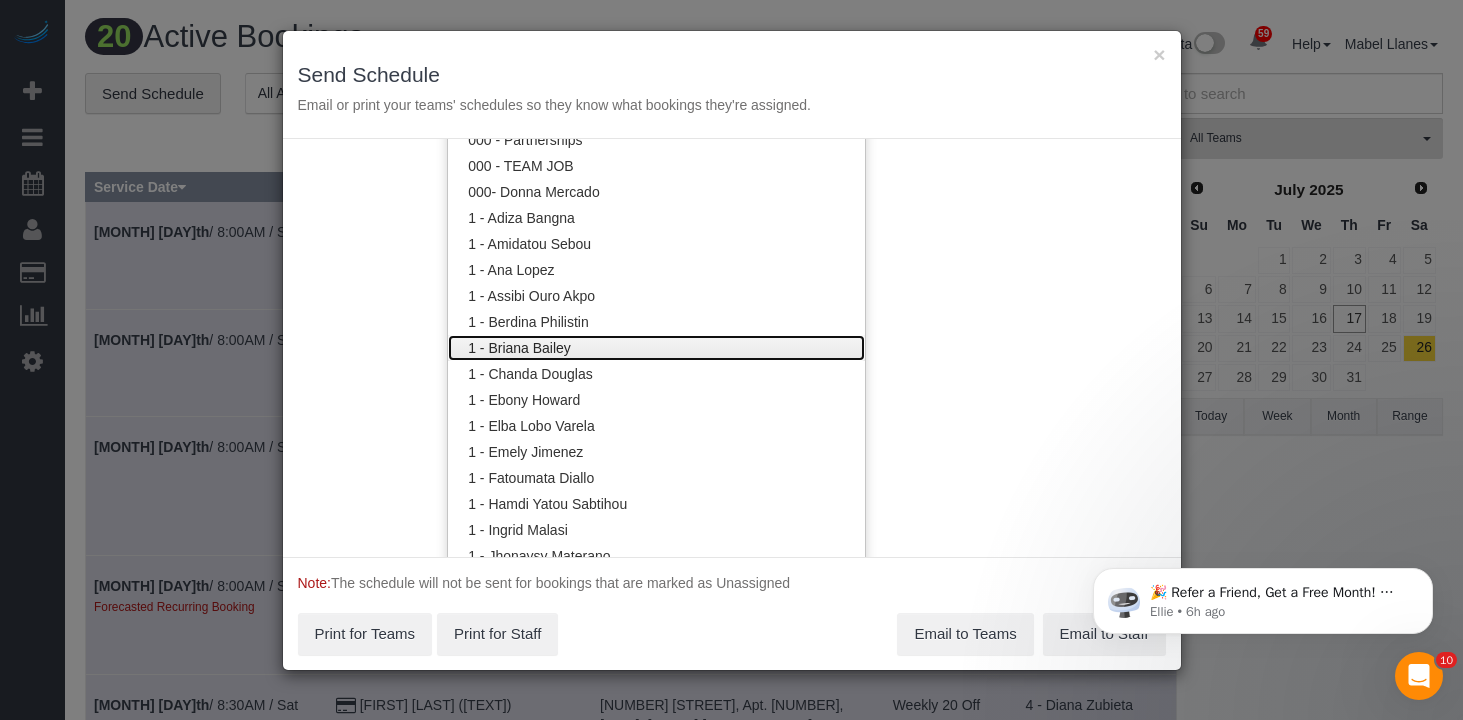 click on "1 - Briana Bailey" at bounding box center [656, 348] 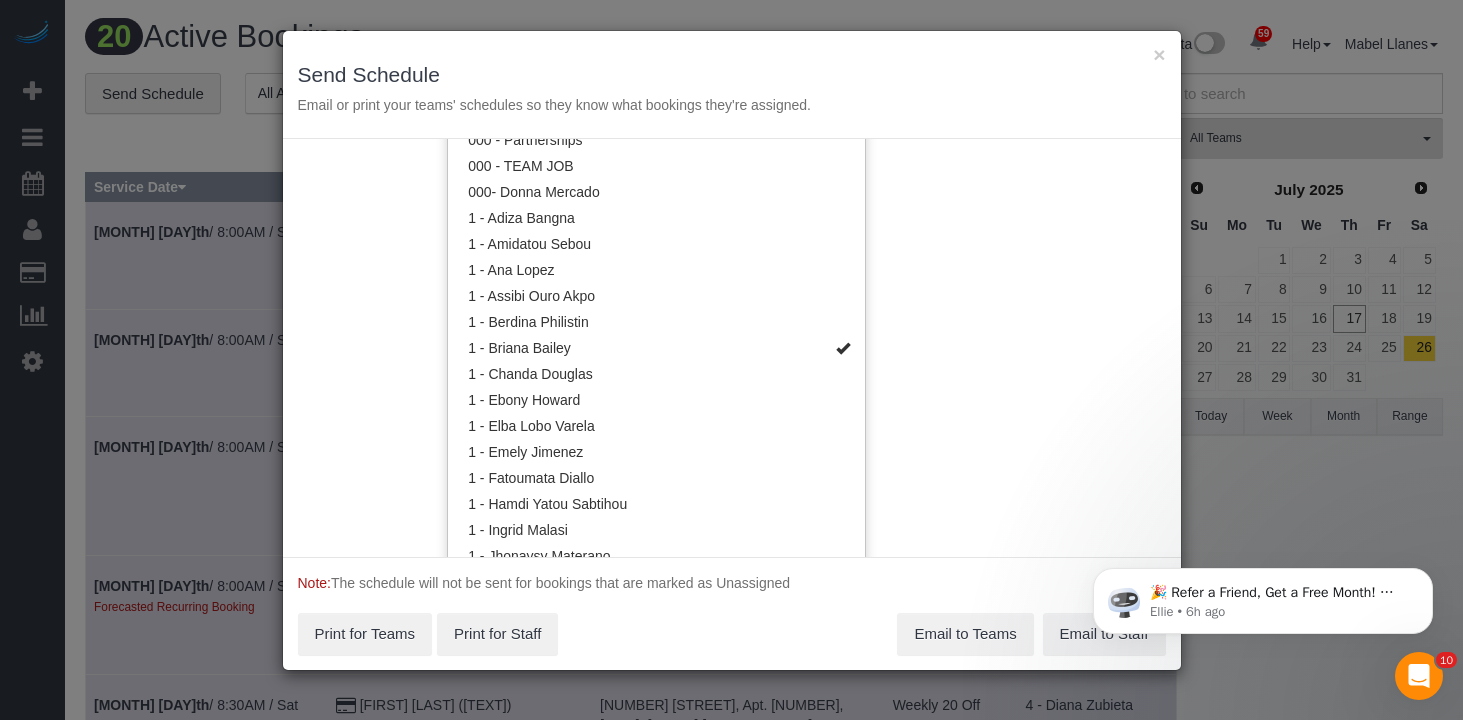 click on "Service Date
07/18/2025
07/18/2025
For
All Teams
Specific Team(s)
1 - Briana Bailey
Choose Team(s)
* - K.J.
*Irene Flores - Test
0 - Chastity Ayala
0 - Donavon Stewart" at bounding box center (732, 348) 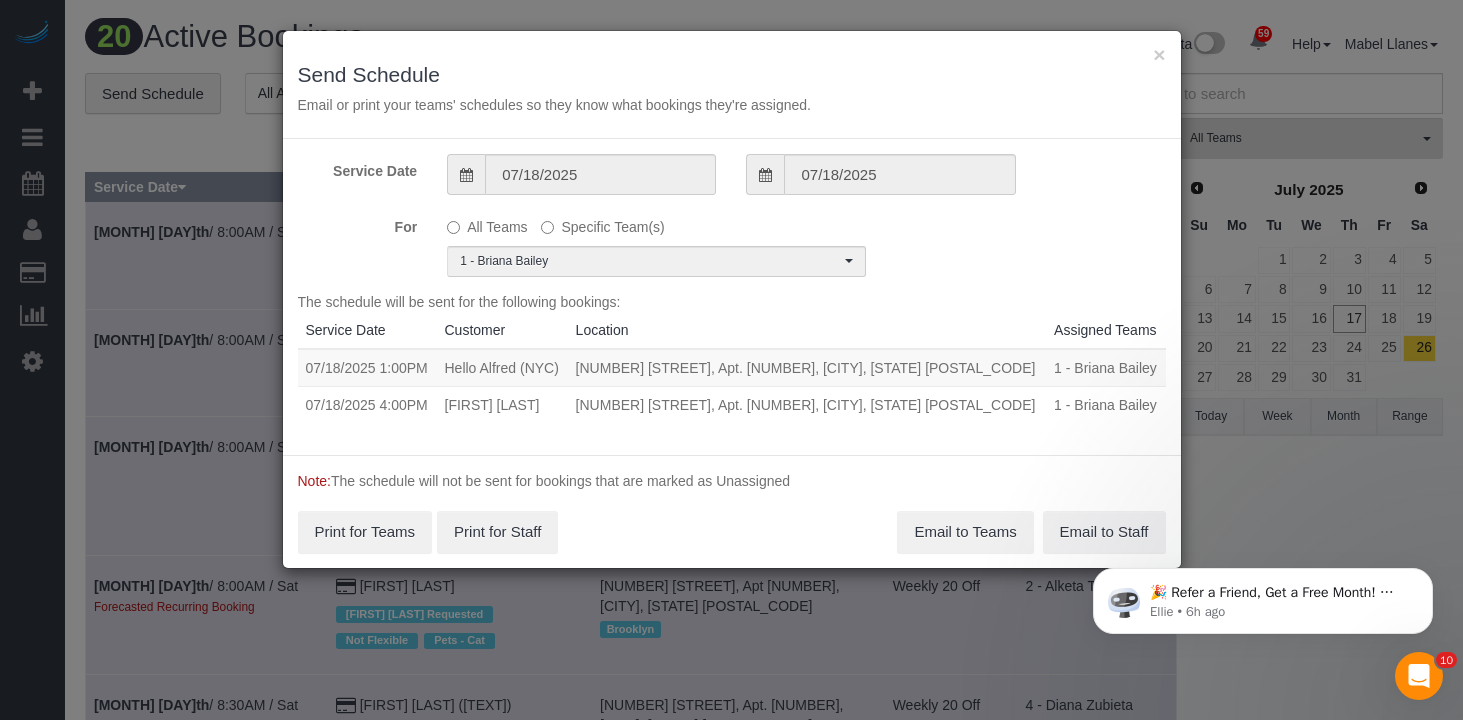 scroll, scrollTop: 0, scrollLeft: 0, axis: both 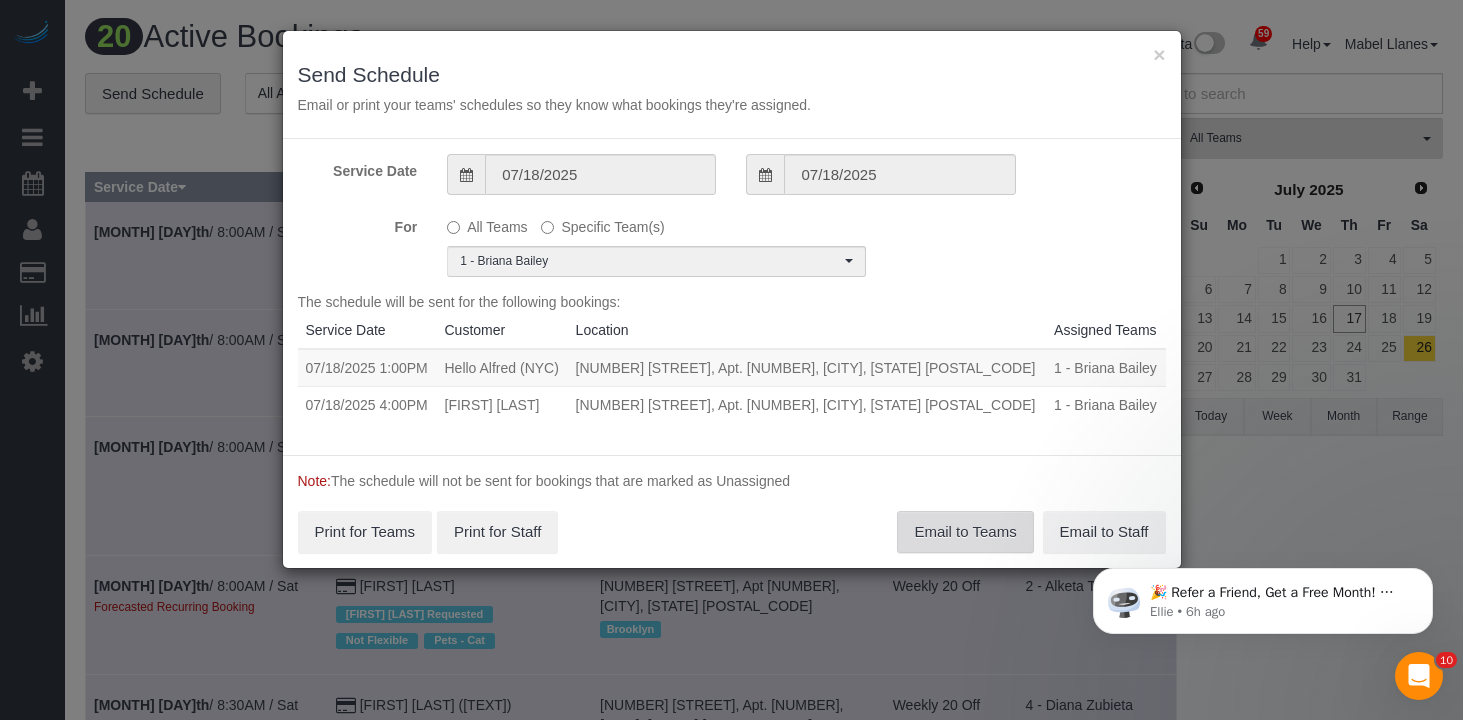 click on "Email to Teams" at bounding box center (965, 532) 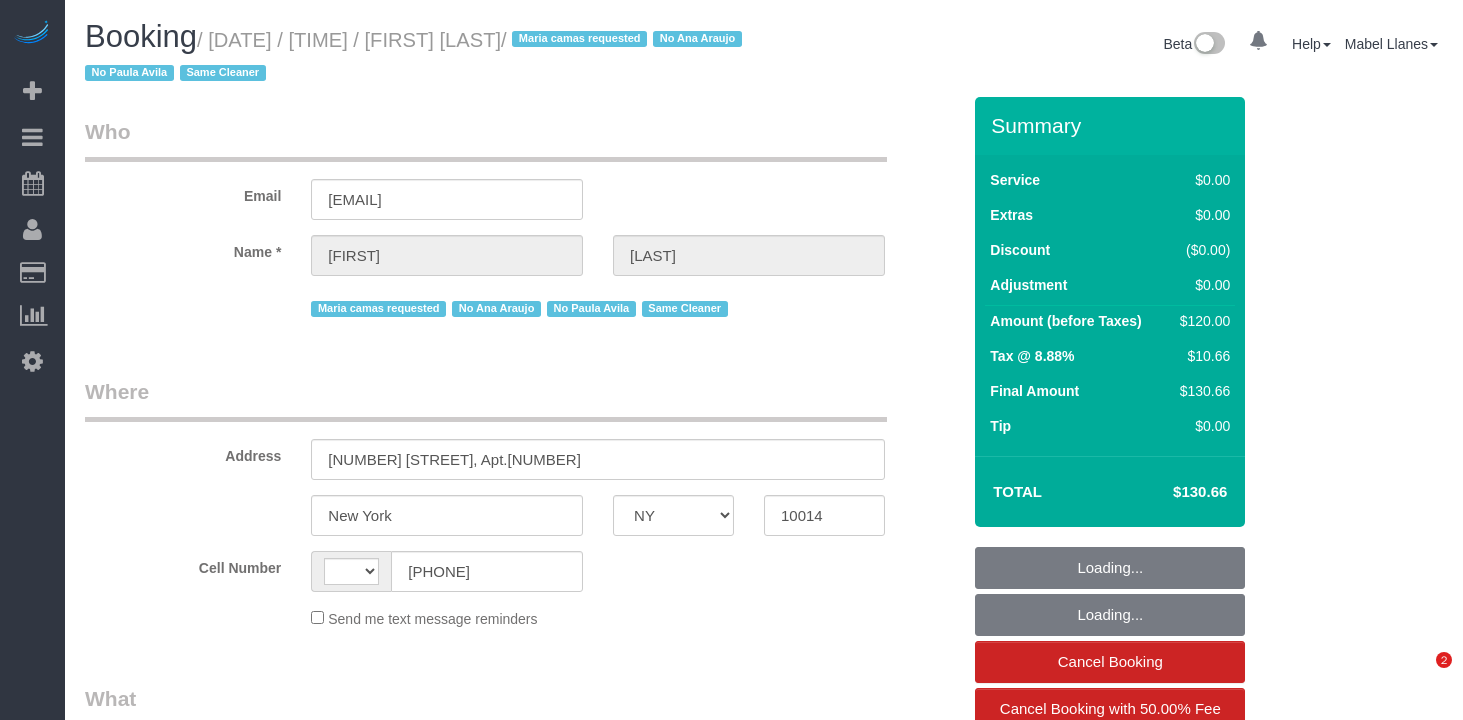 select on "NY" 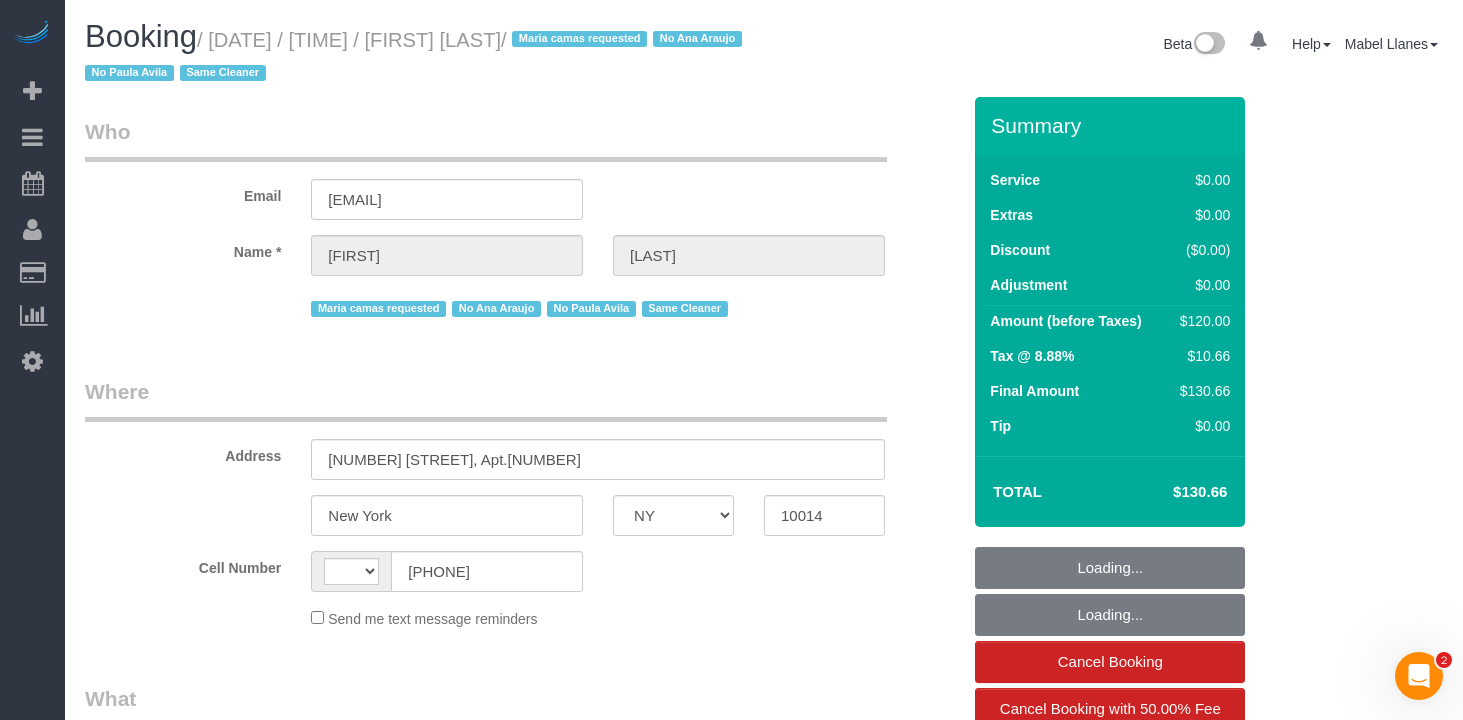 scroll, scrollTop: 0, scrollLeft: 0, axis: both 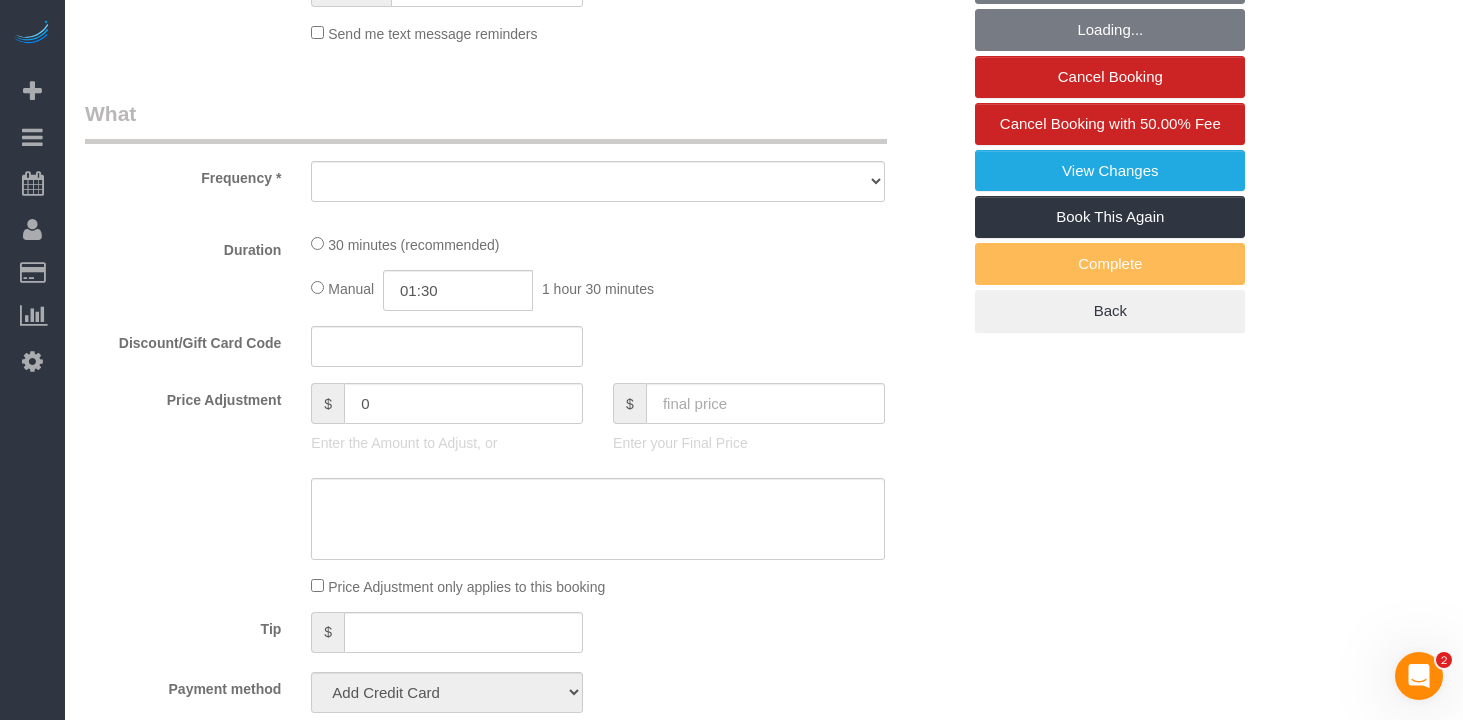 select on "object:584" 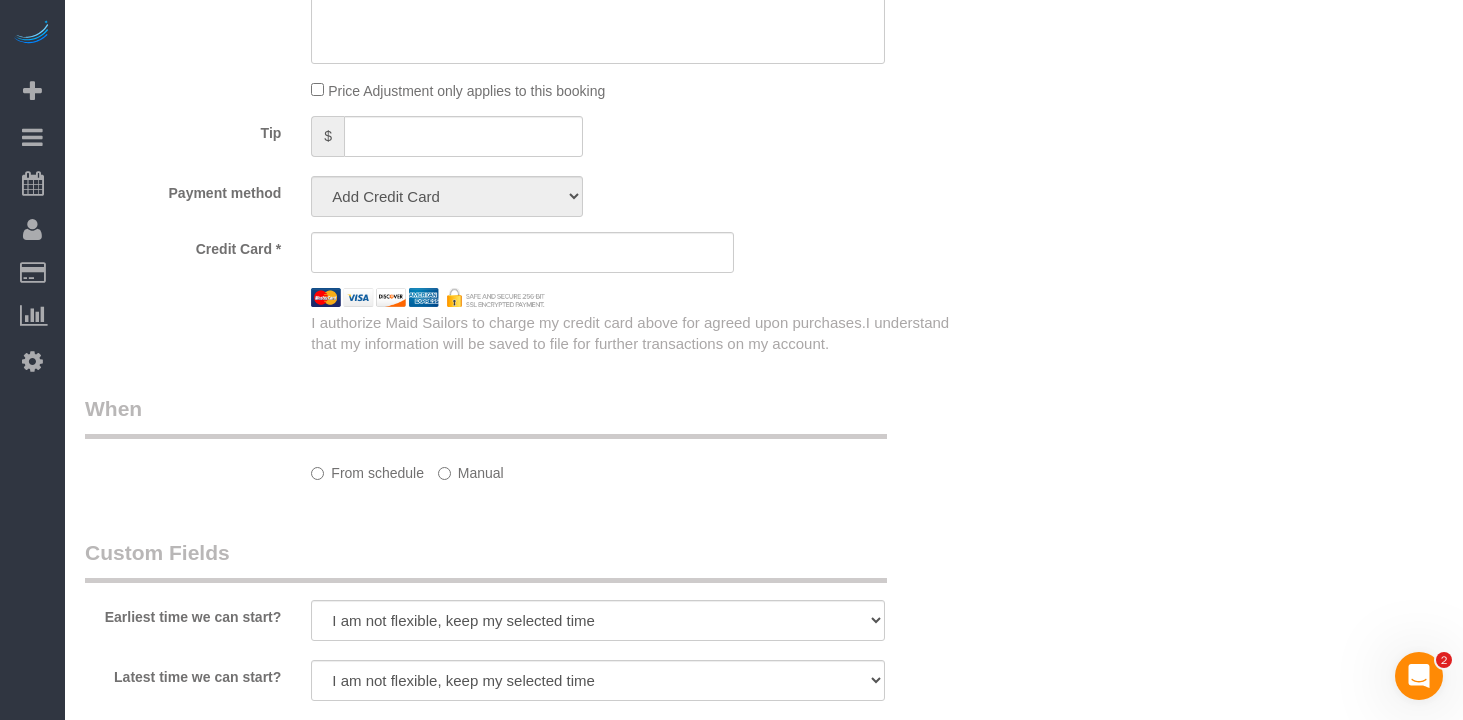 select on "object:735" 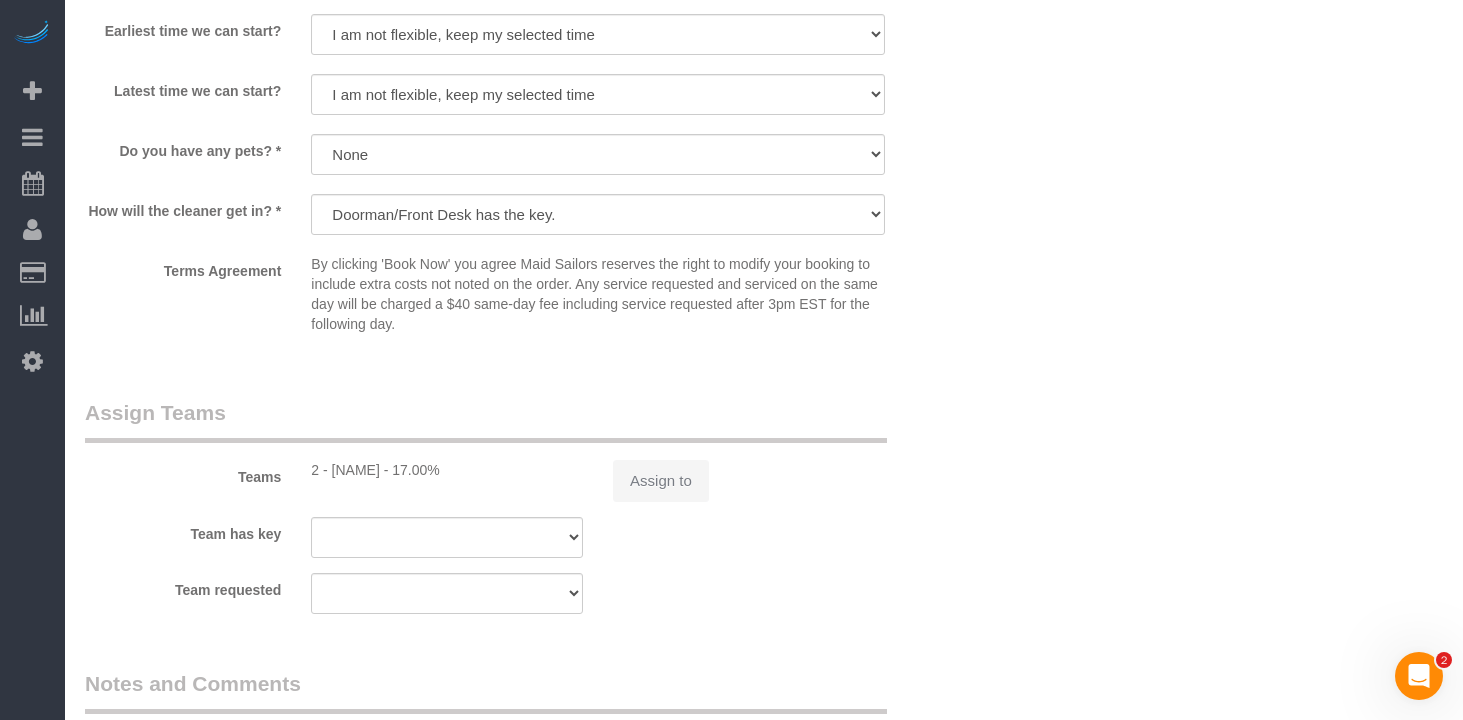 select on "string:US" 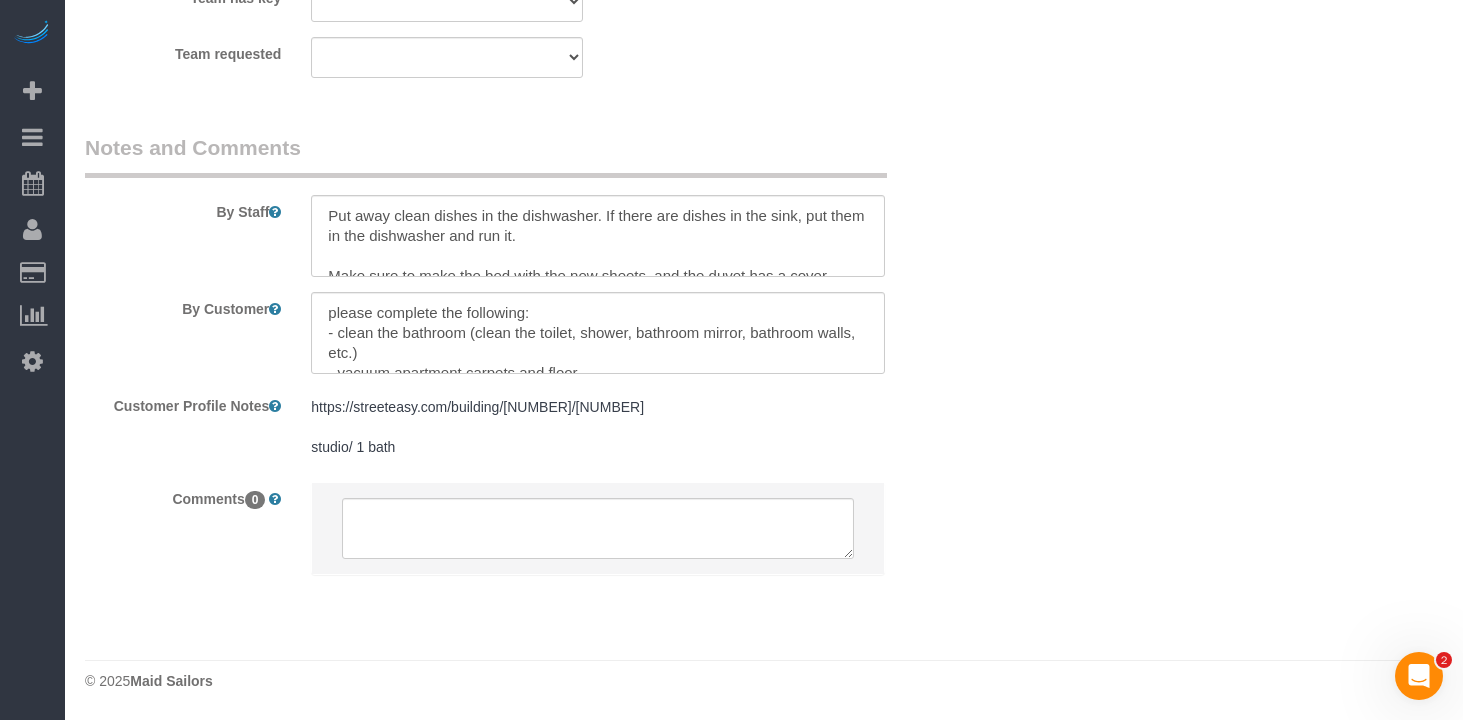 select on "string:stripe-pm_1RlZe34VGloSiKo7V0Y4Tepe" 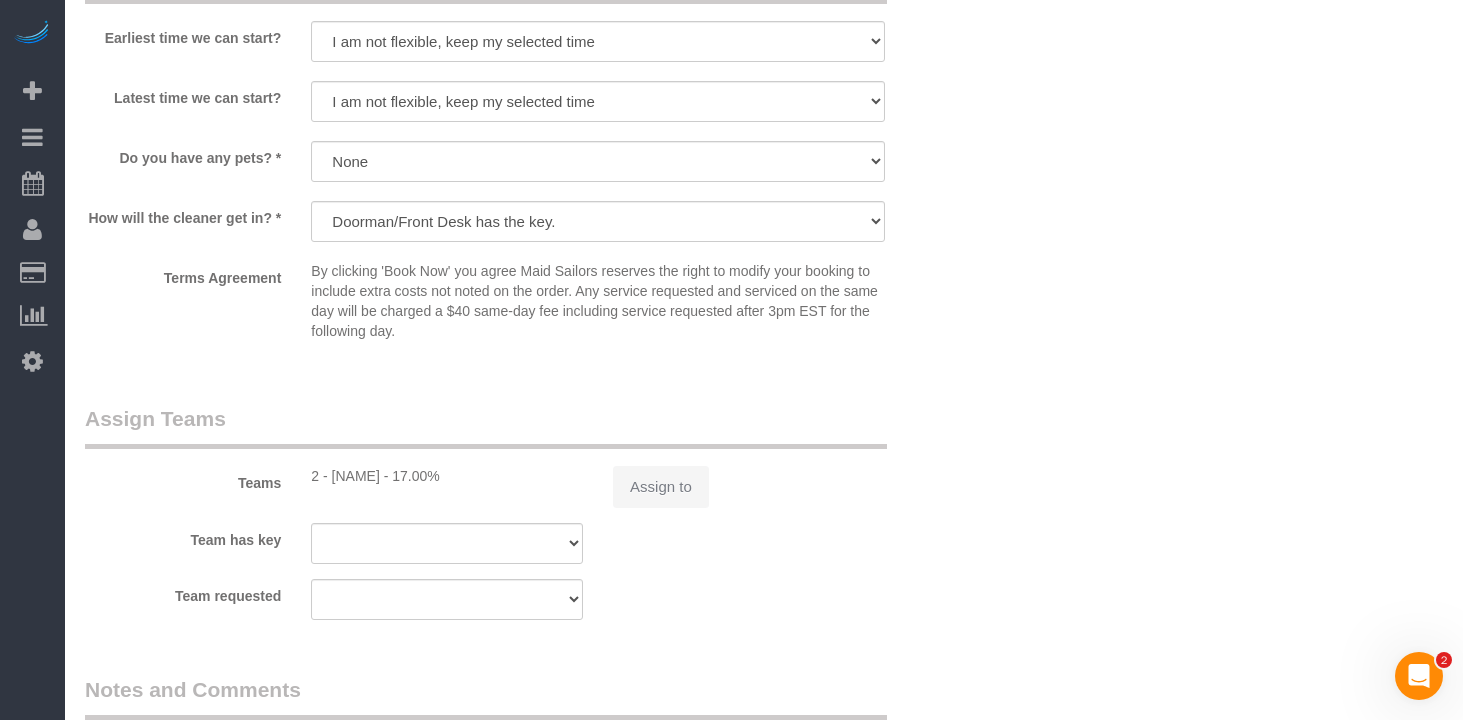 scroll, scrollTop: 2868, scrollLeft: 0, axis: vertical 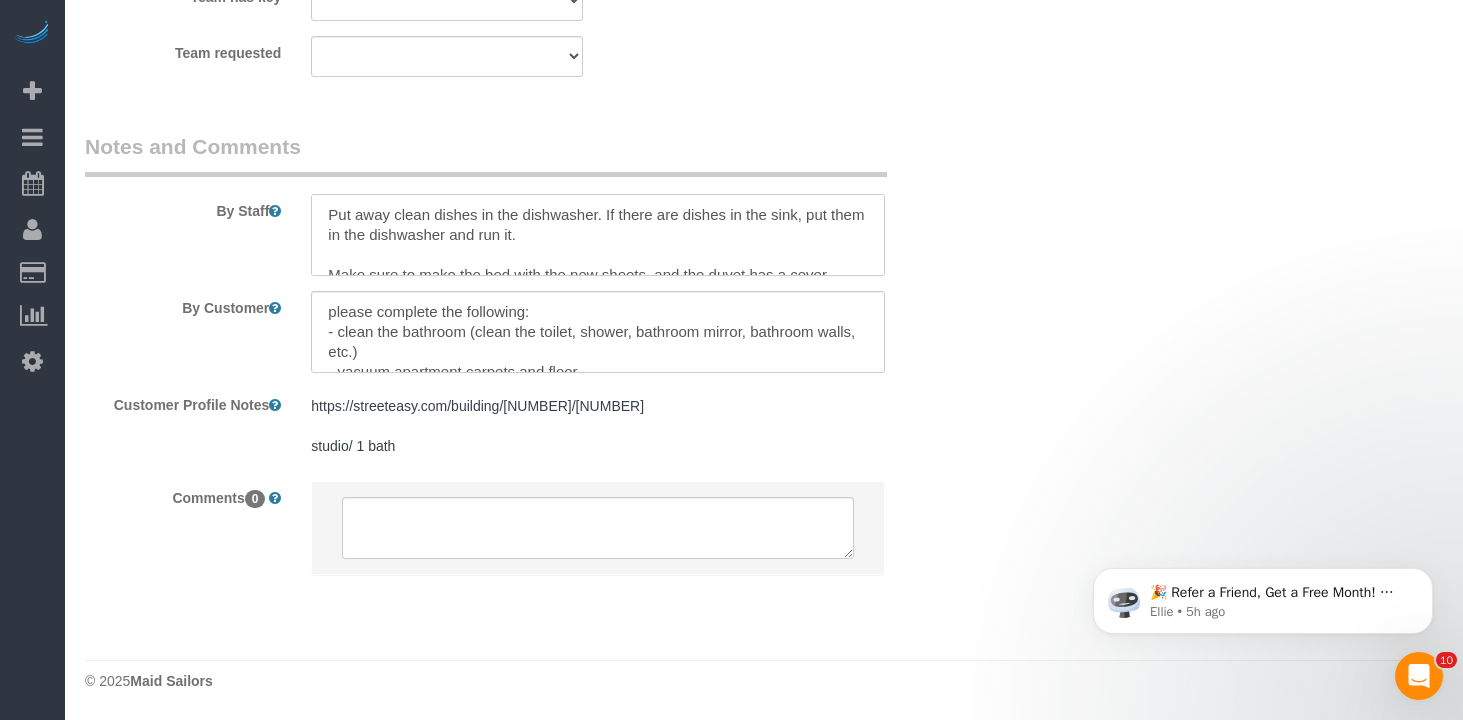 click at bounding box center [598, 235] 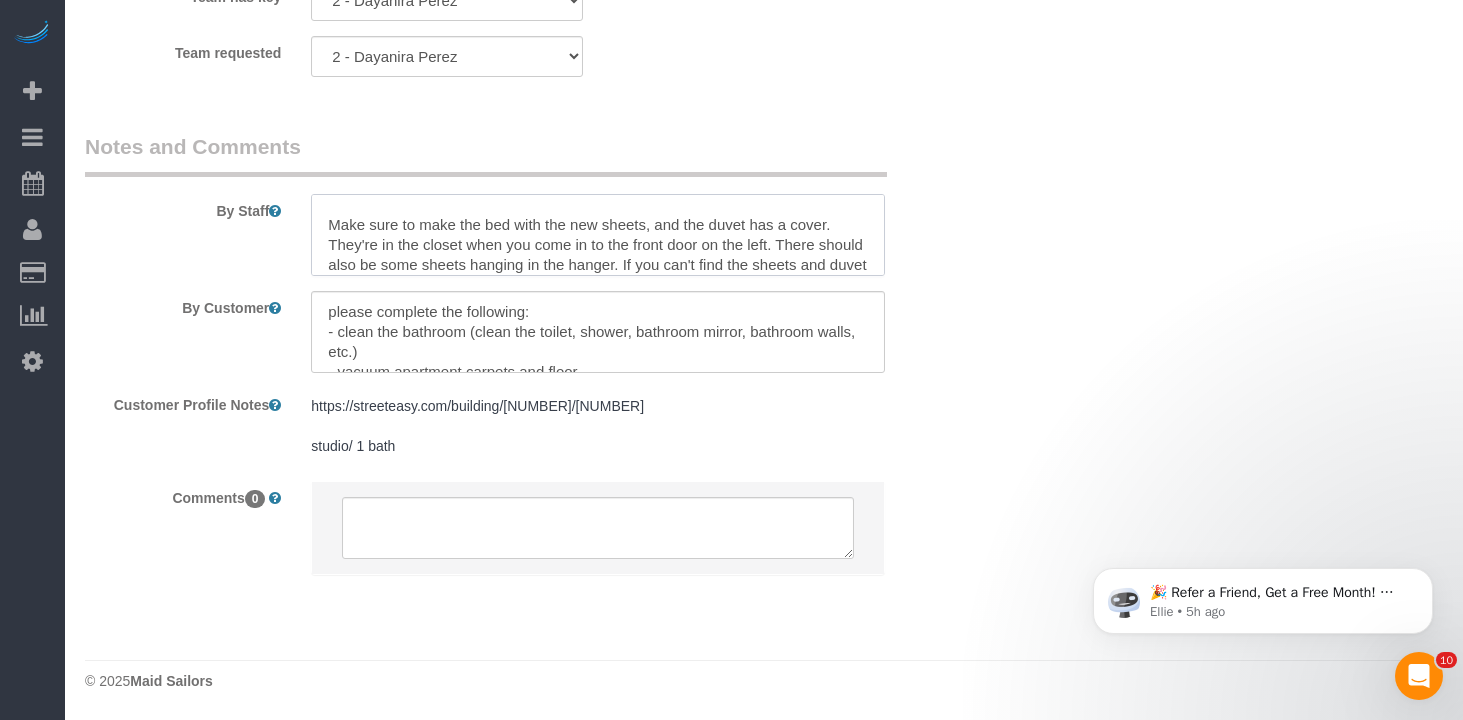 scroll, scrollTop: 49, scrollLeft: 0, axis: vertical 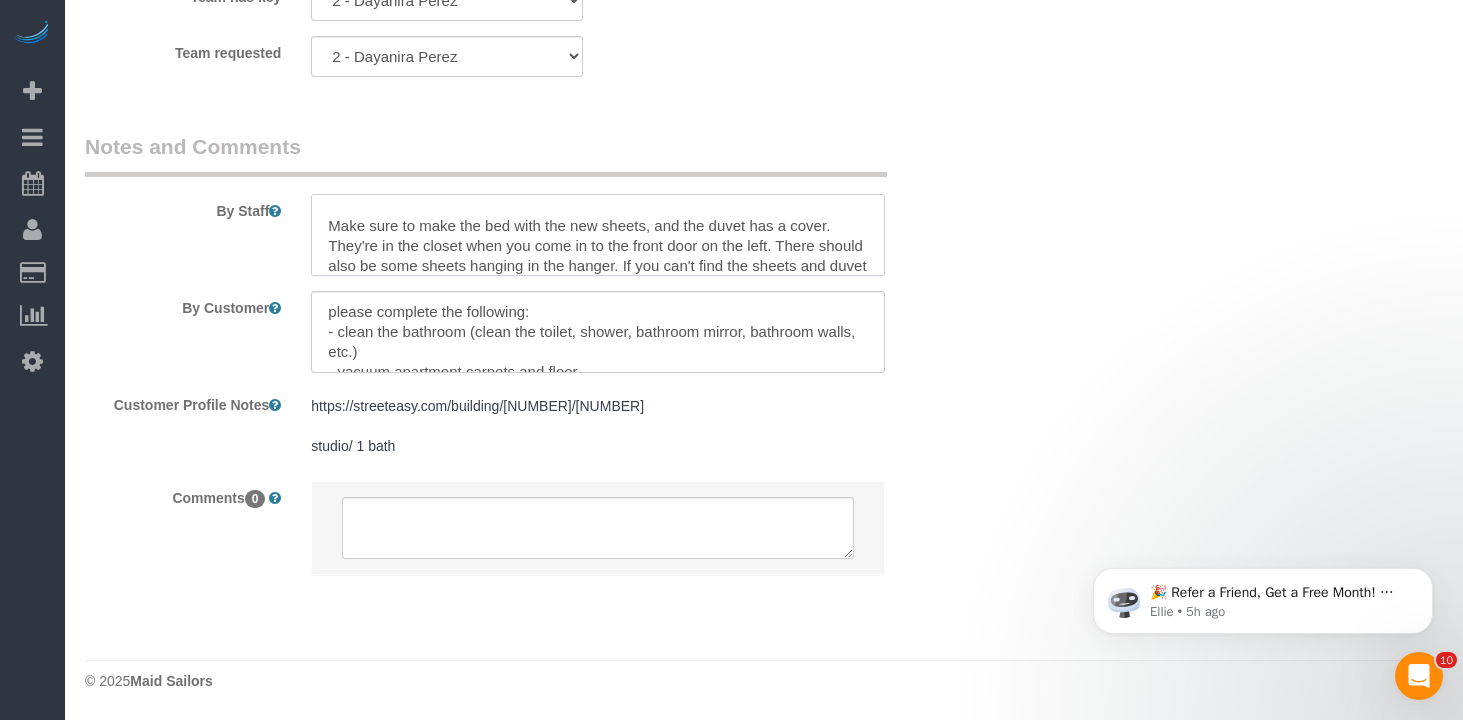 click at bounding box center [598, 235] 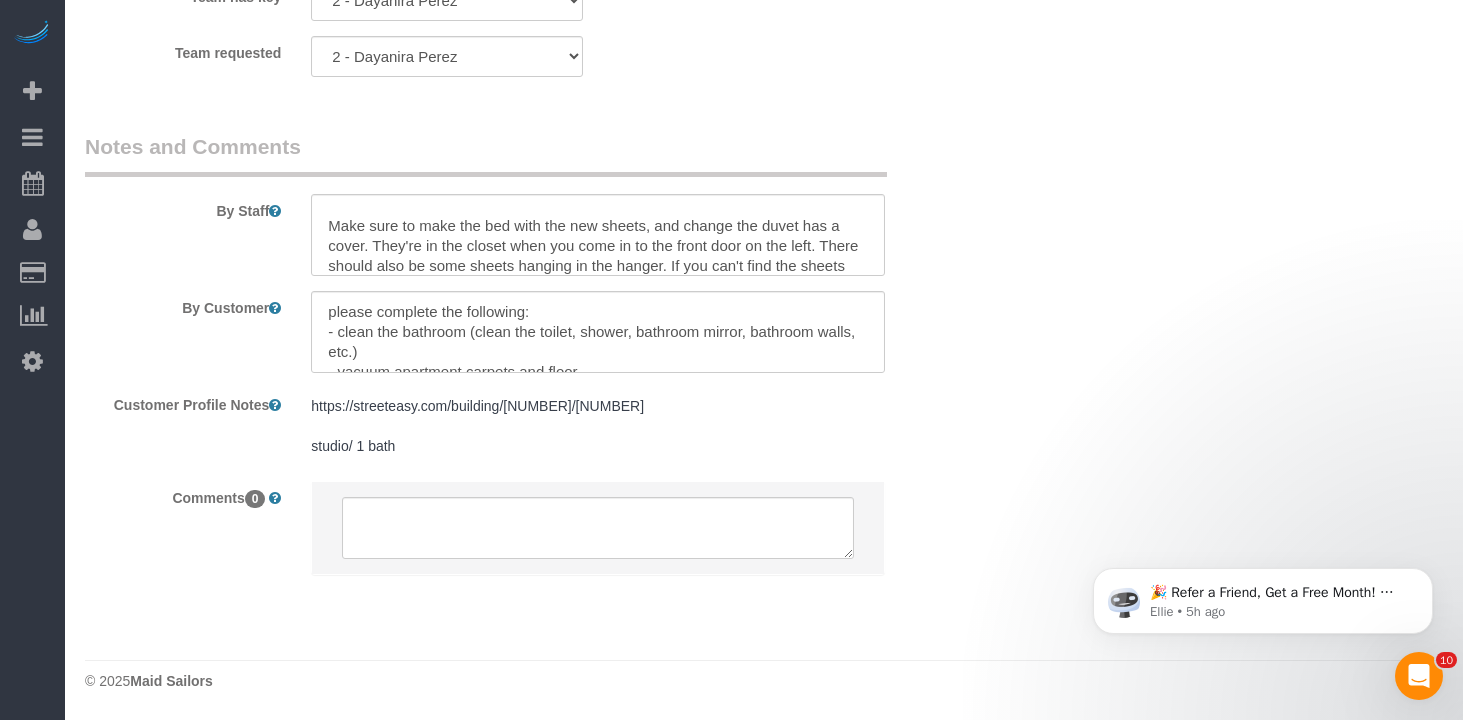 click on "Who
Email
cjdoyle11@hotmail.com
Name *
Christopher
Doyle
Maria camas requested
No Ana Araujo
No Paula Avila
Same Cleaner
Where
Address
600 Washington Street, Apt.708
New York
AK
AL
AR
AZ
CA
CO
CT
DC
DE
FL
GA
HI
IA
ID
IL
IN
KS
KY
LA
MA
MD
ME
MI" at bounding box center (764, -1061) 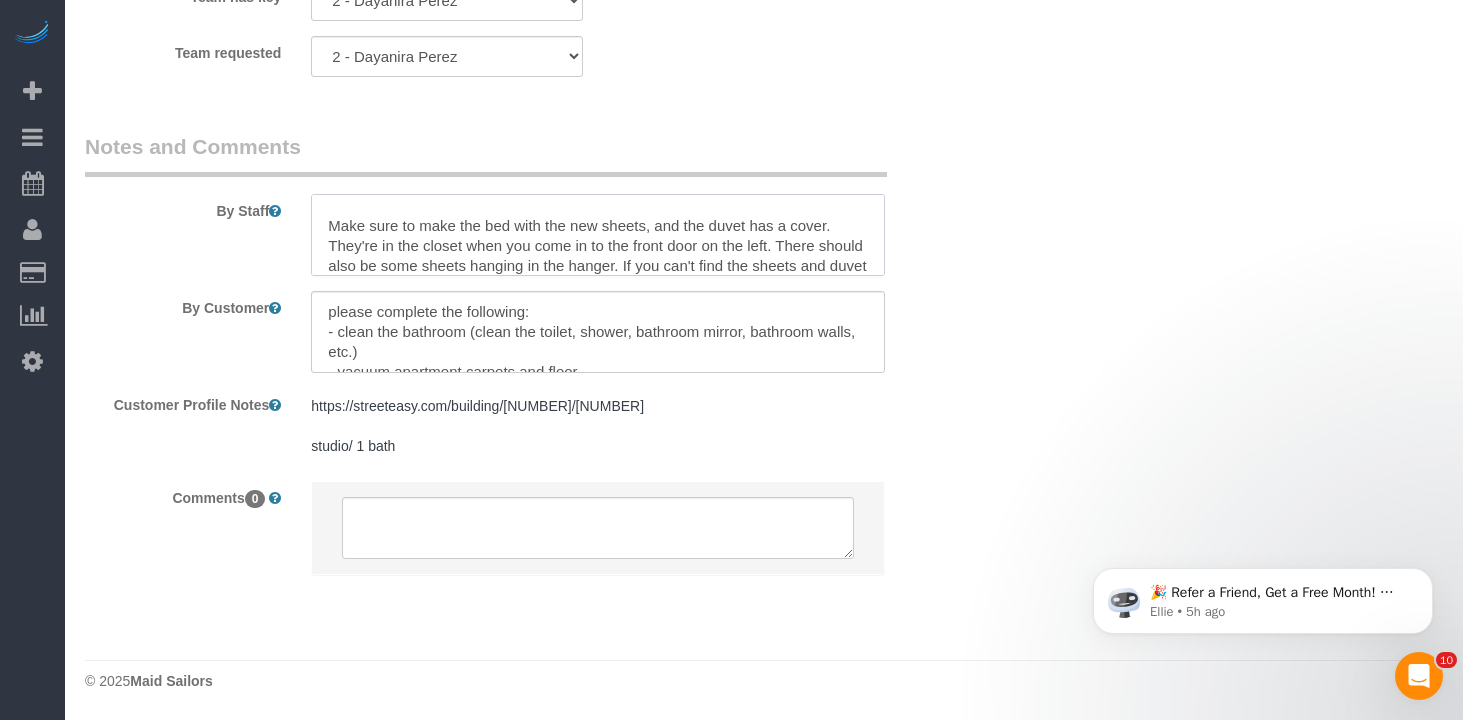 click at bounding box center (598, 235) 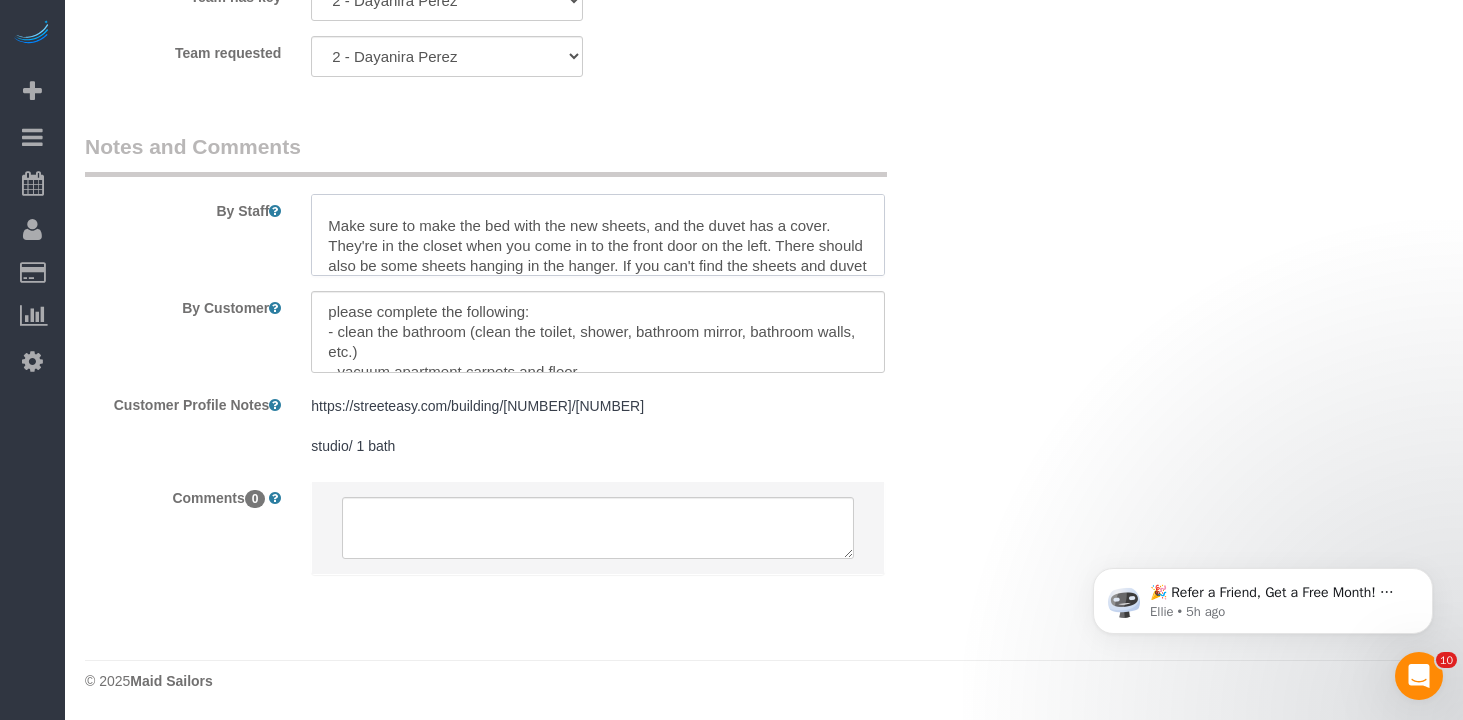 drag, startPoint x: 795, startPoint y: 223, endPoint x: 794, endPoint y: 235, distance: 12.0415945 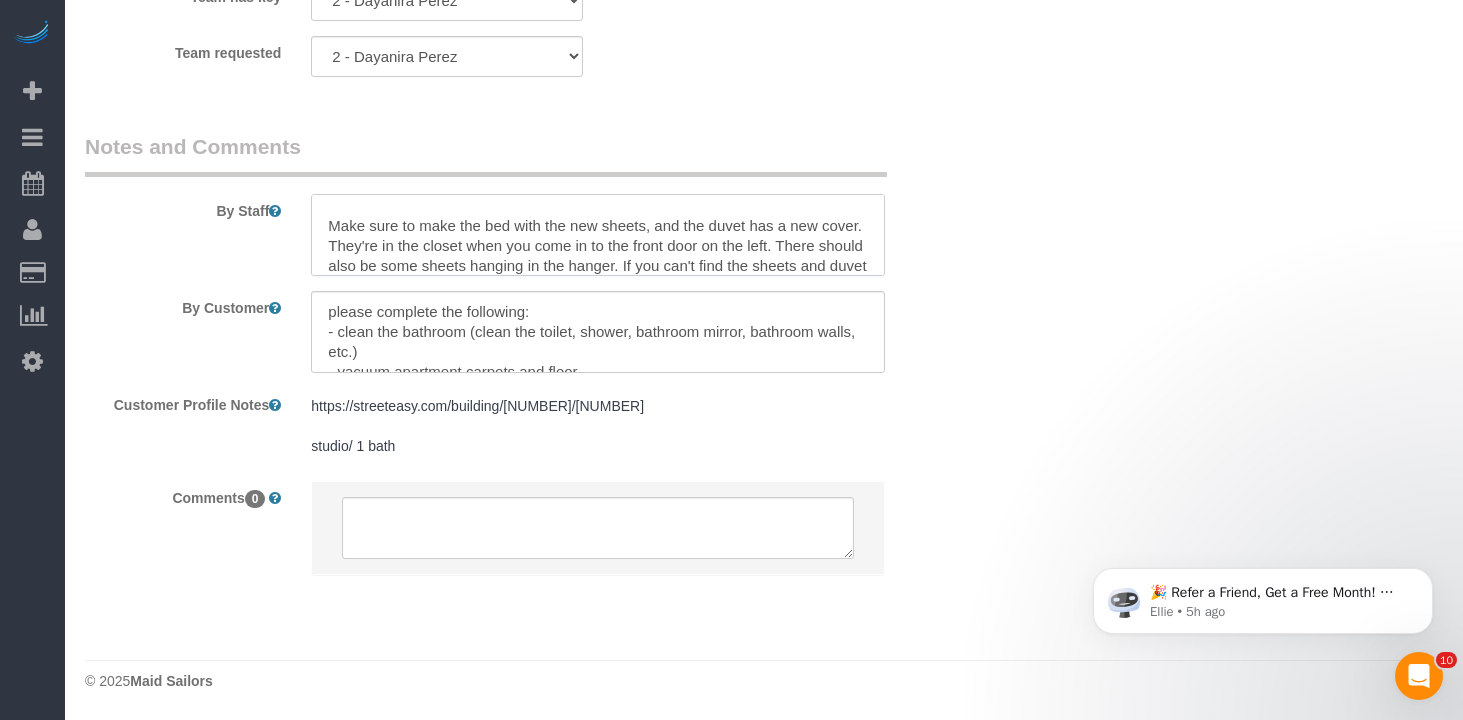 type on "Put away clean dishes in the dishwasher. If there are dishes in the sink, put them in the dishwasher and run it.
Make sure to make the bed with the new sheets, and the duvet has a new cover. They're in the closet when you come in to the front door on the left. There should also be some sheets hanging in the hanger. If you can't find the sheets and duvet cover, reach out to the support team.
Place used towels on laundry bin and clean towels under the sink.
Important: Please make sure apartment smells good after cleaning. DO NOT use Mrs. Meyers all purpose cleaner Rainwater fragrance." 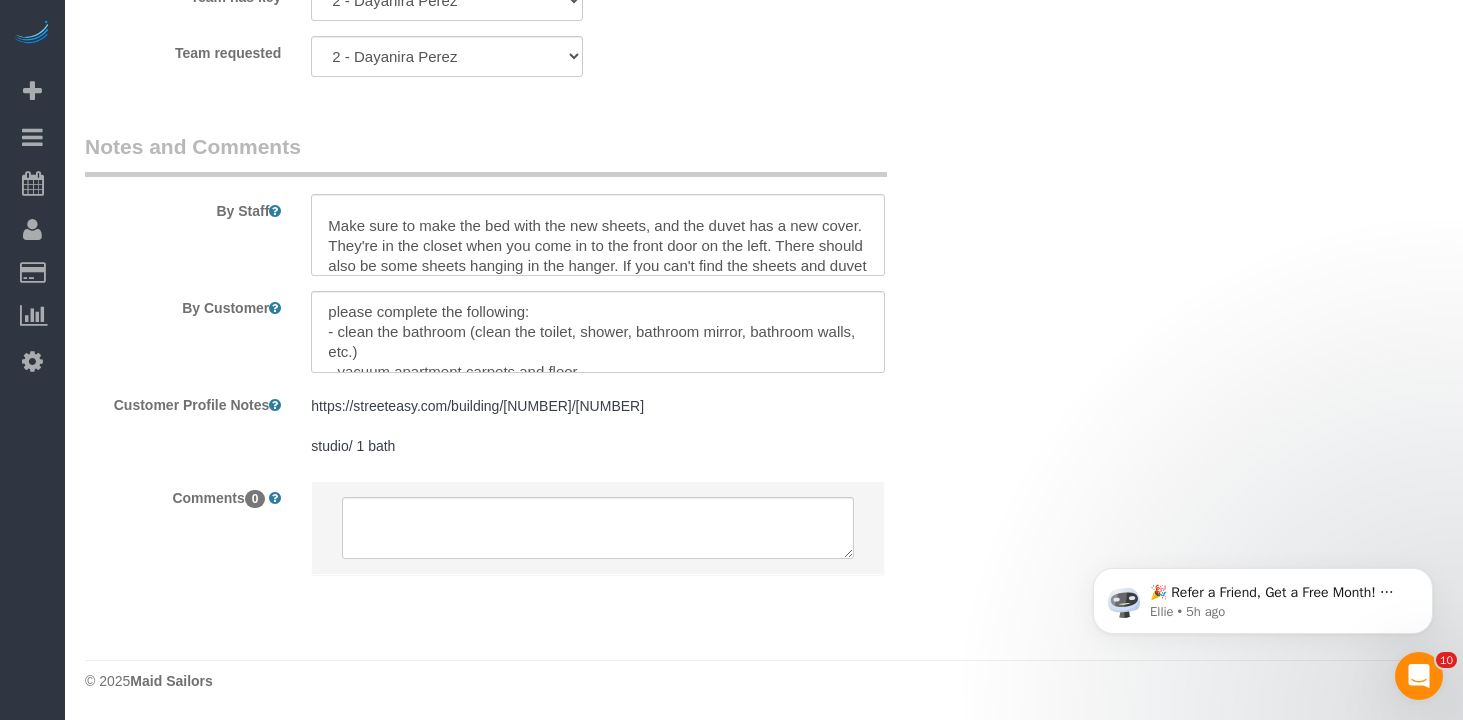 click on "Who
Email
cjdoyle11@hotmail.com
Name *
Christopher
Doyle
Maria camas requested
No Ana Araujo
No Paula Avila
Same Cleaner
Where
Address
600 Washington Street, Apt.708
New York
AK
AL
AR
AZ
CA
CO
CT
DC
DE
FL
GA
HI
IA
ID
IL
IN
KS
KY
LA
MA
MD
ME
MI" at bounding box center (764, -1061) 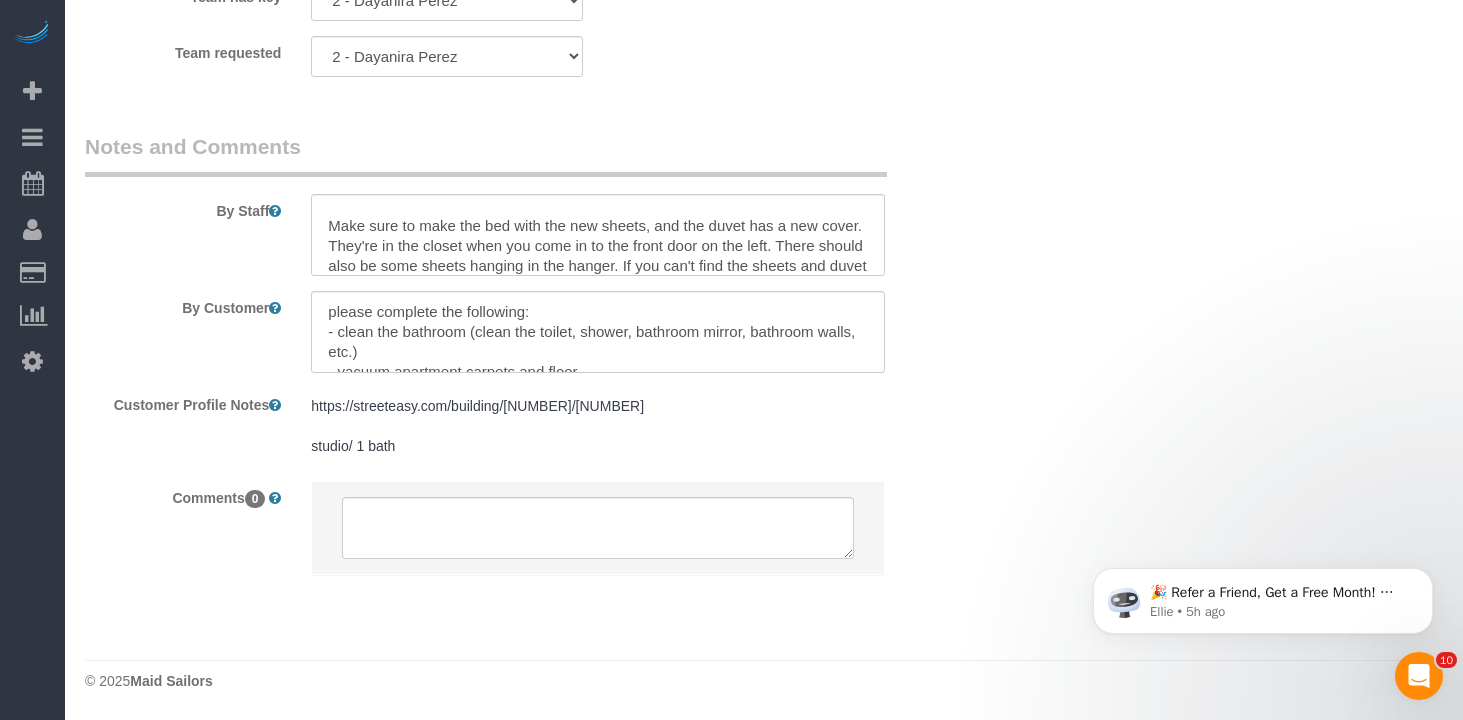 click on "Who
Email
cjdoyle11@hotmail.com
Name *
Christopher
Doyle
Maria camas requested
No Ana Araujo
No Paula Avila
Same Cleaner
Where
Address
600 Washington Street, Apt.708
New York
AK
AL
AR
AZ
CA
CO
CT
DC
DE
FL
GA
HI
IA
ID
IL
IN
KS
KY
LA
MA
MD
ME
MI" at bounding box center (764, -1061) 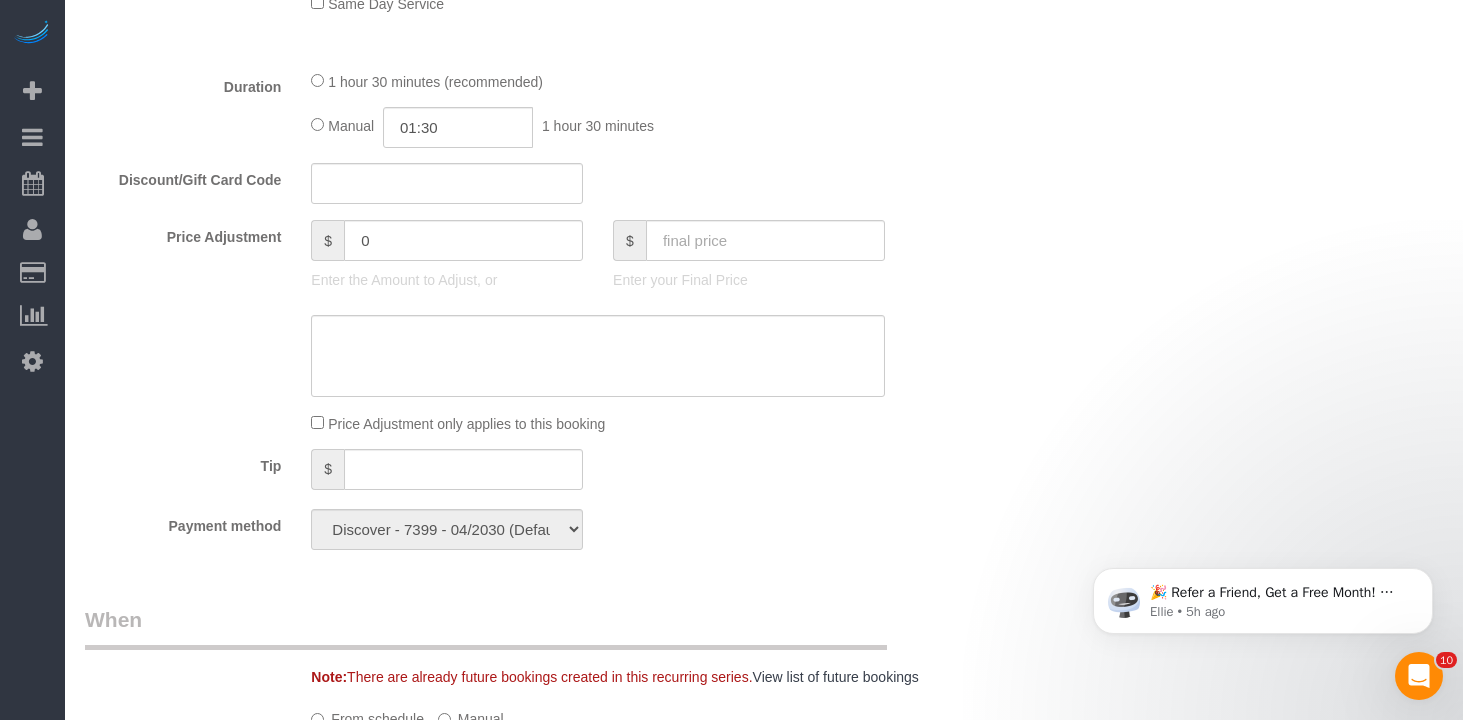 scroll, scrollTop: 1343, scrollLeft: 0, axis: vertical 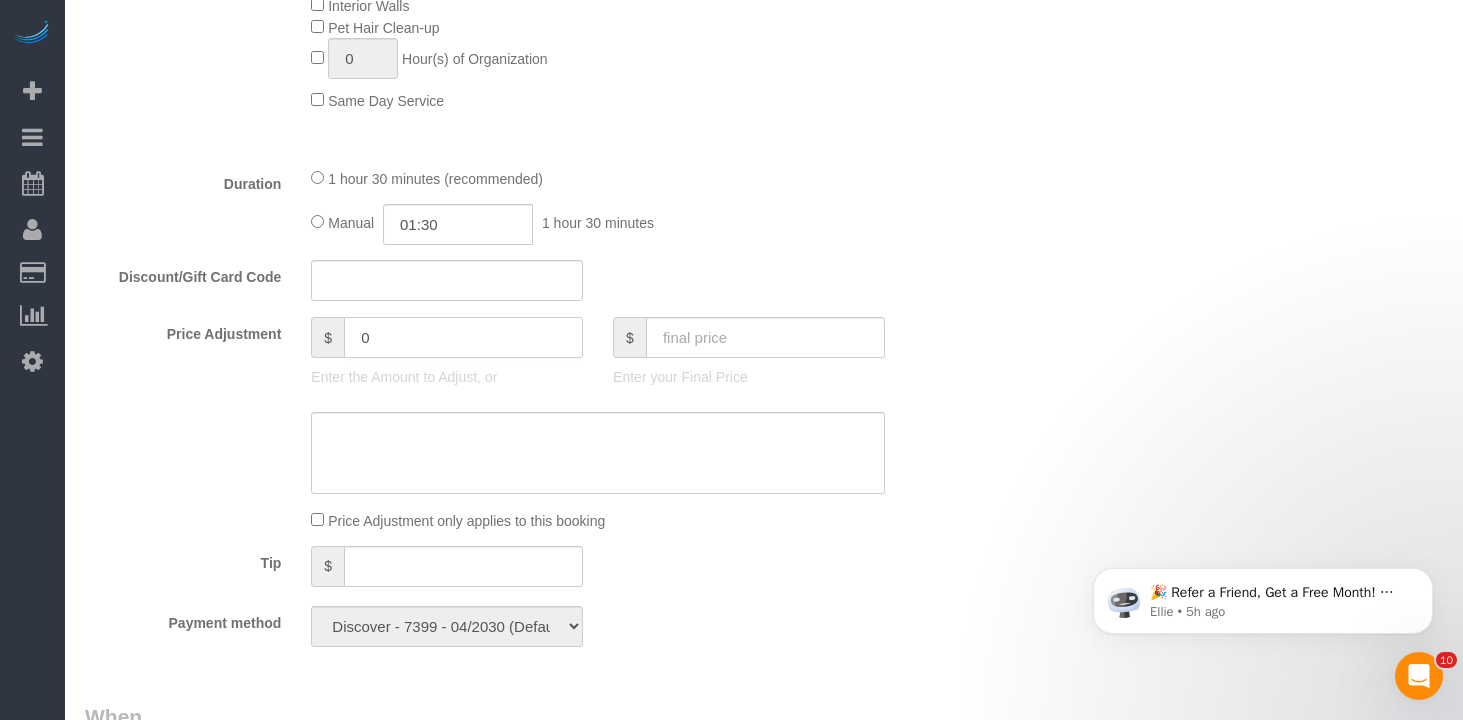 click on "0" 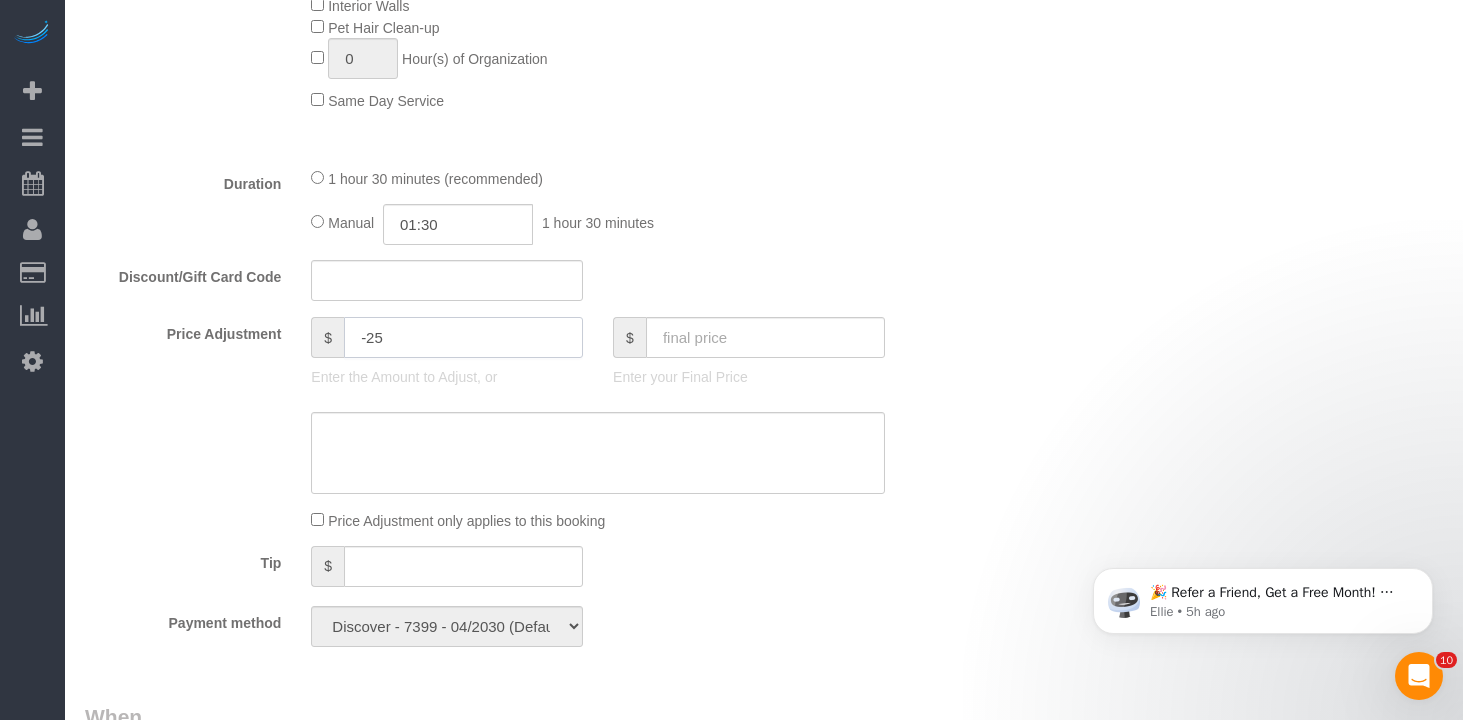 type on "-25" 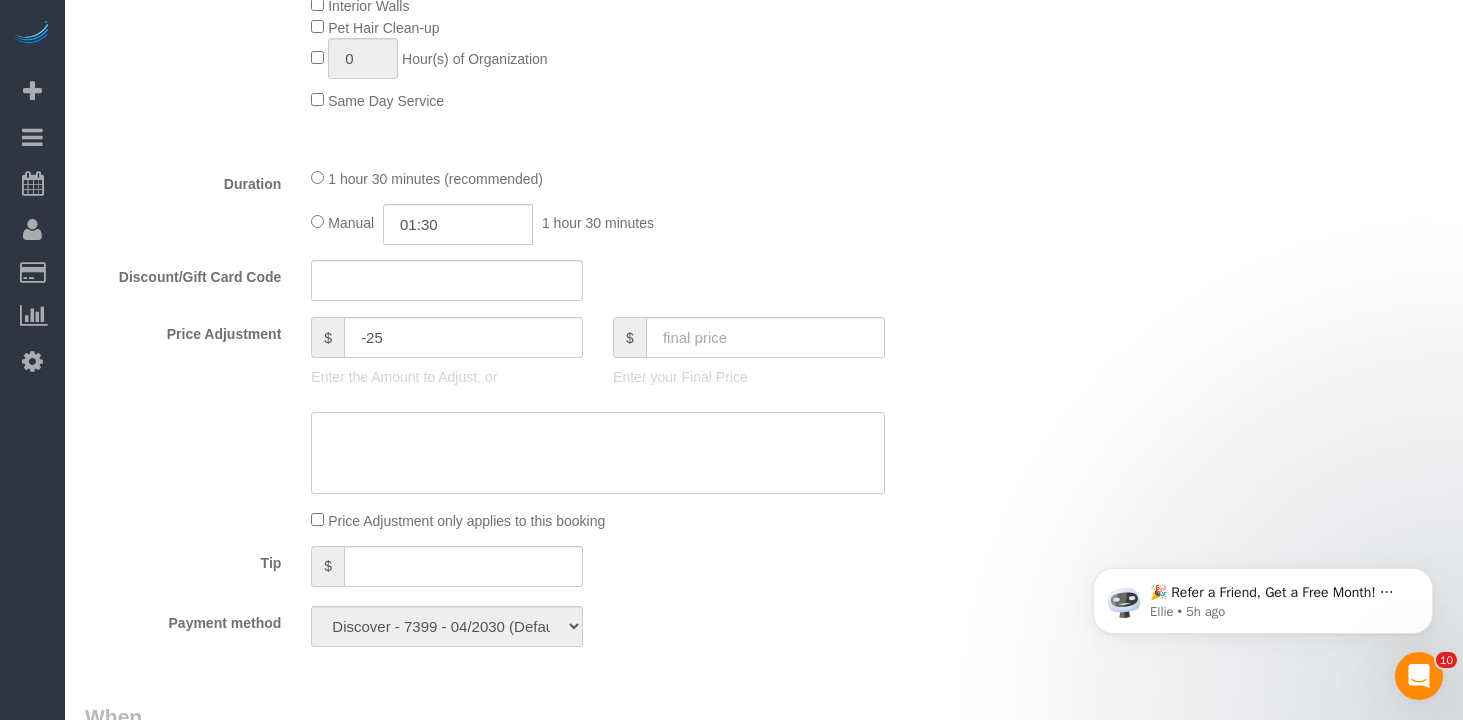 click 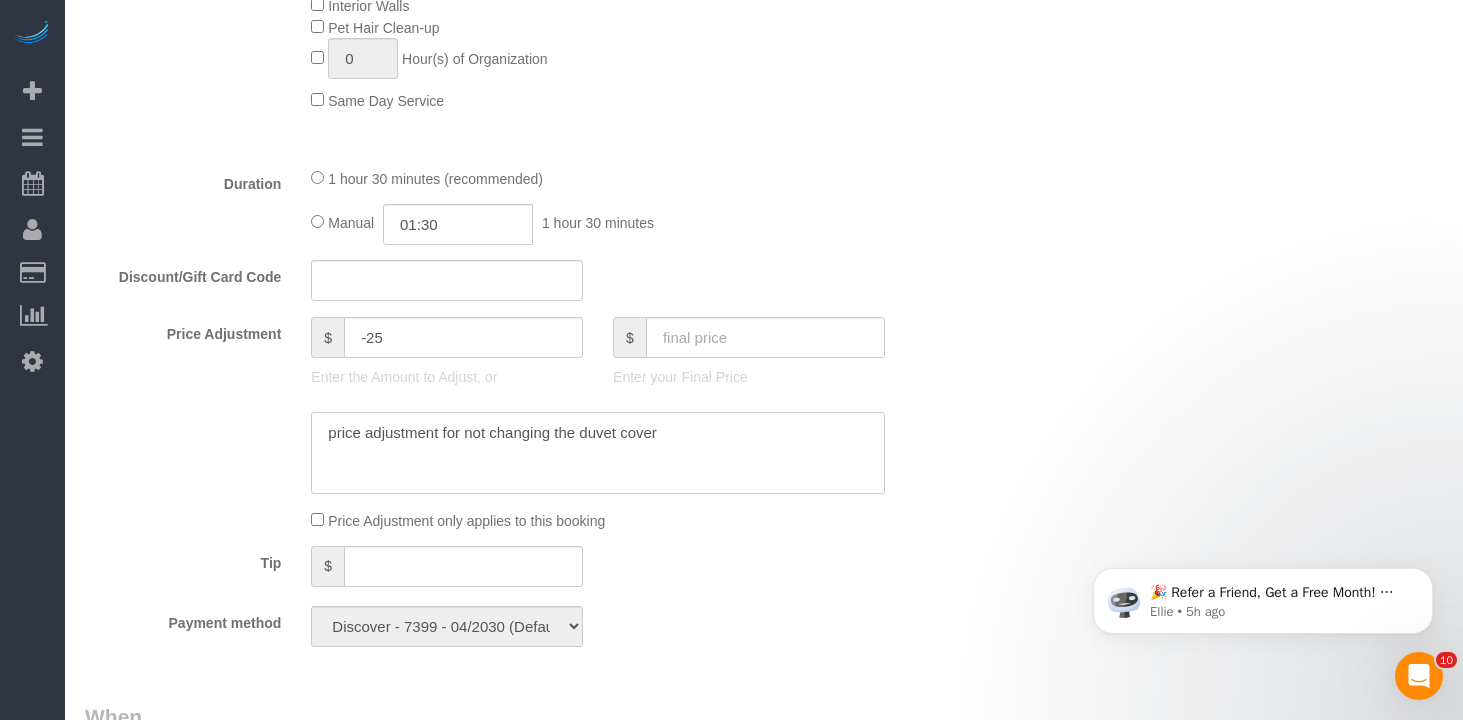 type on "price adjustment for not changing the duvet cover" 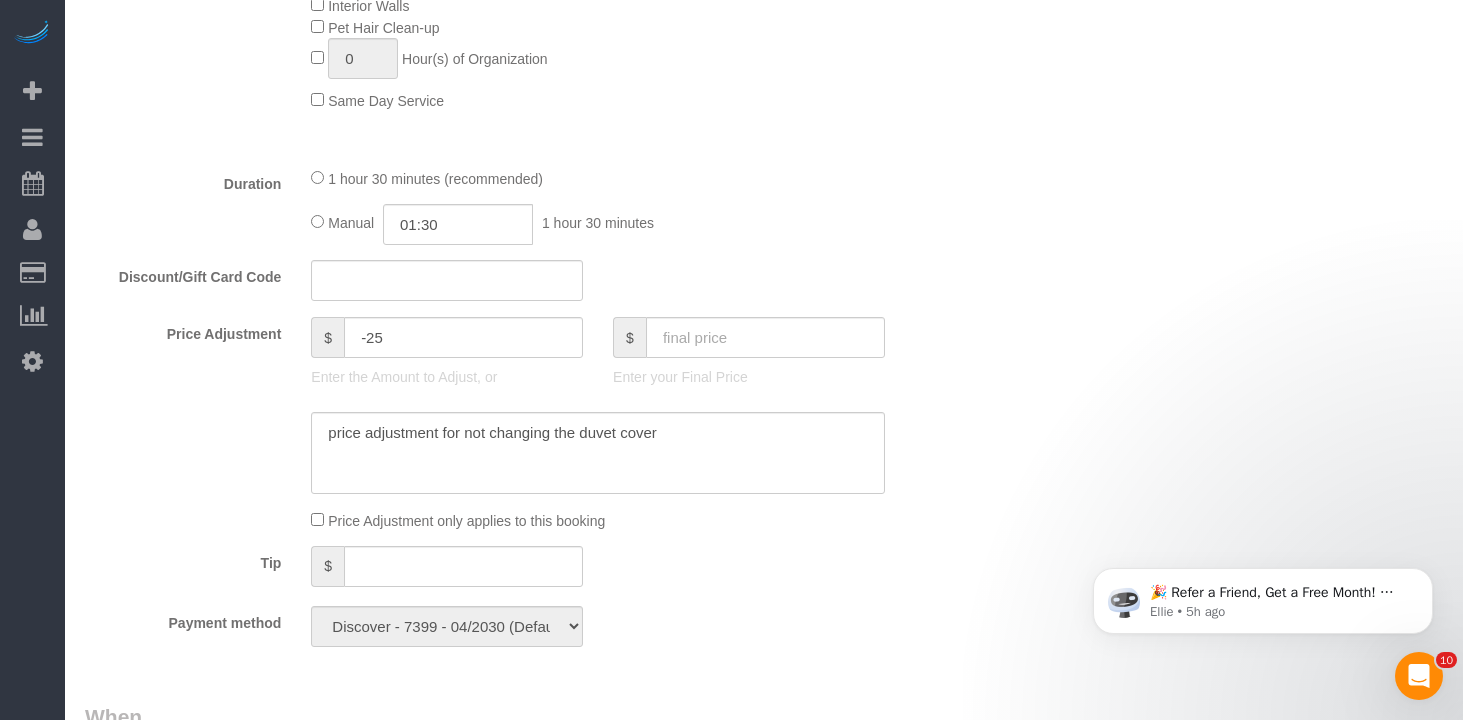 click on "Who
Email
cjdoyle11@hotmail.com
Name *
Christopher
Doyle
Maria camas requested
No Ana Araujo
No Paula Avila
Same Cleaner
Where
Address
600 Washington Street, Apt.708
New York
AK
AL
AR
AZ
CA
CO
CT
DC
DE
FL
GA
HI
IA
ID
IL
IN
KS
KY
LA
MA
MD
ME
MI" at bounding box center [764, 464] 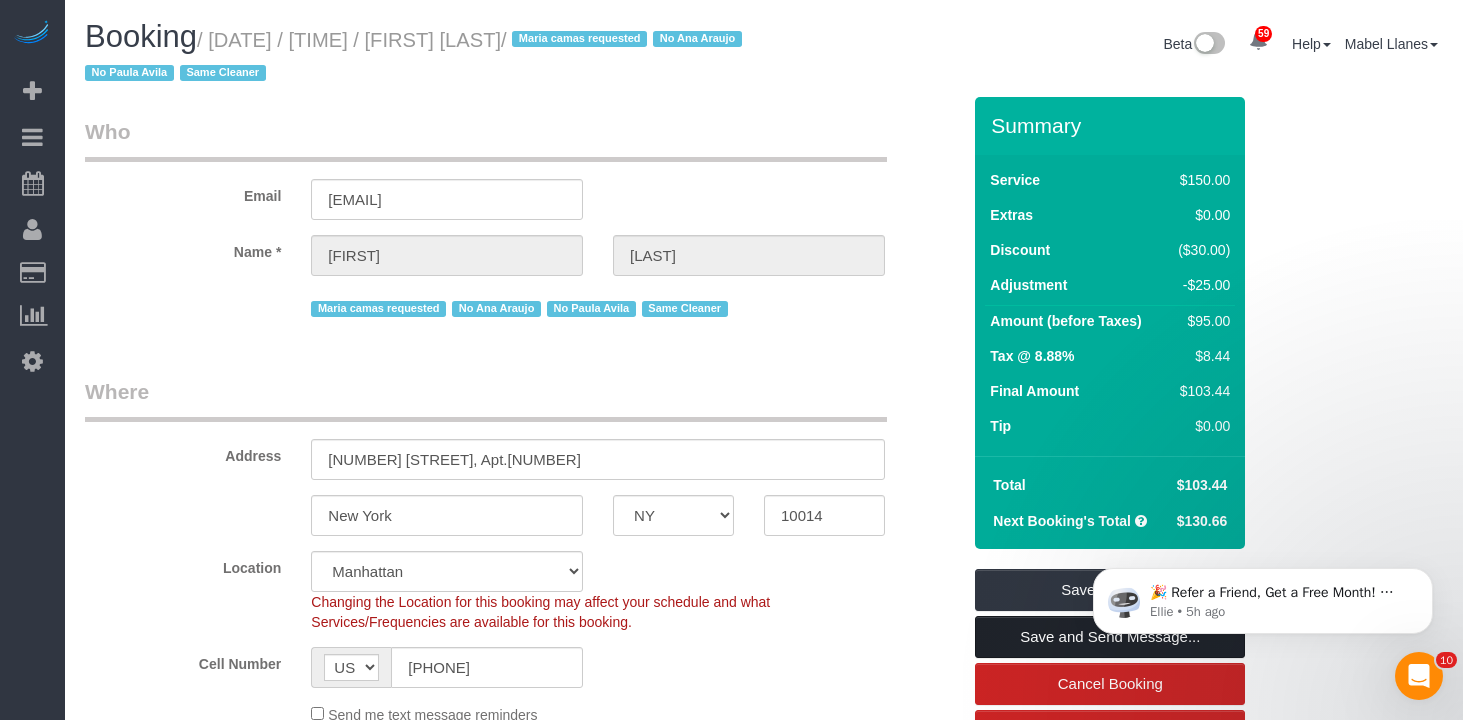 scroll, scrollTop: 17, scrollLeft: 0, axis: vertical 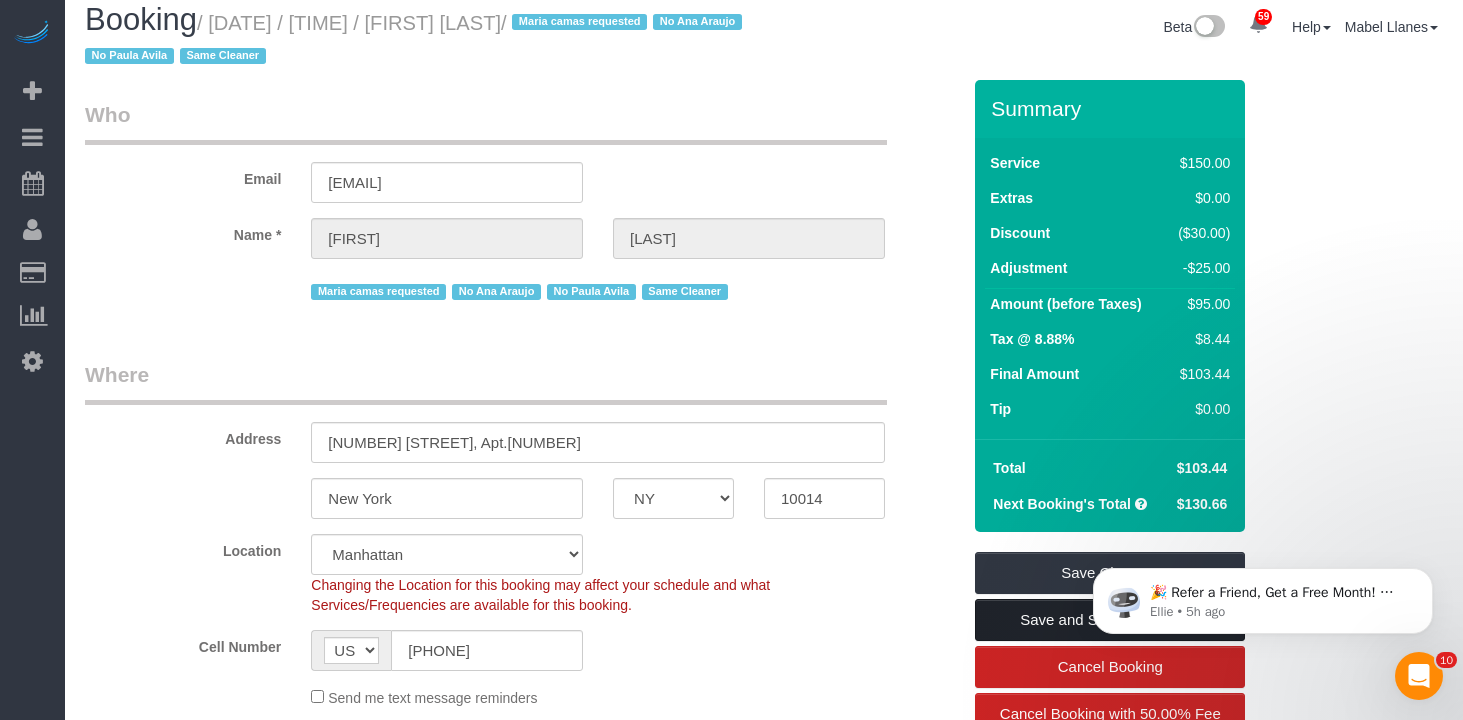 click on "Save and Send Message..." at bounding box center (1110, 620) 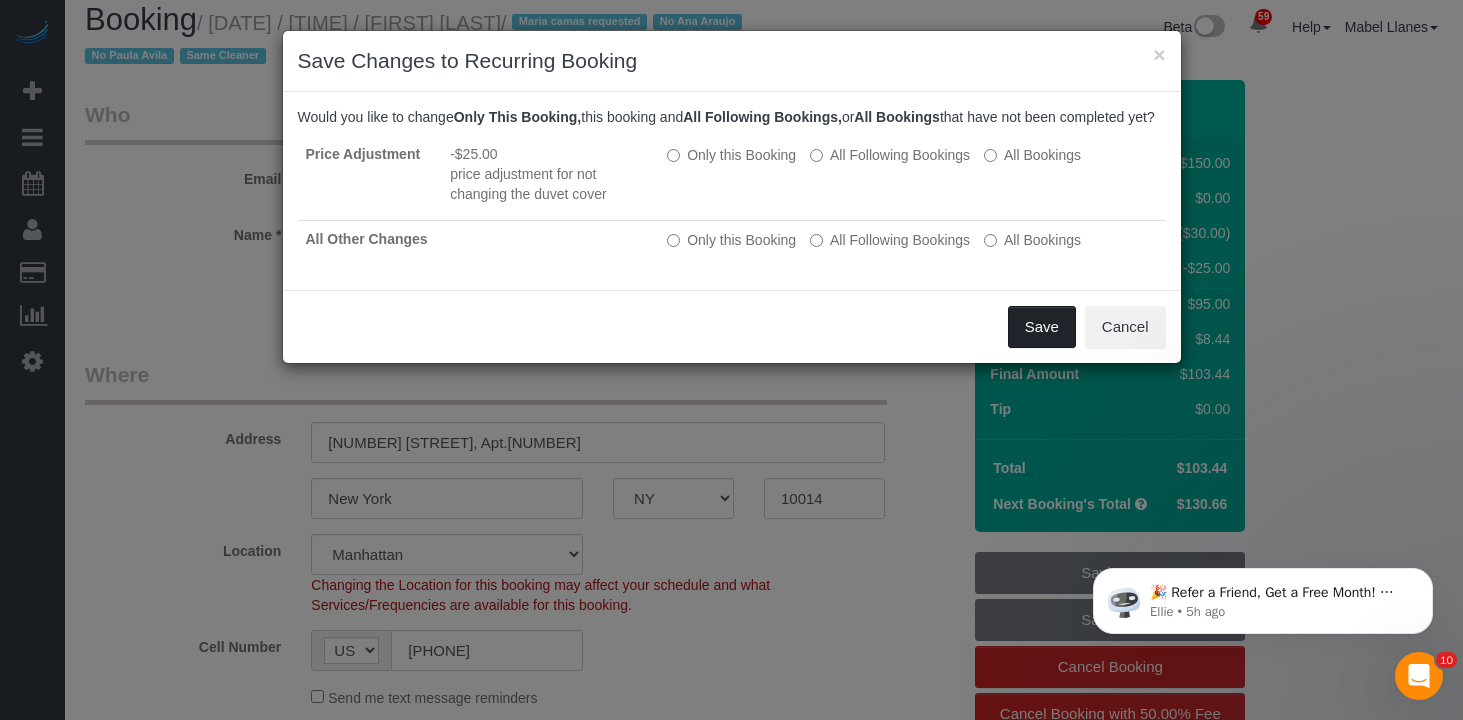 click on "Save" at bounding box center [1042, 327] 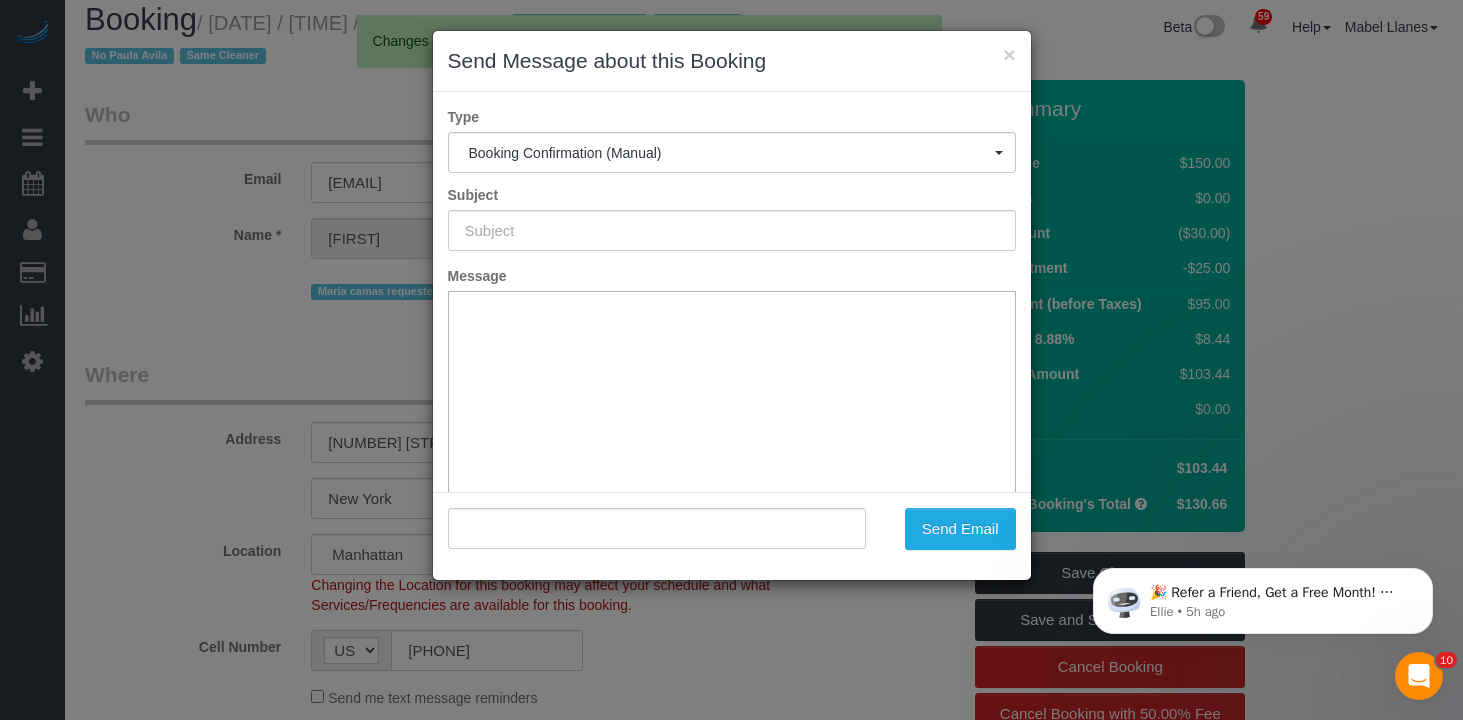 type on "Cleaning Confirmed for 07/17/2025 at 1:00pm" 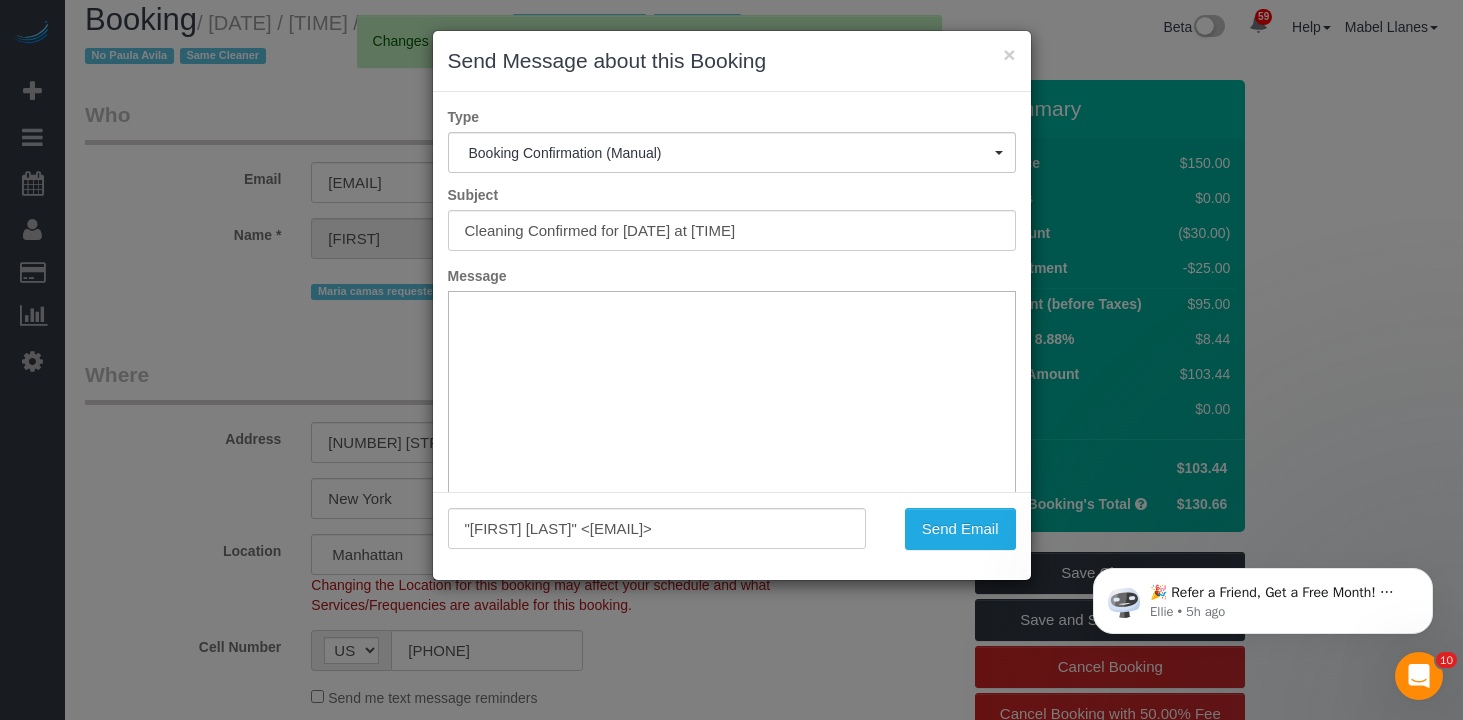 scroll, scrollTop: 0, scrollLeft: 0, axis: both 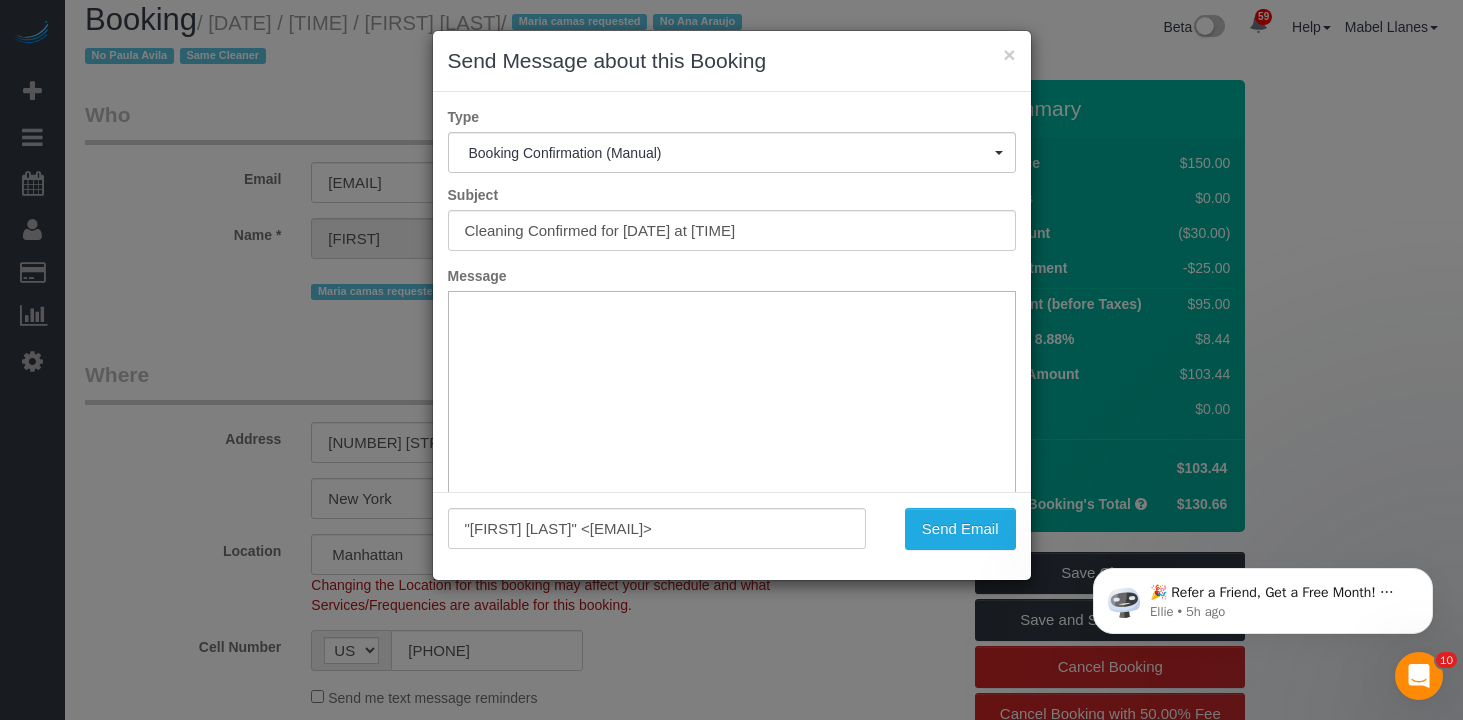 click at bounding box center (731, 322) 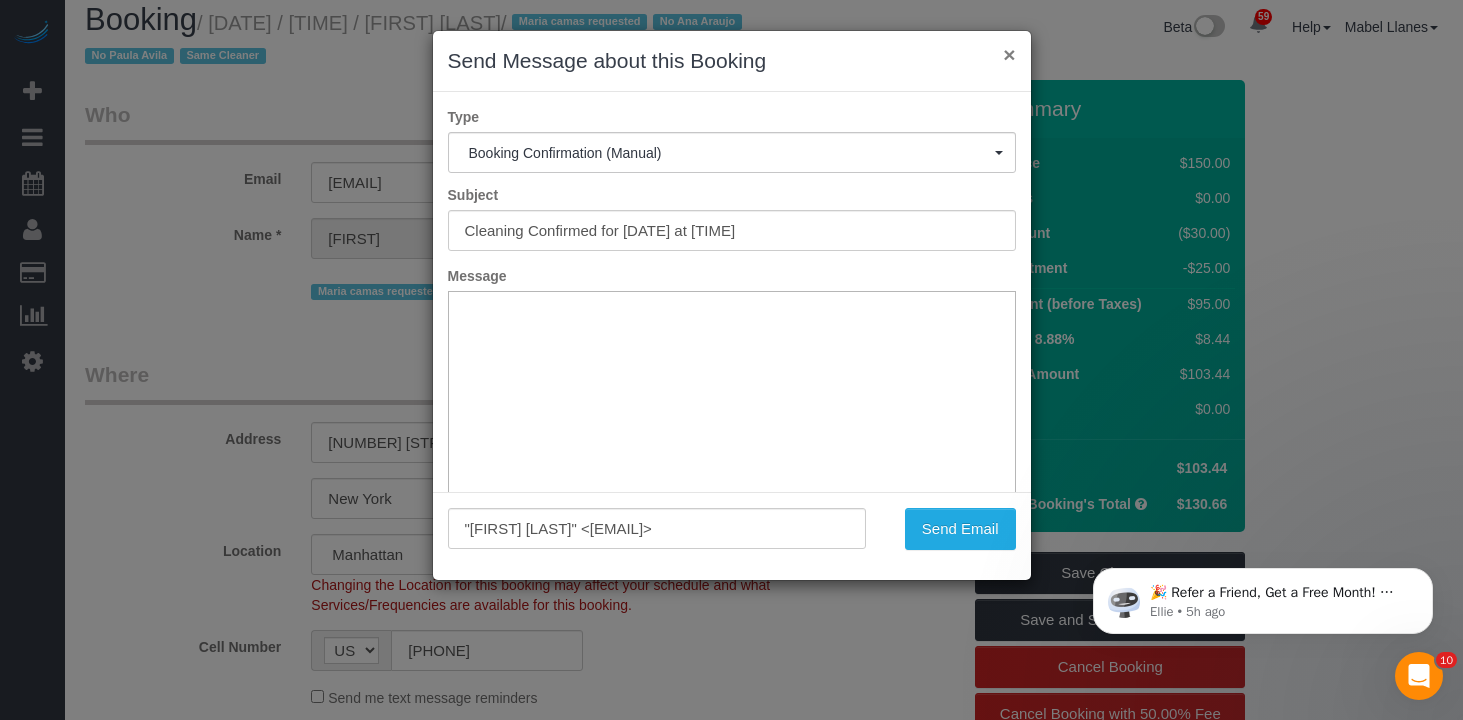 click on "×" at bounding box center [1009, 54] 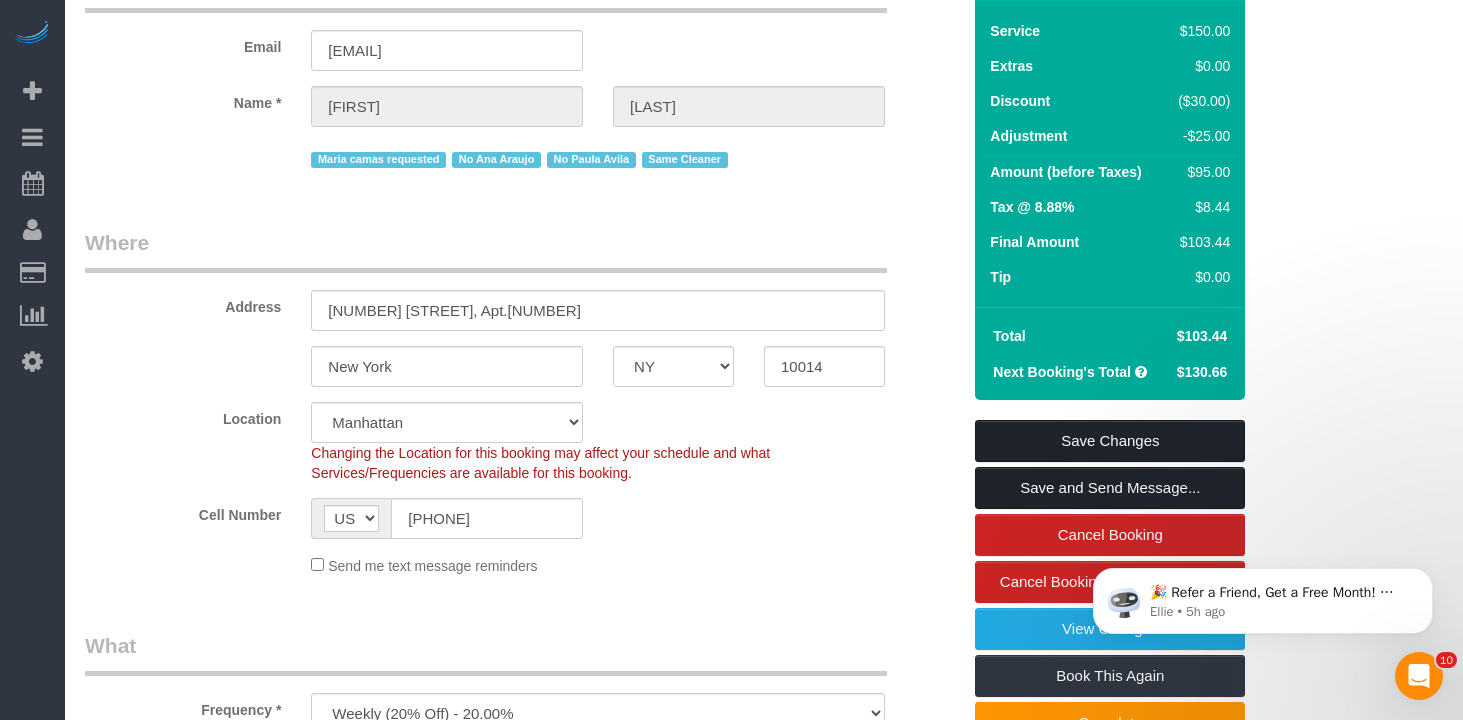 scroll, scrollTop: 153, scrollLeft: 0, axis: vertical 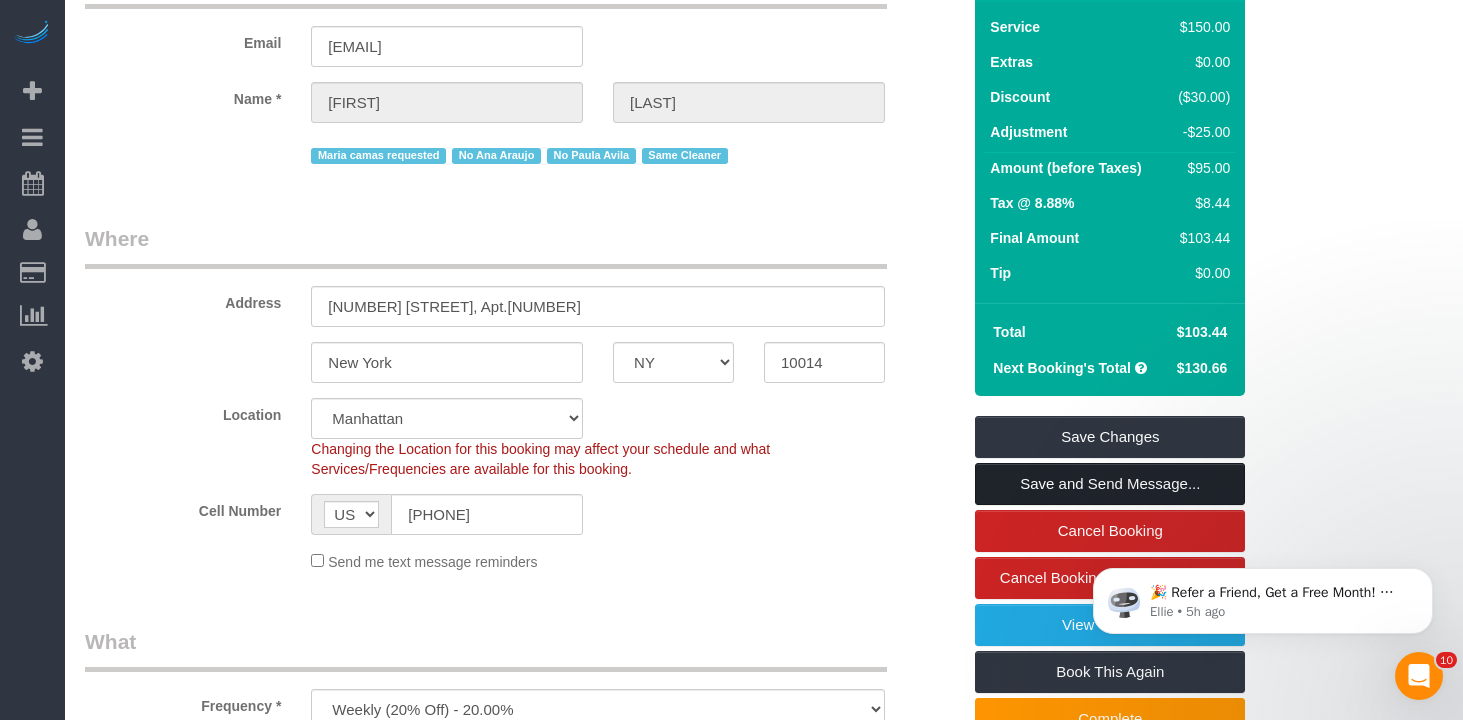 click on "Save and Send Message..." at bounding box center (1110, 484) 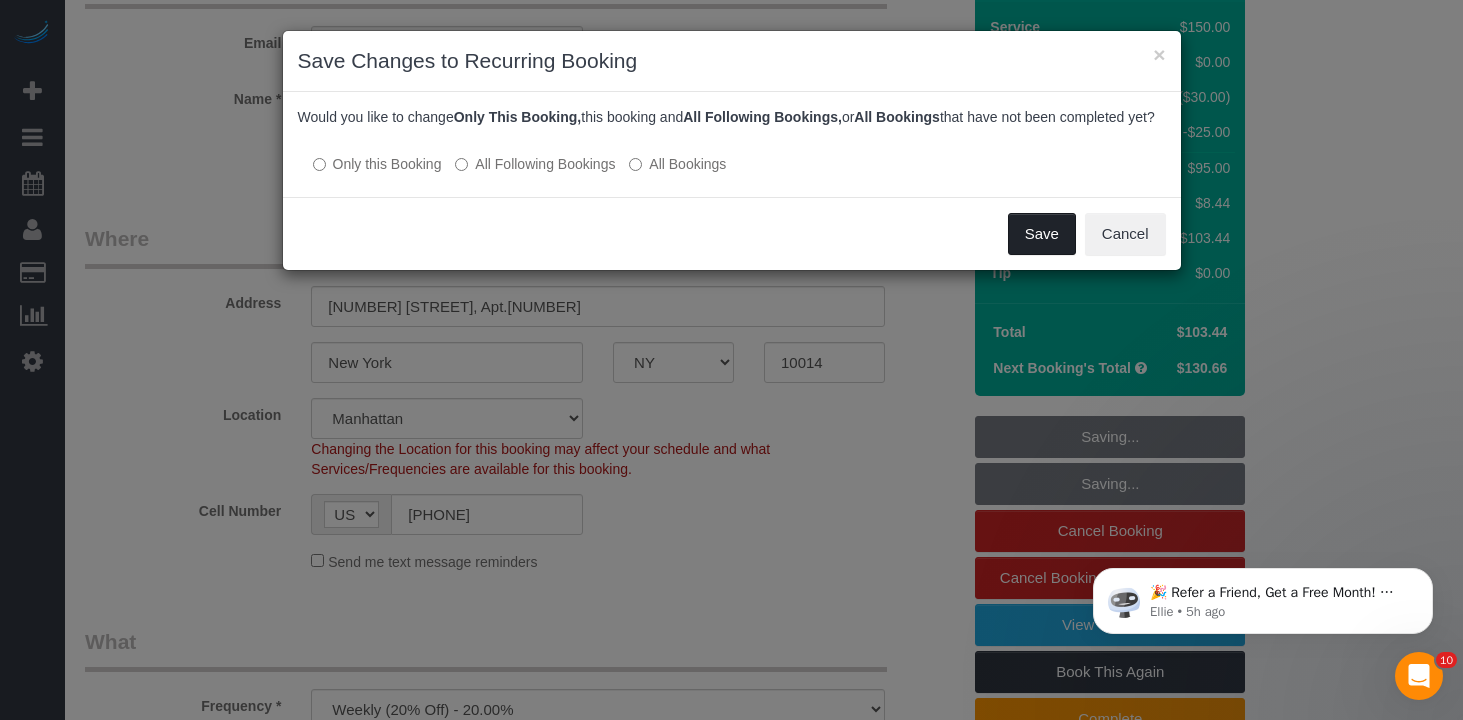 click on "Save" at bounding box center [1042, 234] 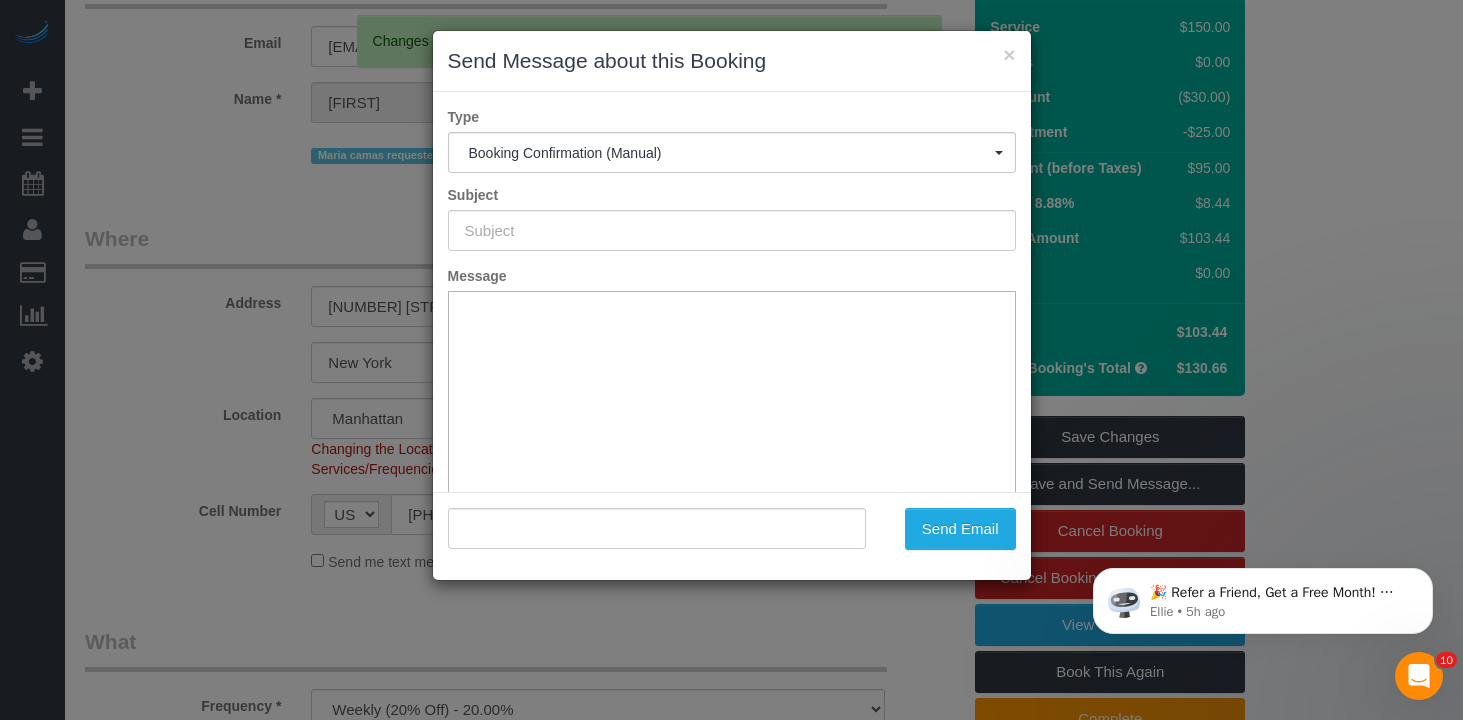 scroll, scrollTop: 0, scrollLeft: 0, axis: both 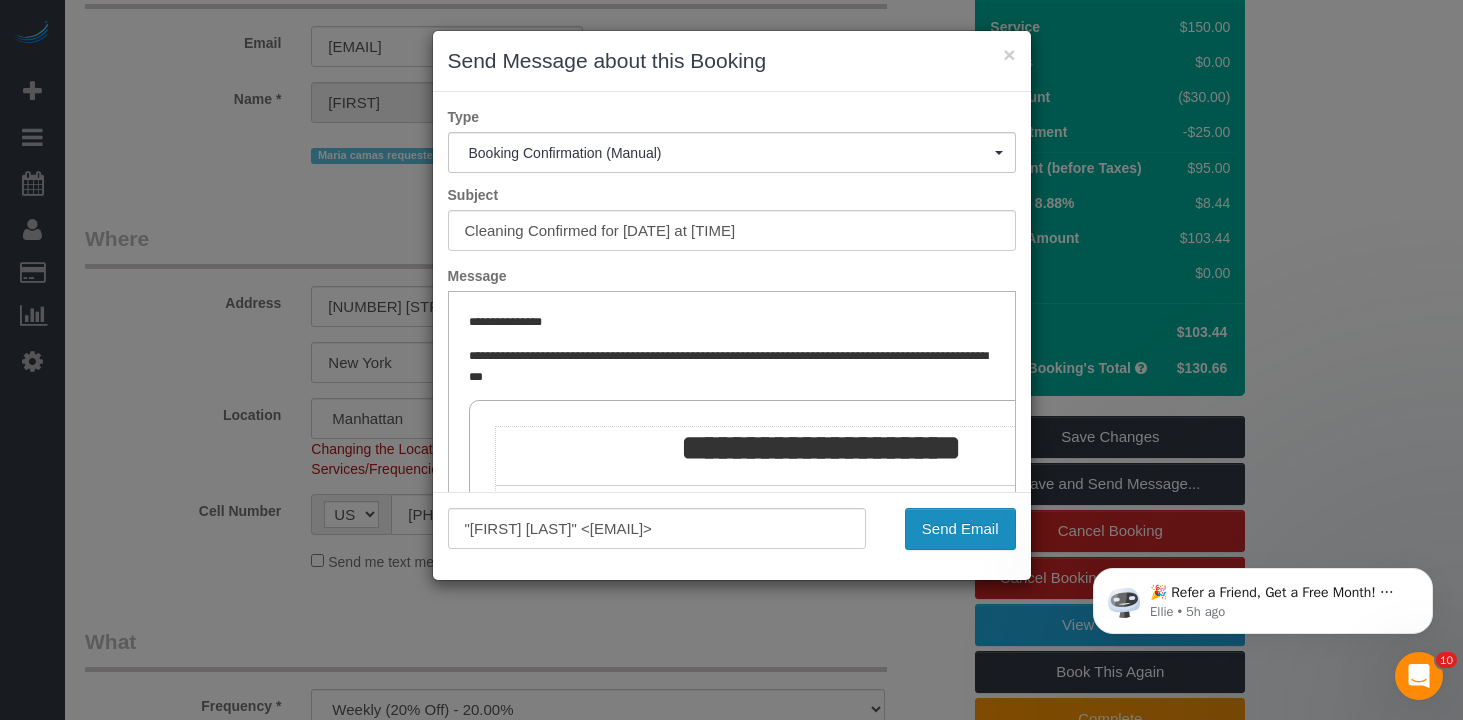 click on "Send Email" at bounding box center (960, 529) 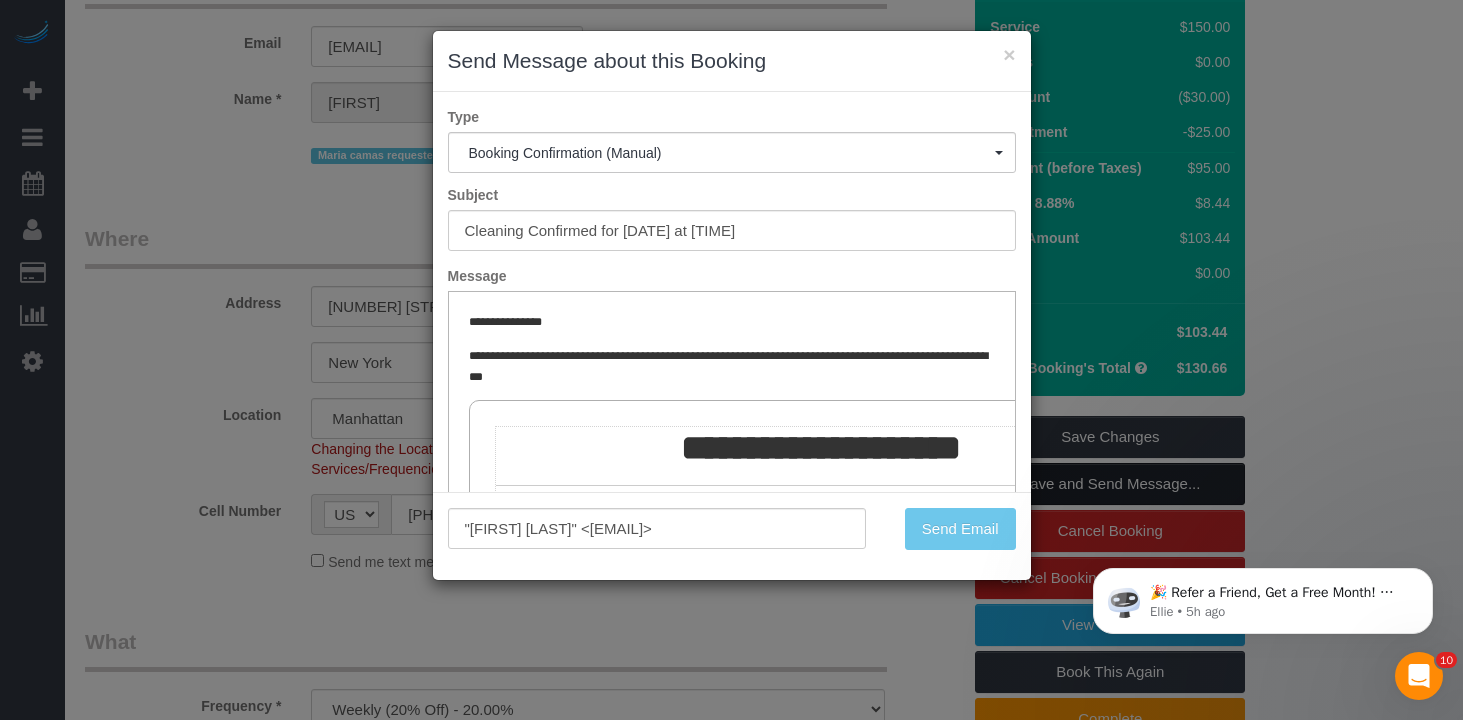scroll, scrollTop: 225, scrollLeft: 0, axis: vertical 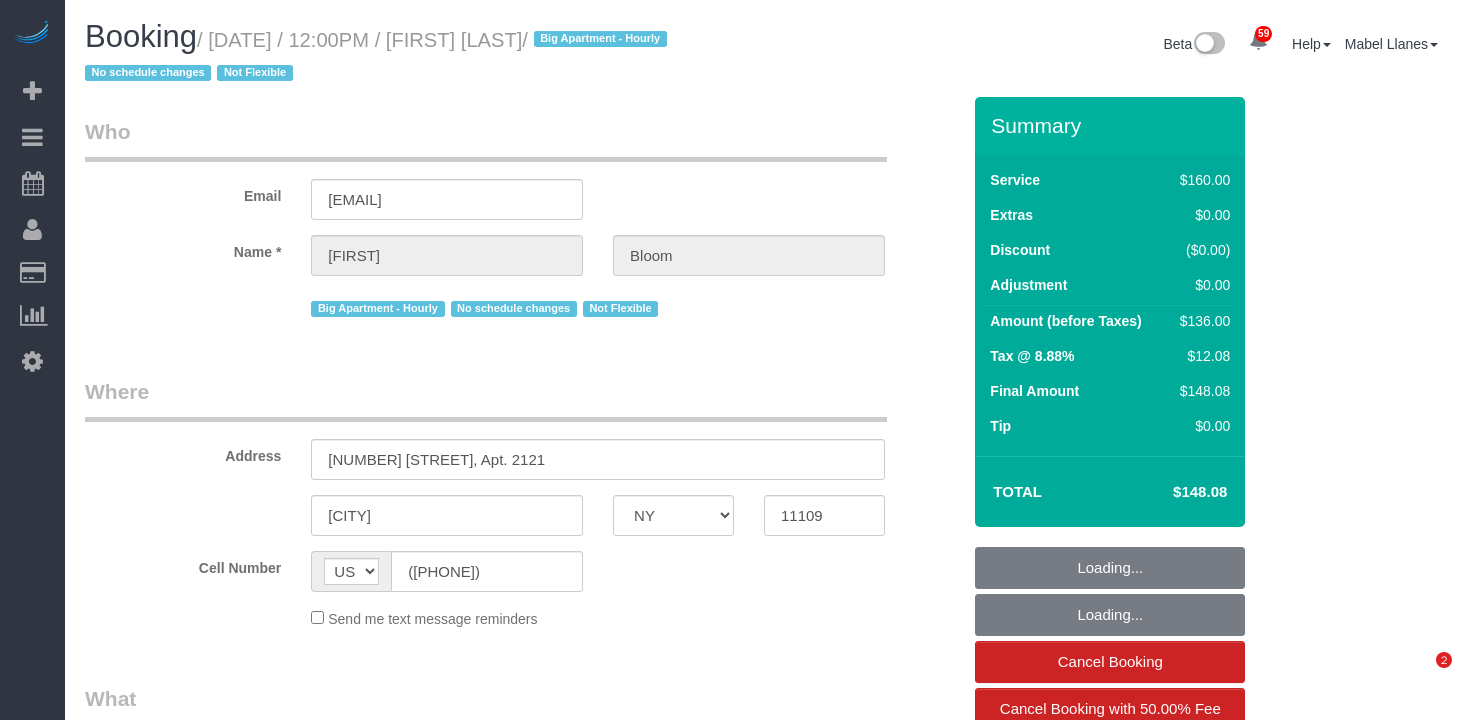 select on "NY" 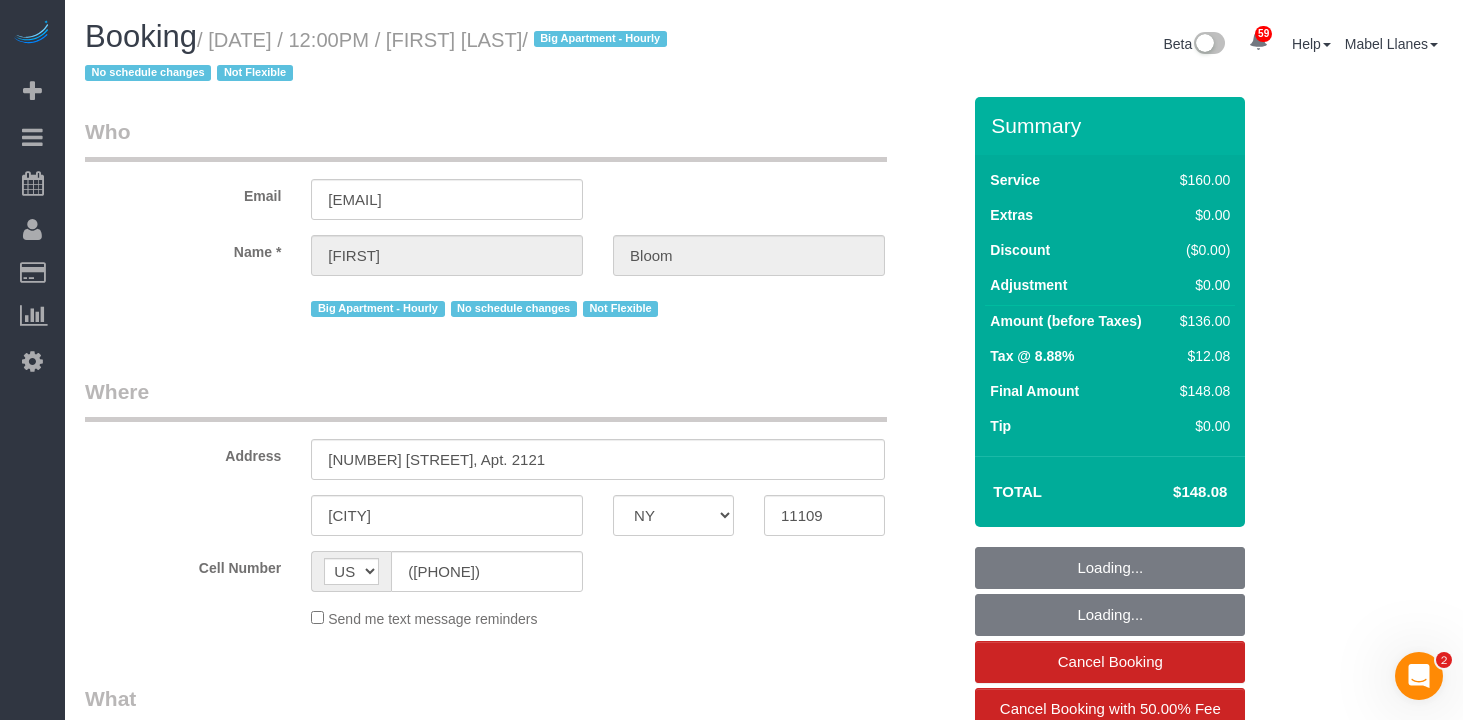 scroll, scrollTop: 0, scrollLeft: 0, axis: both 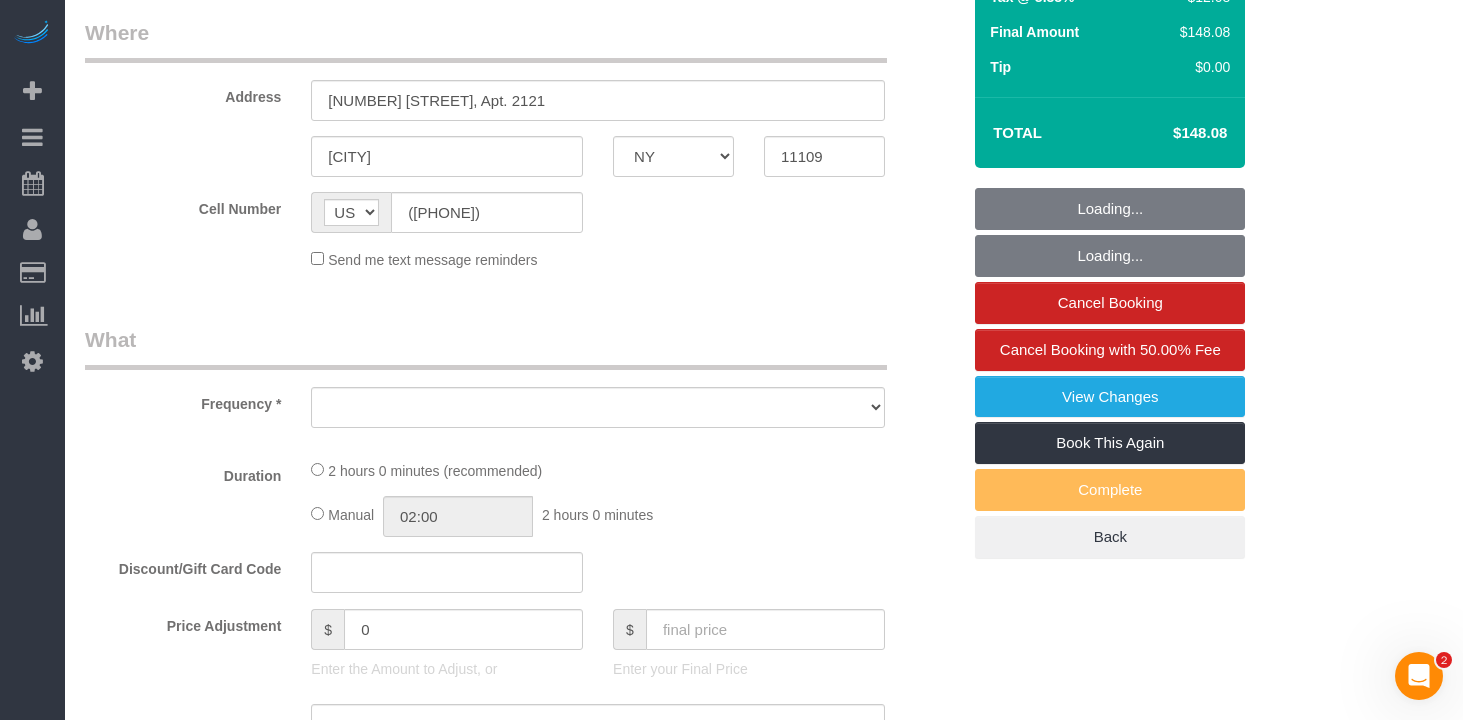 select on "object:827" 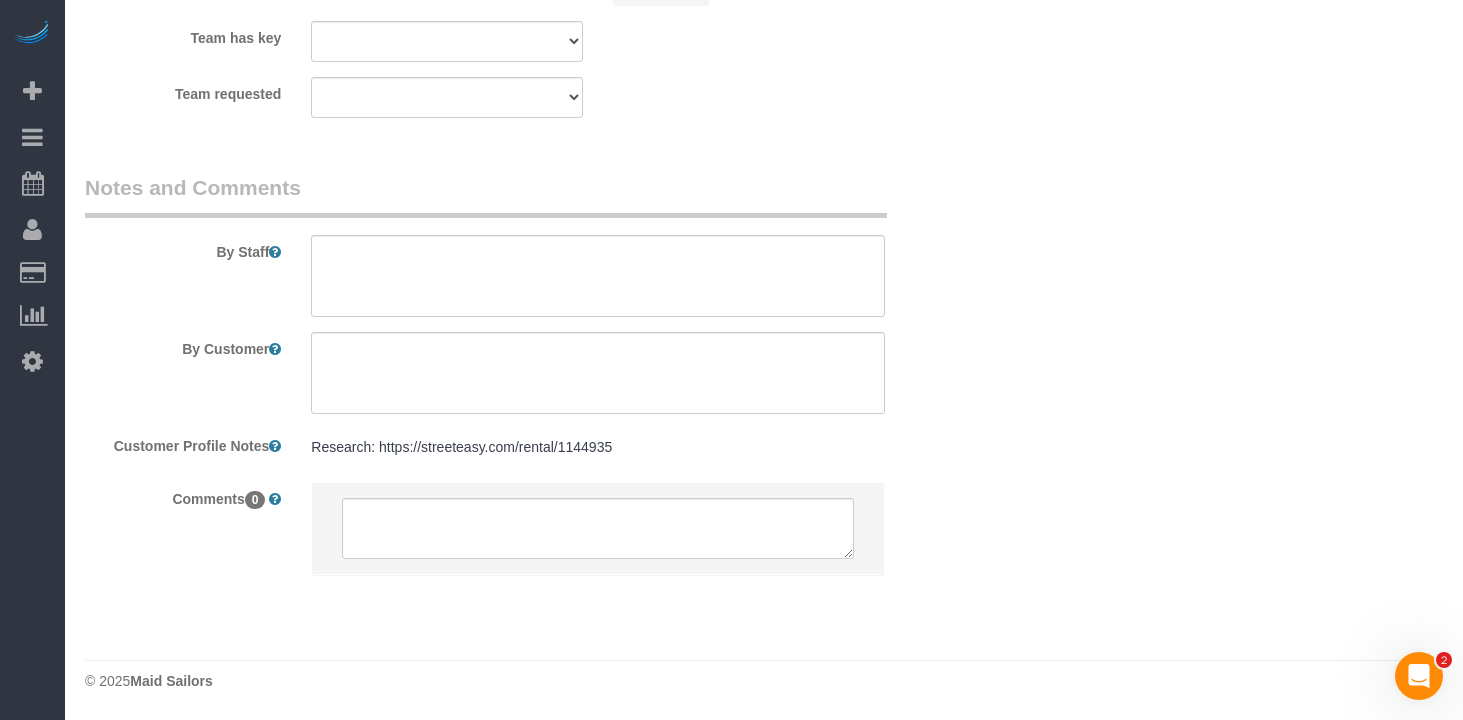 select on "object:1063" 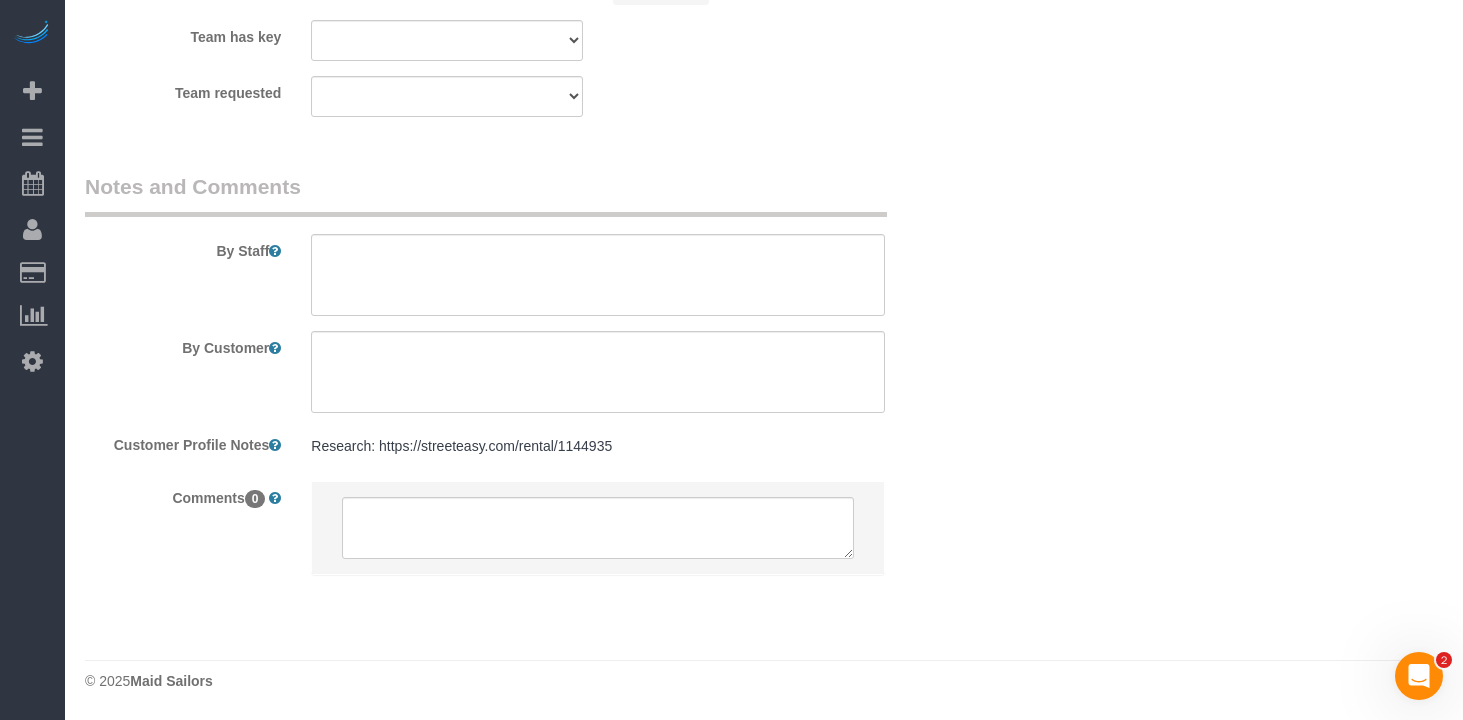 scroll, scrollTop: 2428, scrollLeft: 0, axis: vertical 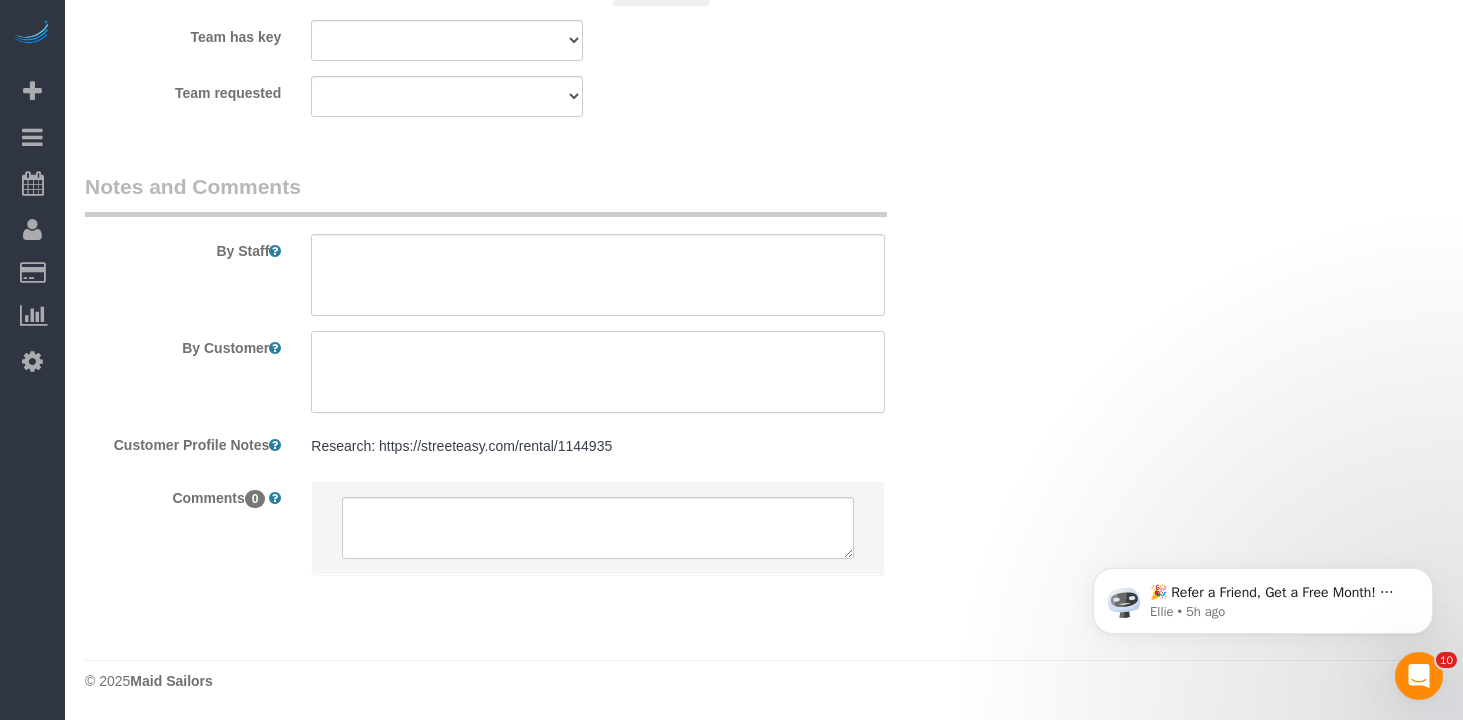 click at bounding box center (598, 372) 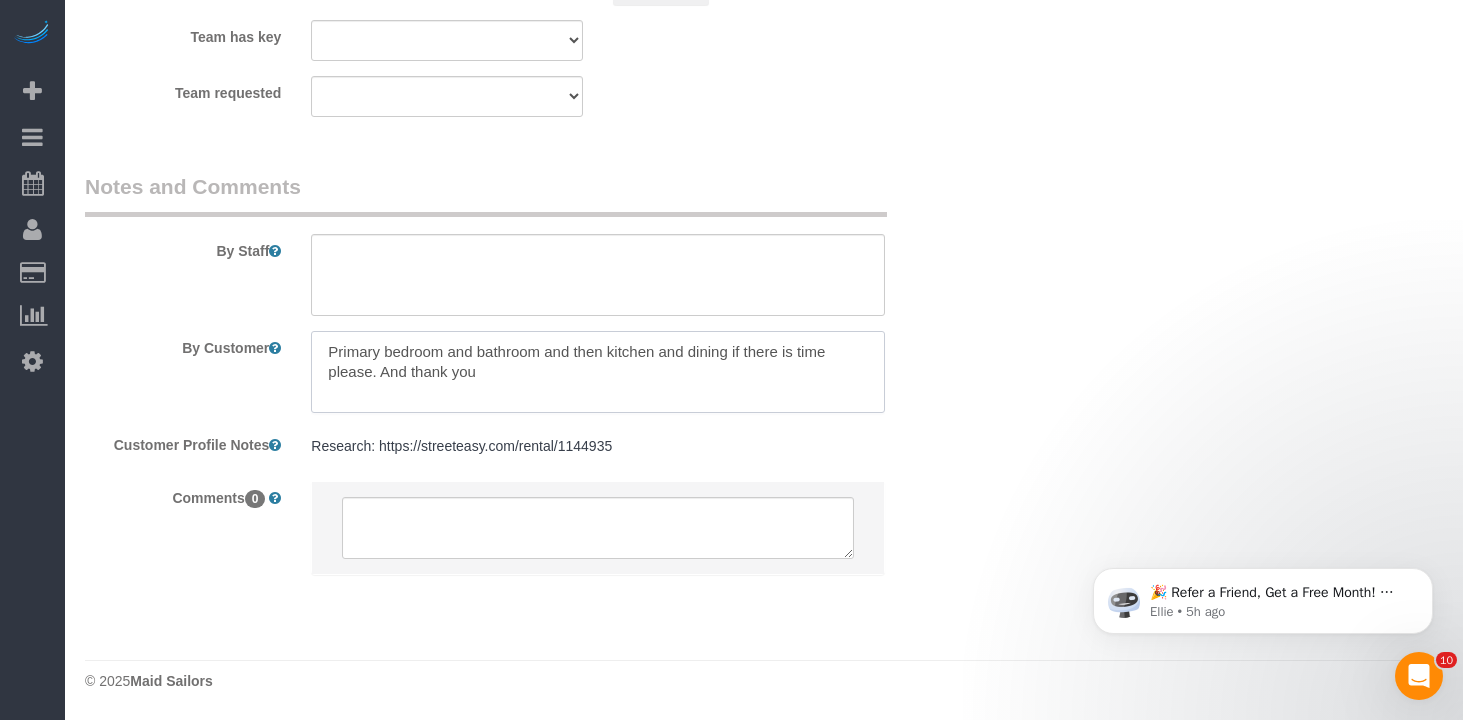 type on "Primary bedroom and bathroom and then kitchen and dining if there is time please. And thank you" 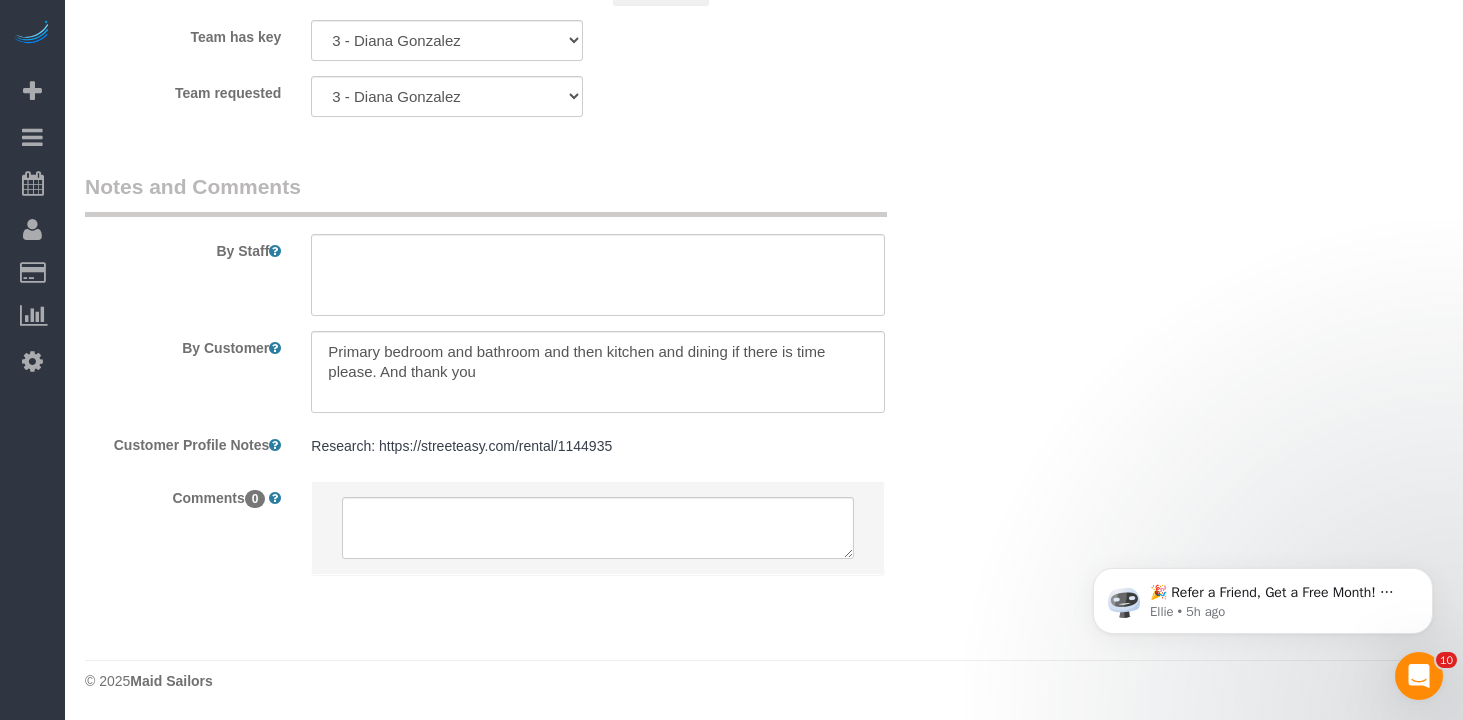 click on "Who
Email
bloom.j.m@gmail.com
Name *
Jared
Bloom
Big Apartment - Hourly
No schedule changes
Not Flexible
Where
Address
4545 Center Boulevard, Apt. 2121
Long Island City
AK
AL
AR
AZ
CA
CO
CT
DC
DE
FL
GA
HI
IA
ID
IL
IN
KS
KY
LA
MA
MD
ME
MI
MN" at bounding box center (764, -841) 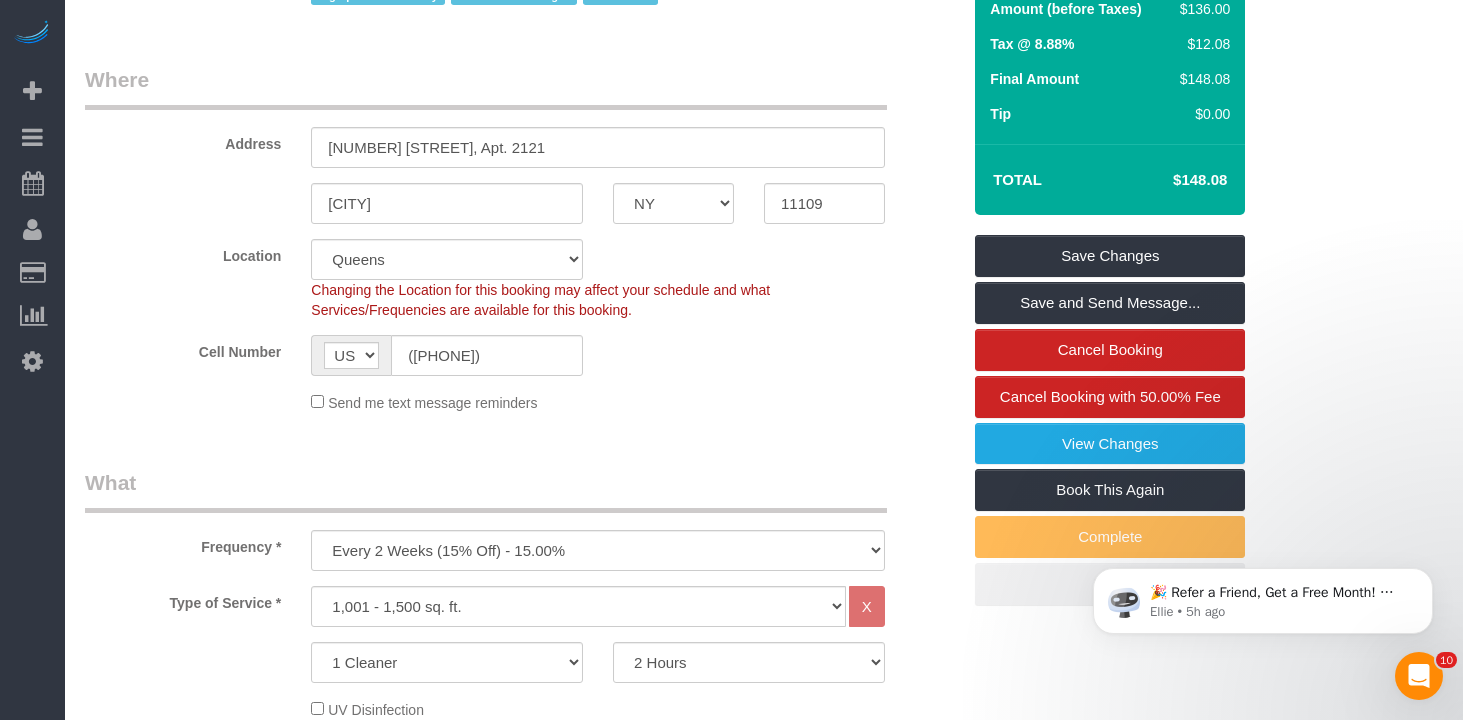 scroll, scrollTop: 400, scrollLeft: 0, axis: vertical 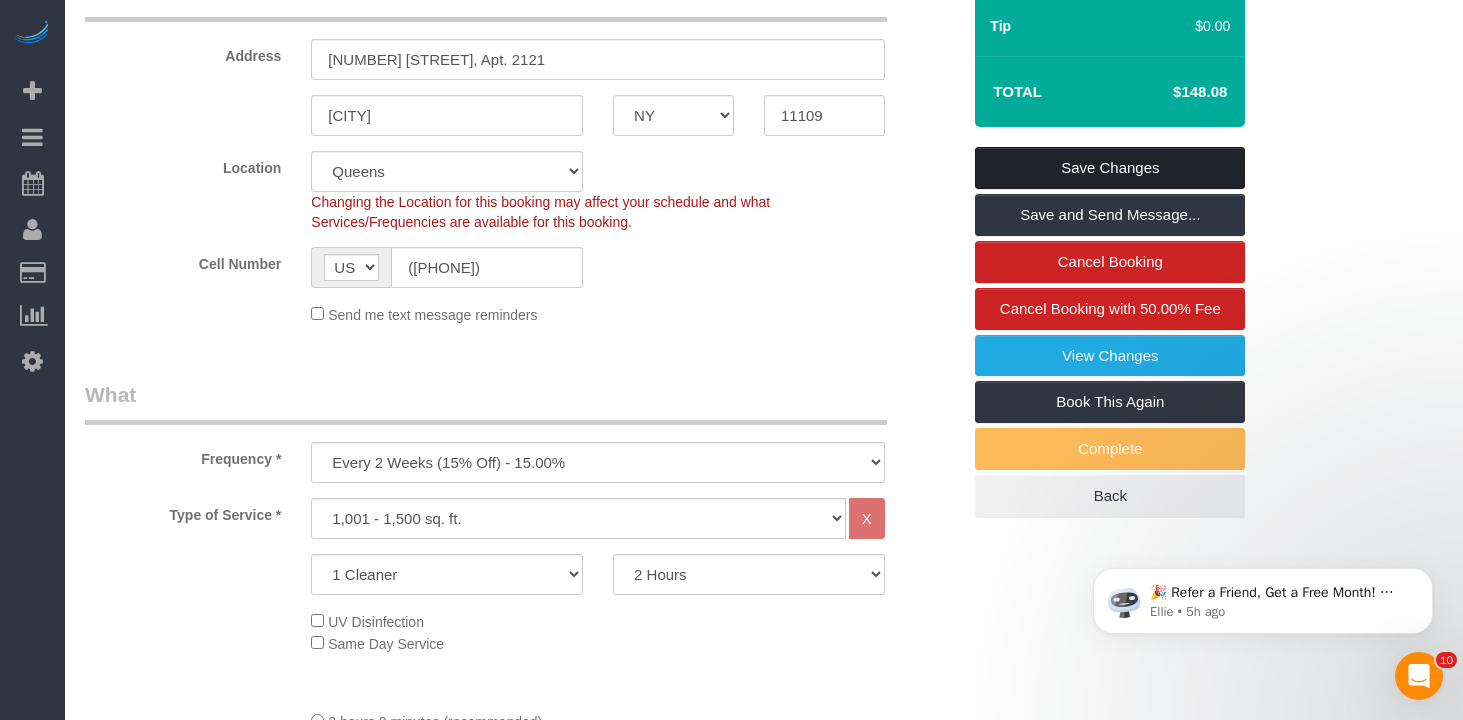 click on "Save Changes" at bounding box center [1110, 168] 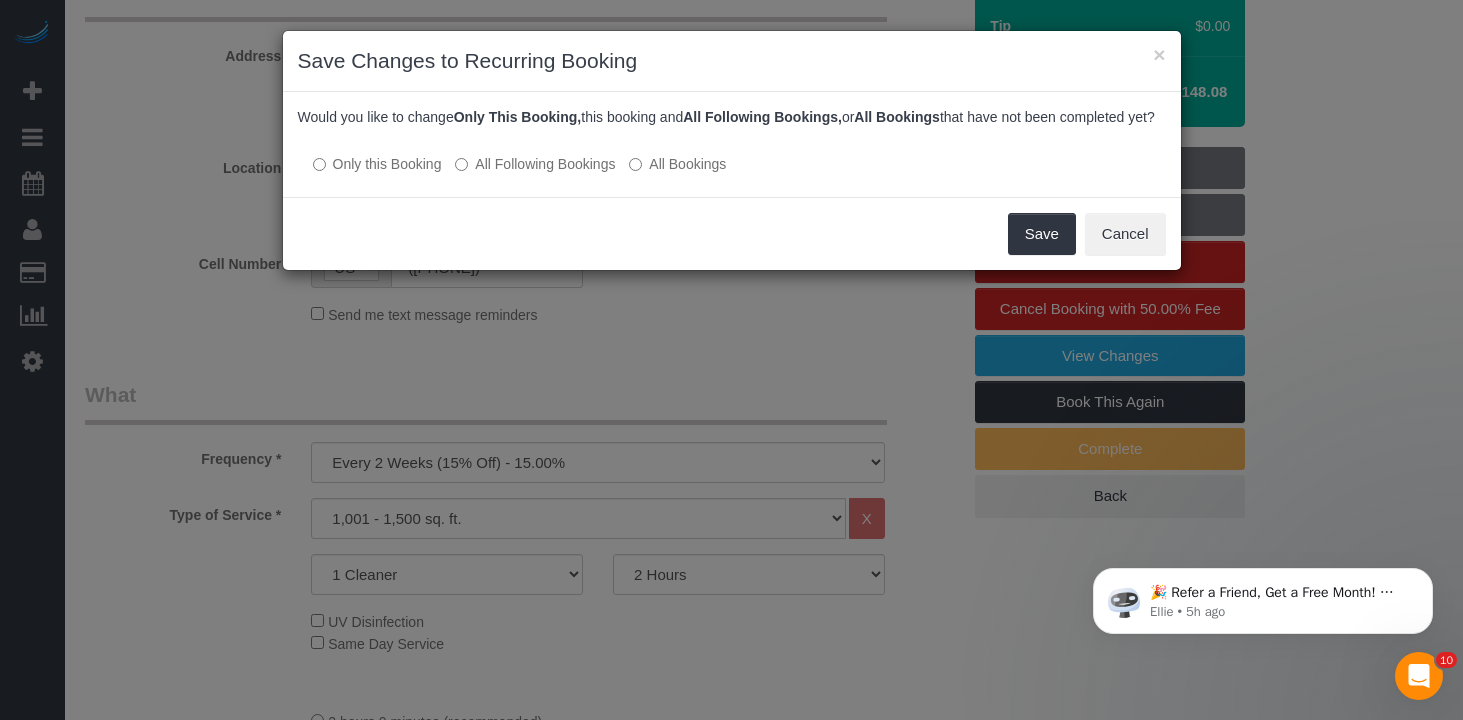 click on "All Following Bookings" at bounding box center [535, 164] 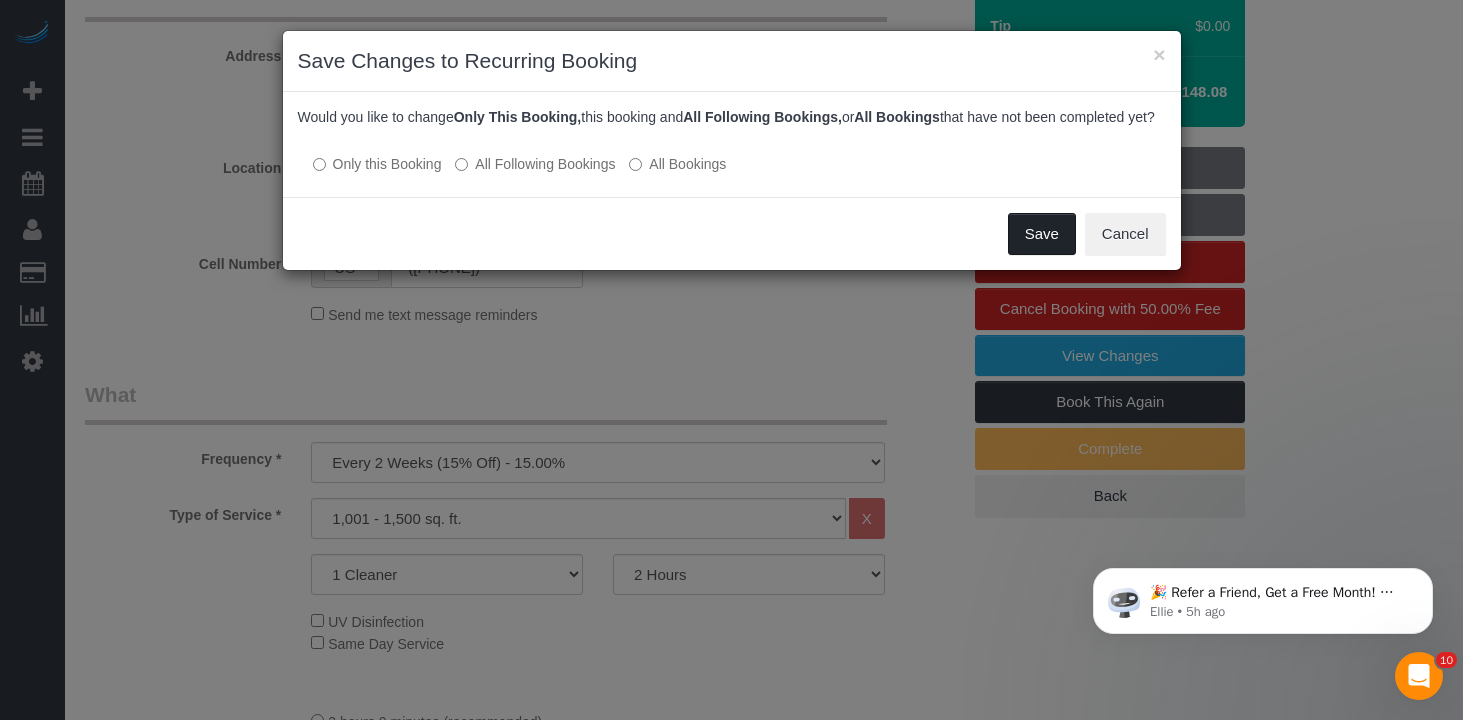 click on "Save" at bounding box center (1042, 234) 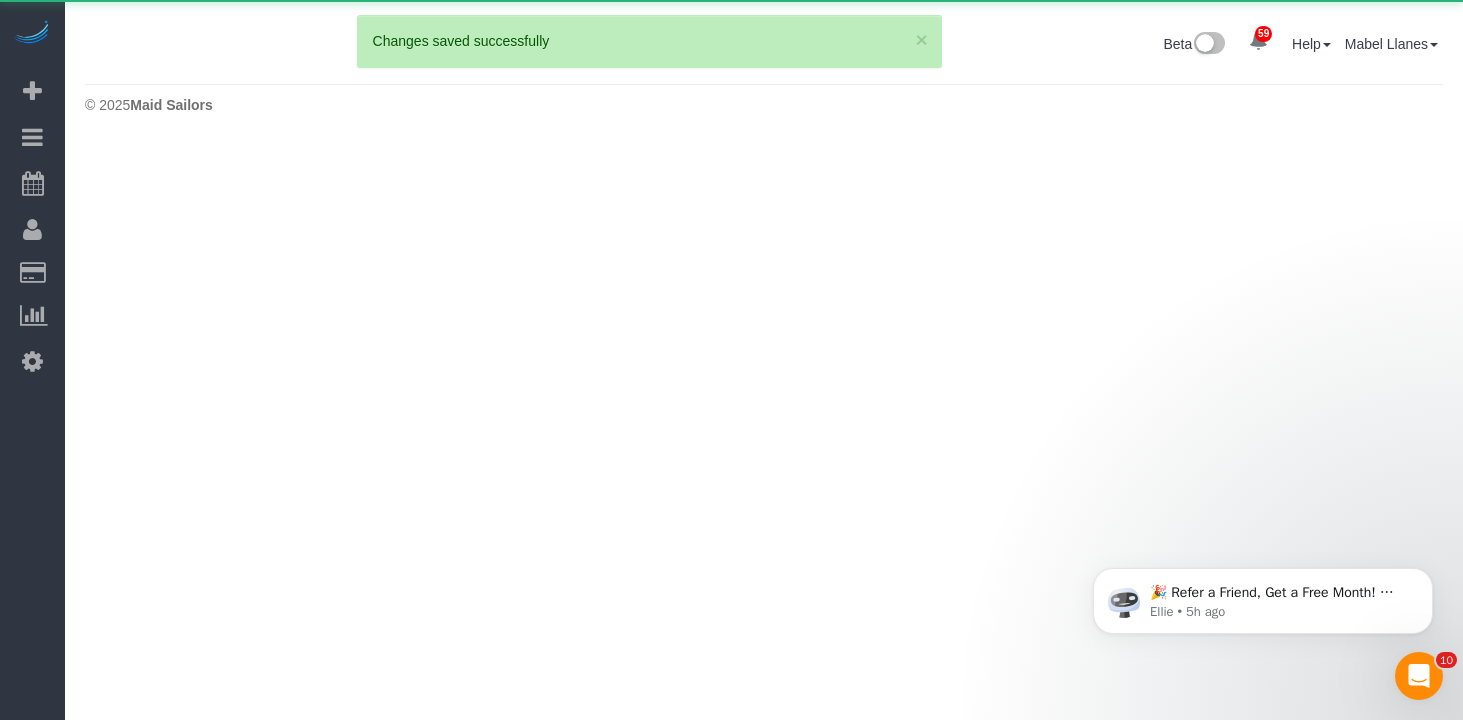 scroll, scrollTop: 0, scrollLeft: 0, axis: both 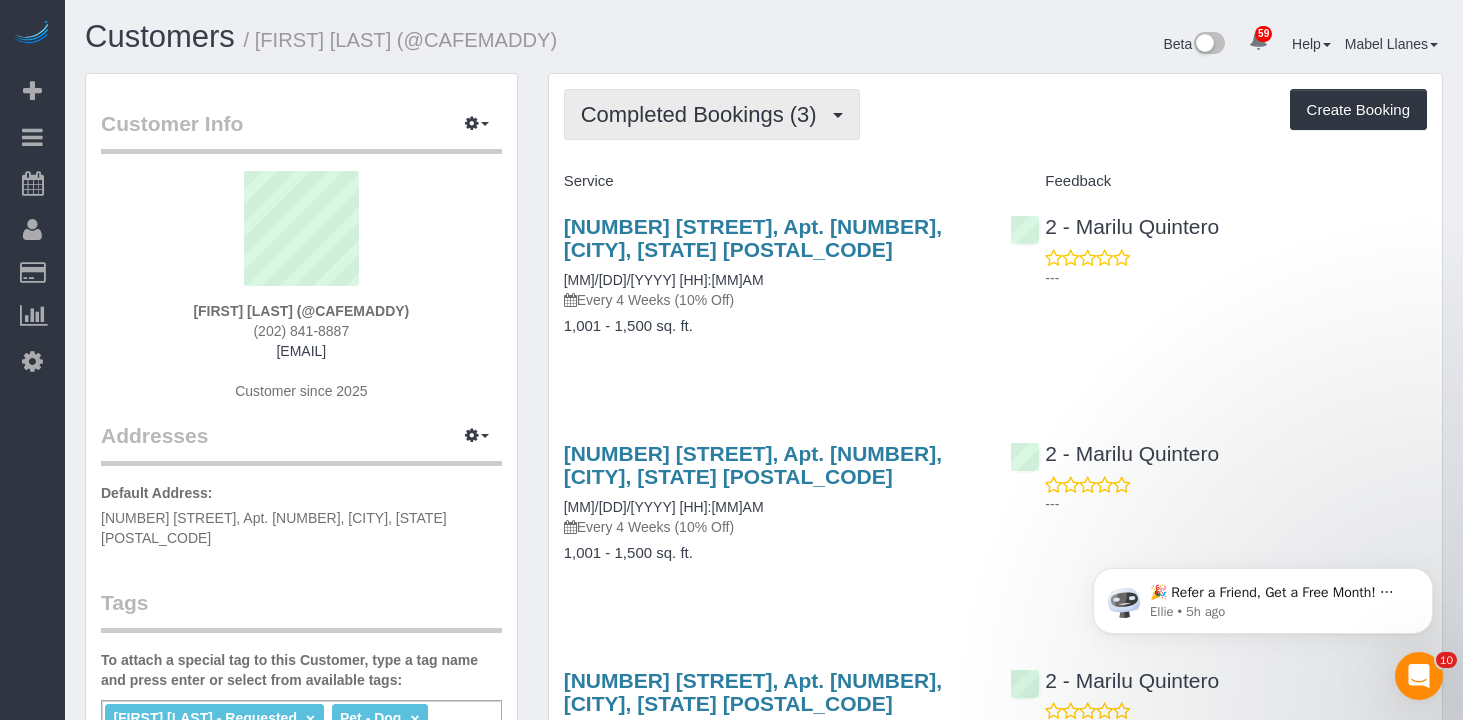 click on "Completed Bookings (3)" at bounding box center (704, 114) 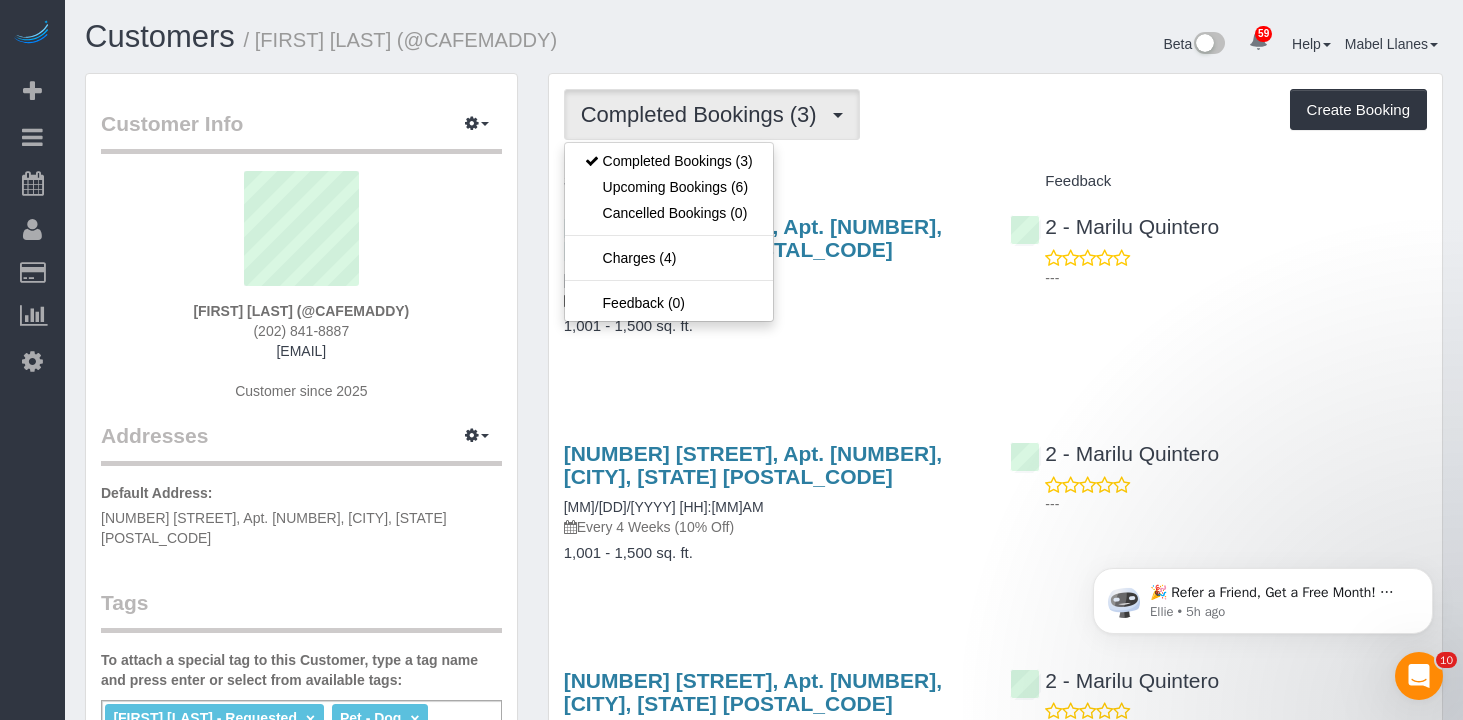 click on "Completed Bookings (3)" at bounding box center (704, 114) 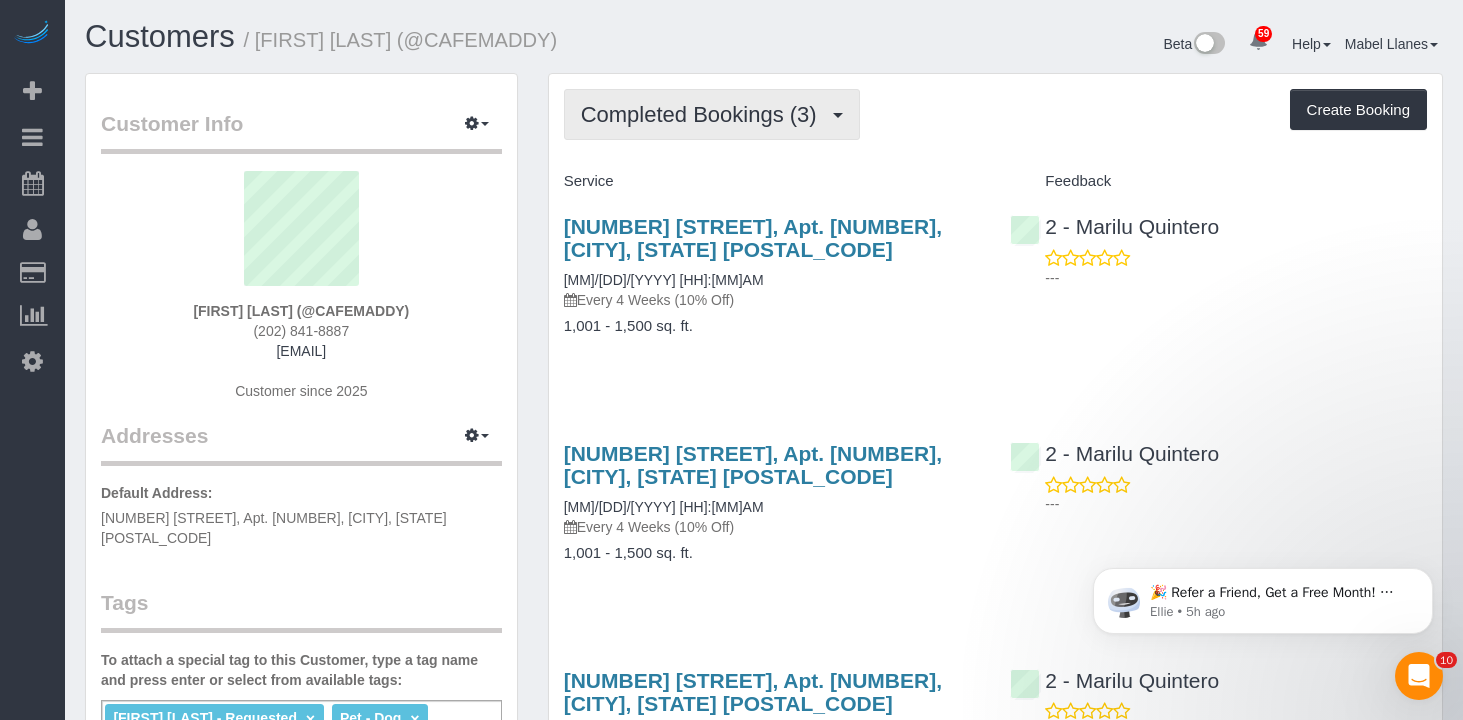 click on "Completed Bookings (3)" at bounding box center [712, 114] 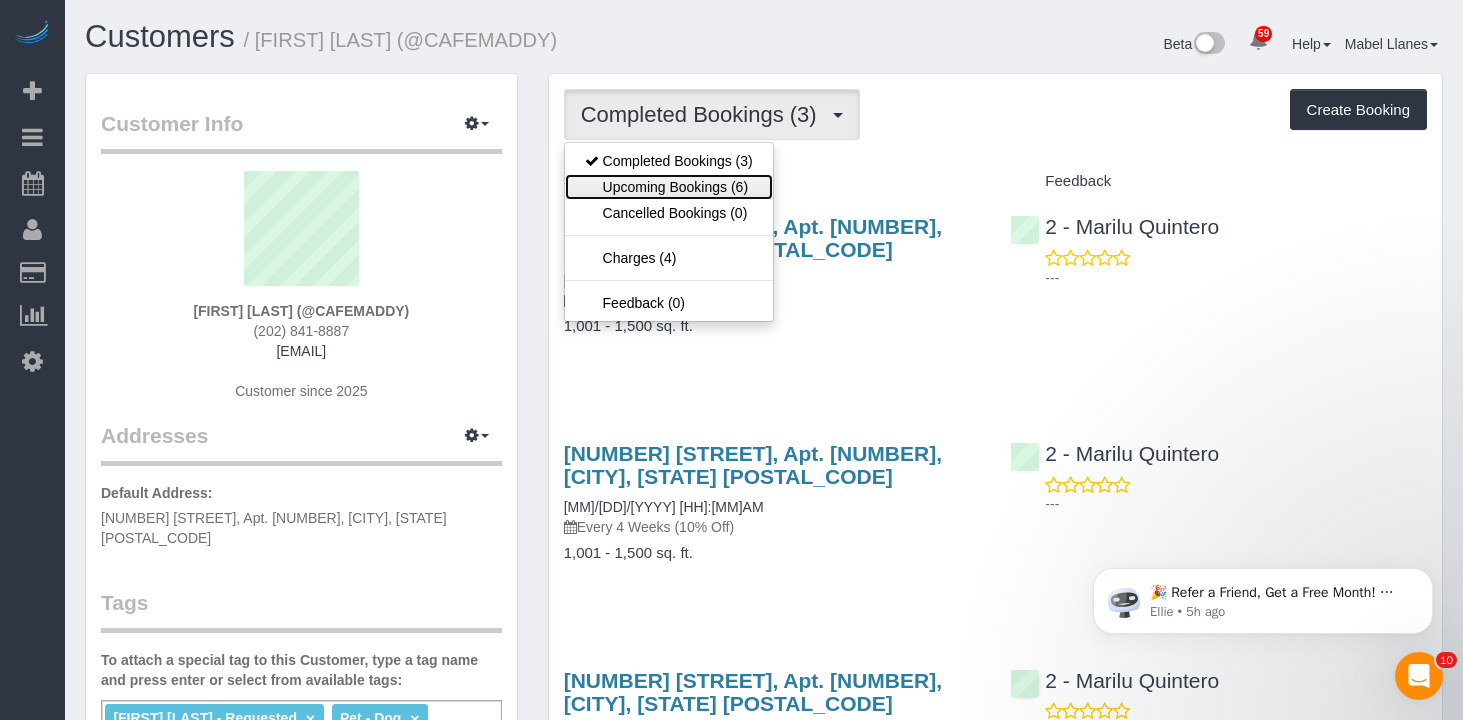 click on "Upcoming Bookings (6)" at bounding box center [669, 187] 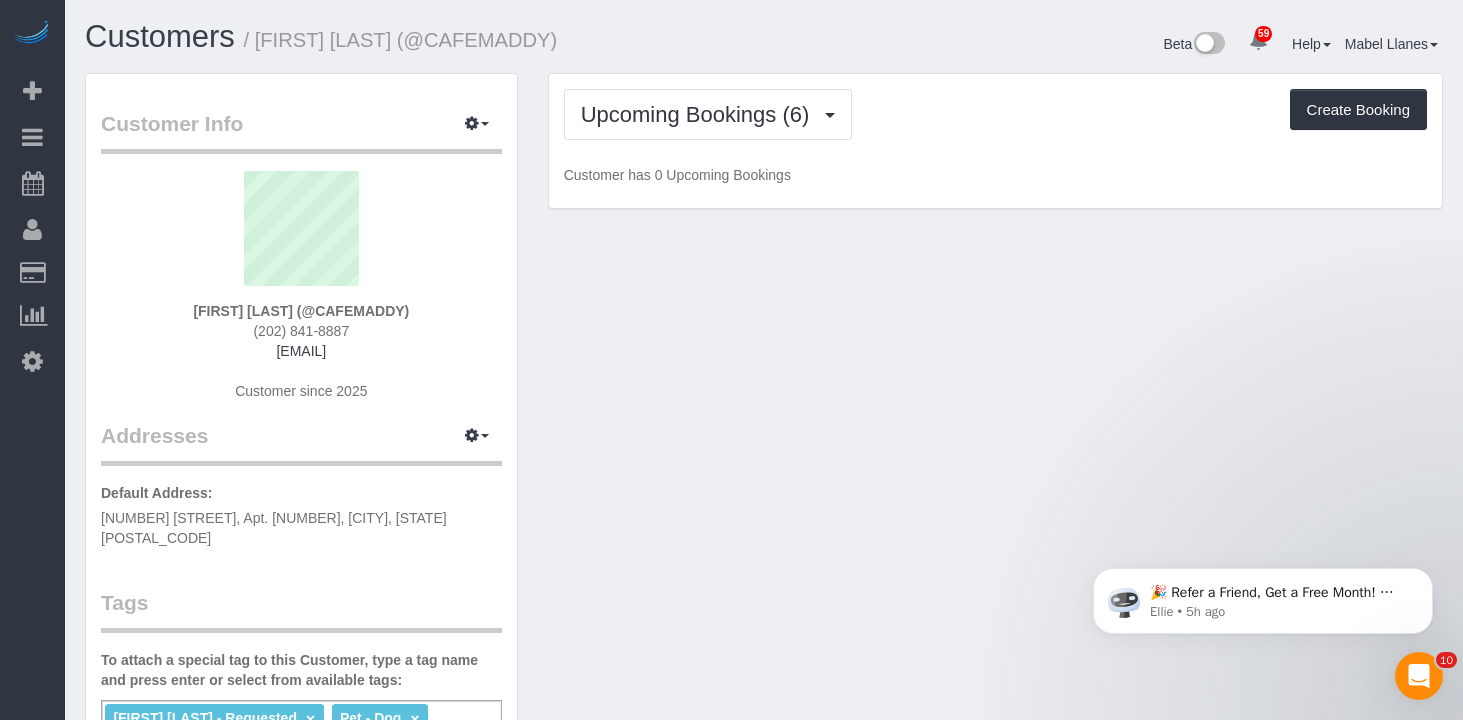 click on "Upcoming Bookings (6)
Completed Bookings (3)
Upcoming Bookings (6)
Cancelled Bookings (0)
Charges (4)
Feedback (0)
Create Booking" at bounding box center (995, 114) 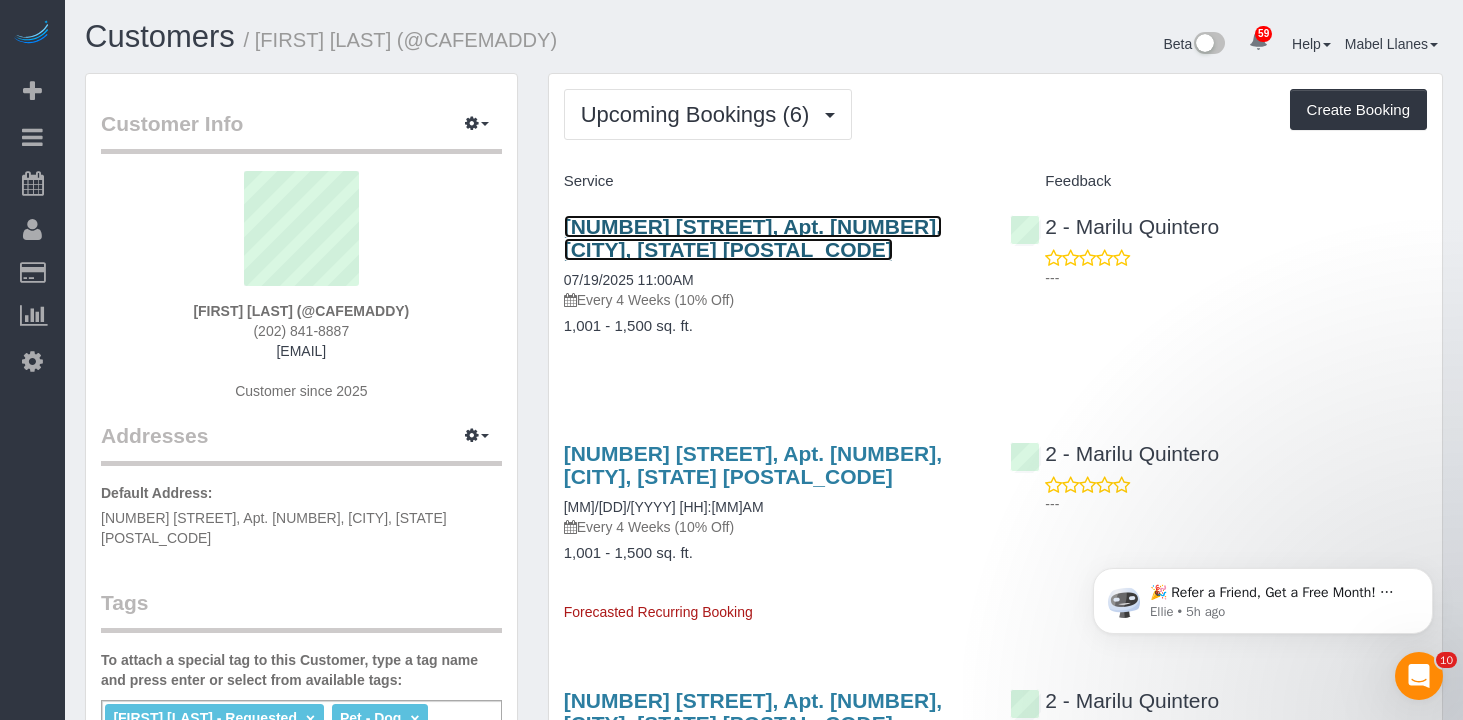 click on "[NUMBER] [STREET], Apt. [NUMBER], [CITY], [STATE] [POSTAL_CODE]" at bounding box center (753, 238) 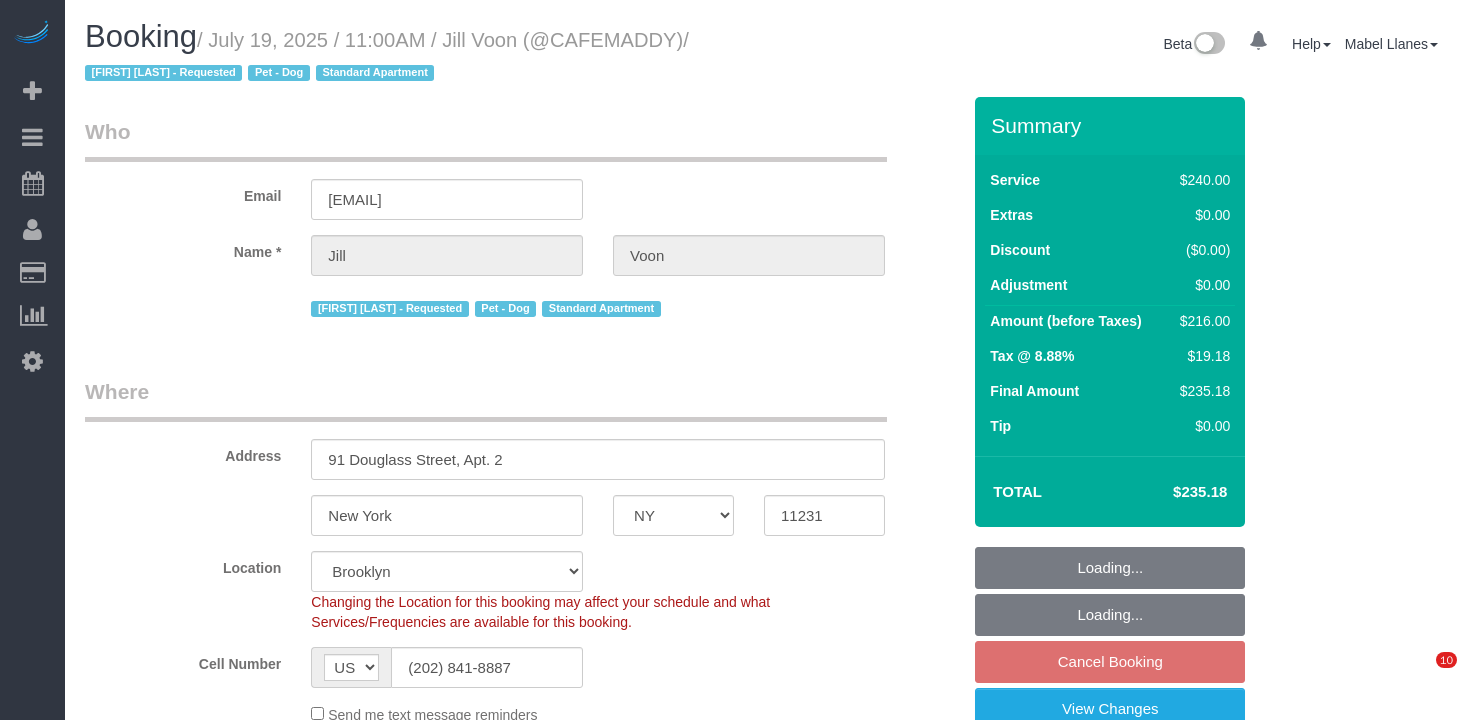 select on "NY" 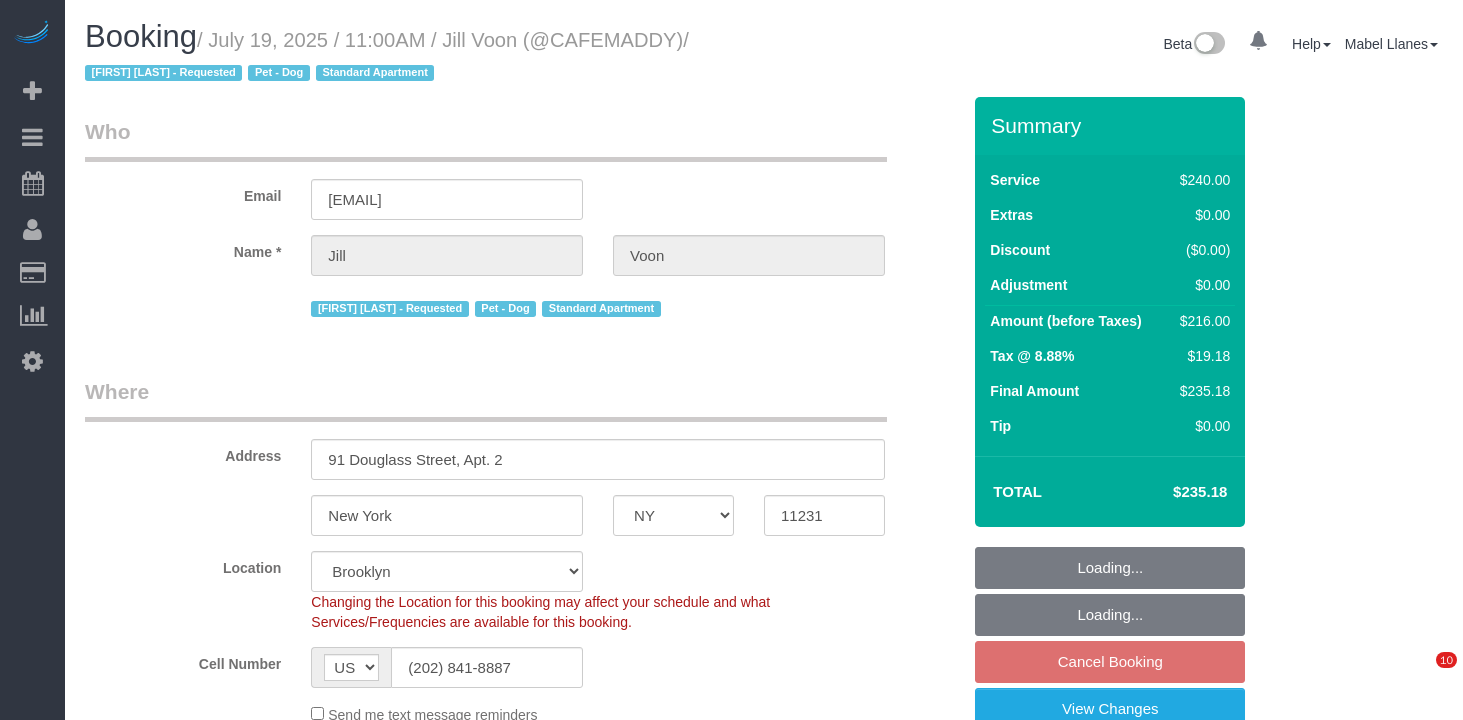select on "180" 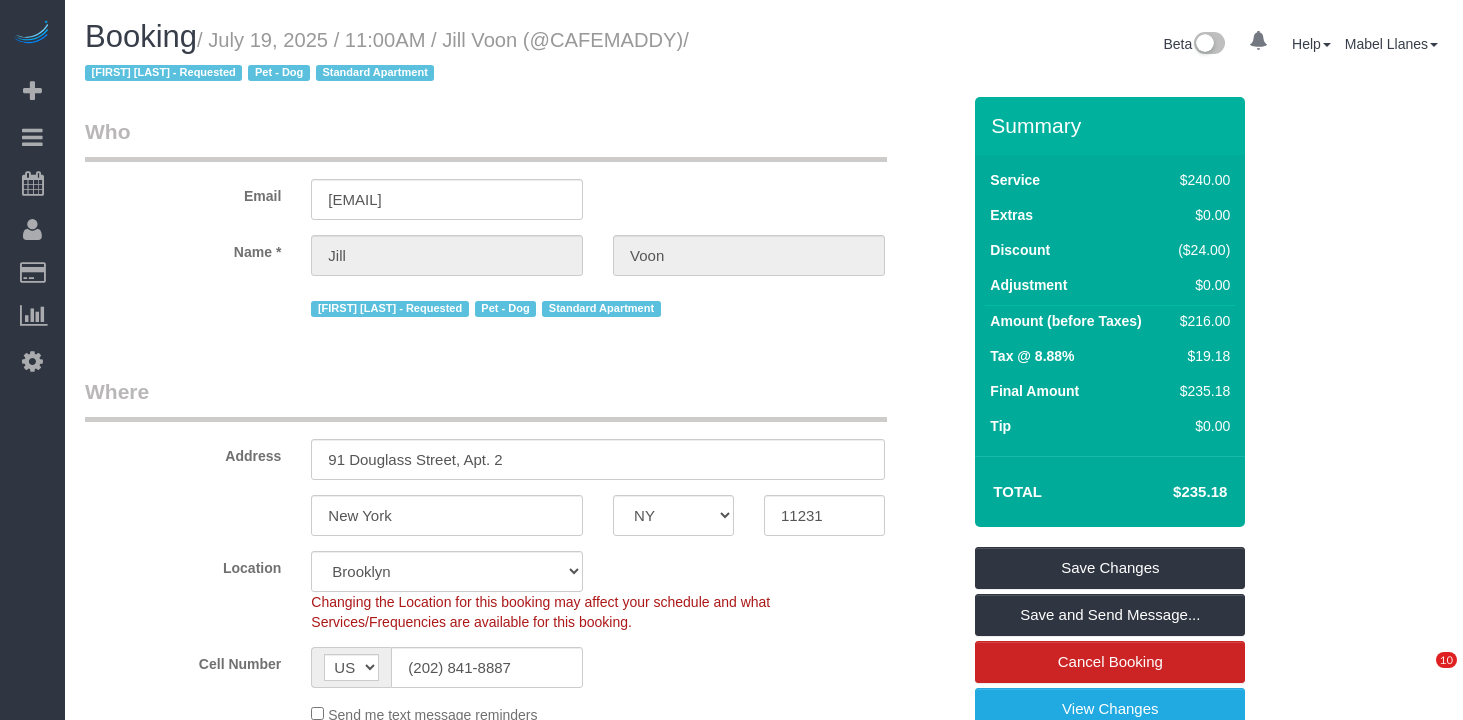 scroll, scrollTop: 0, scrollLeft: 0, axis: both 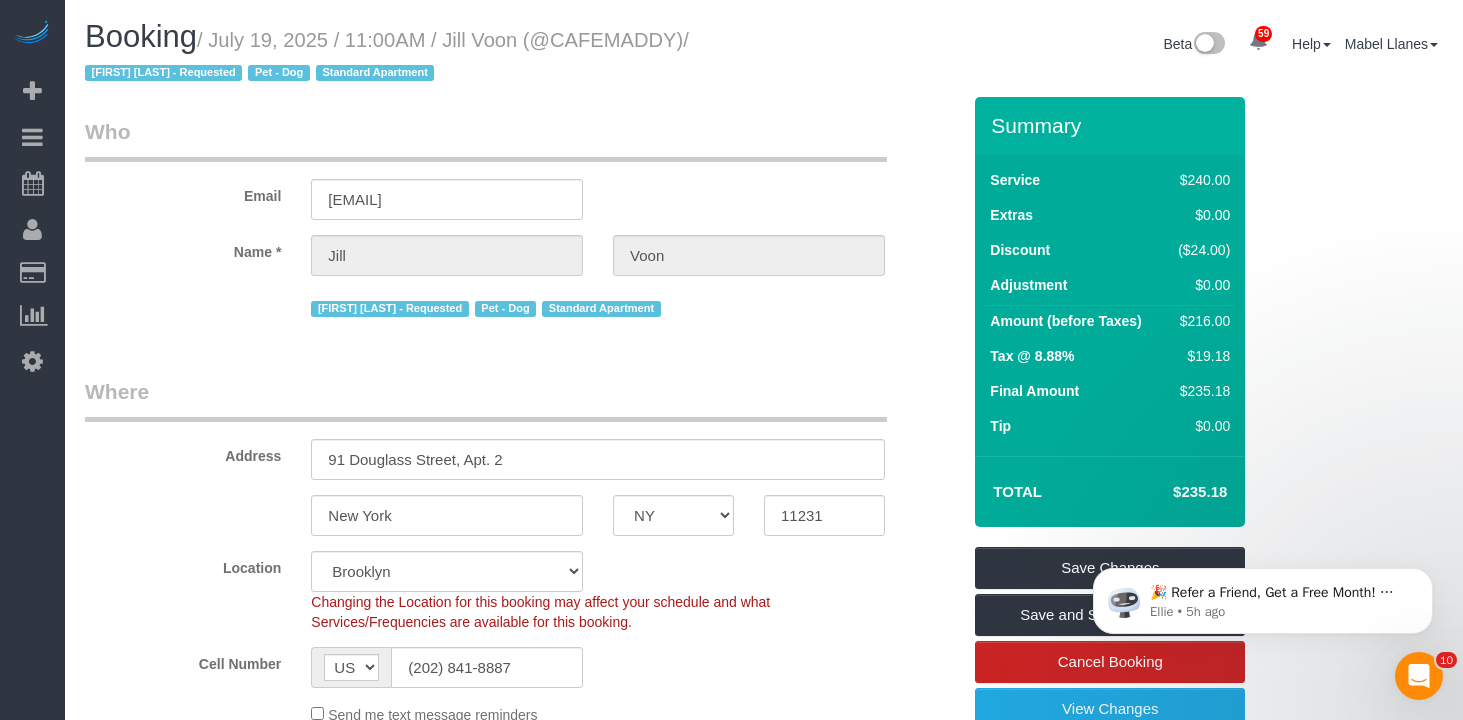 drag, startPoint x: 578, startPoint y: 119, endPoint x: 610, endPoint y: 89, distance: 43.863426 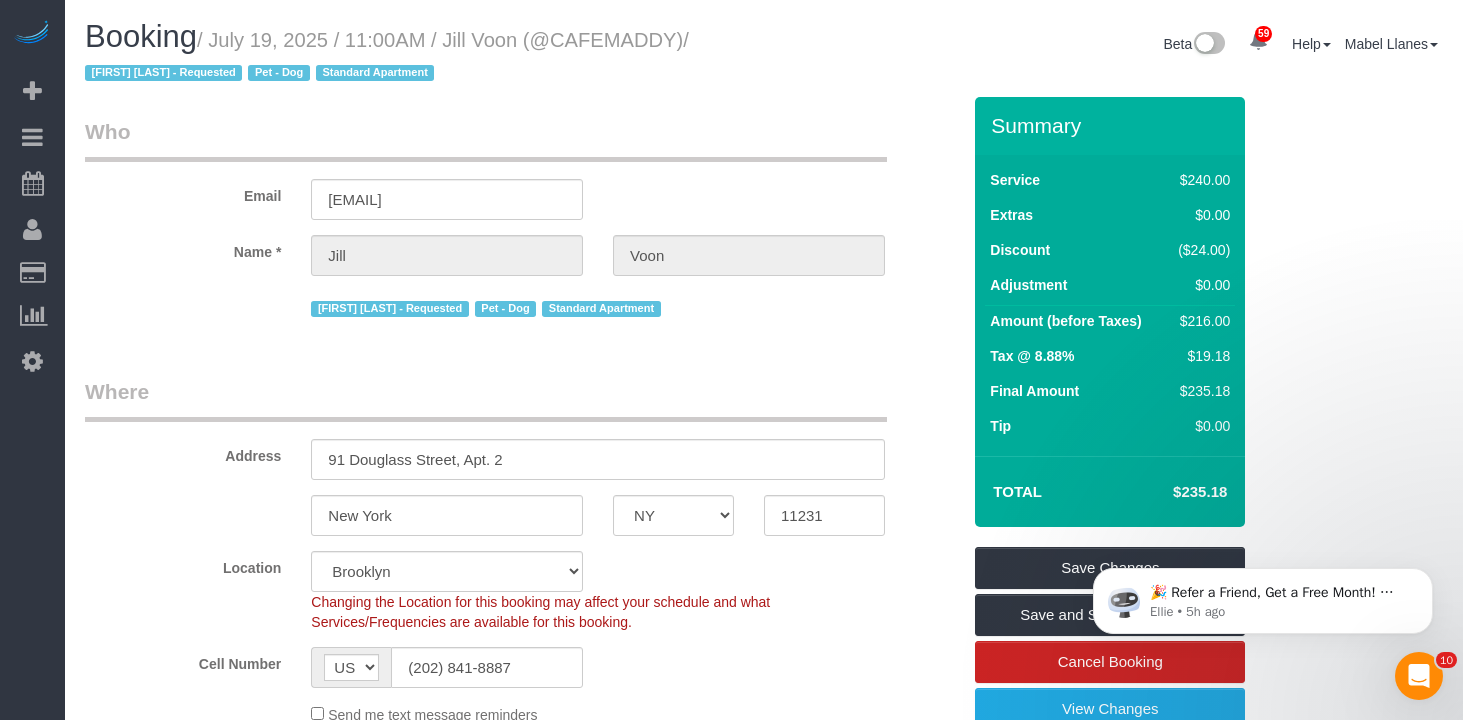 drag, startPoint x: 693, startPoint y: 43, endPoint x: 223, endPoint y: 48, distance: 470.02658 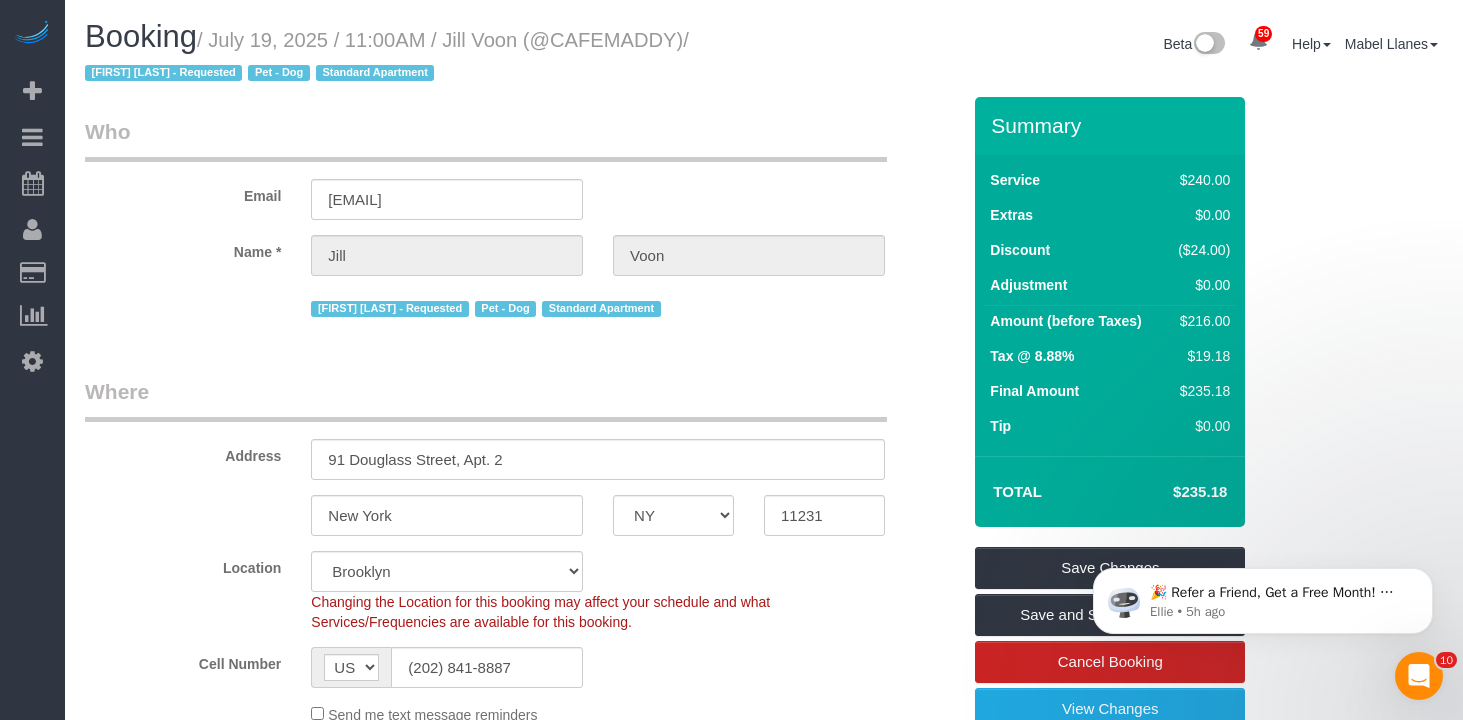 click on "/ July 19, 2025 / 11:00AM / Jill Voon (@CAFEMADDY)
/
Marilu Quintero - Requested
Pet - Dog
Standard Apartment" at bounding box center [387, 57] 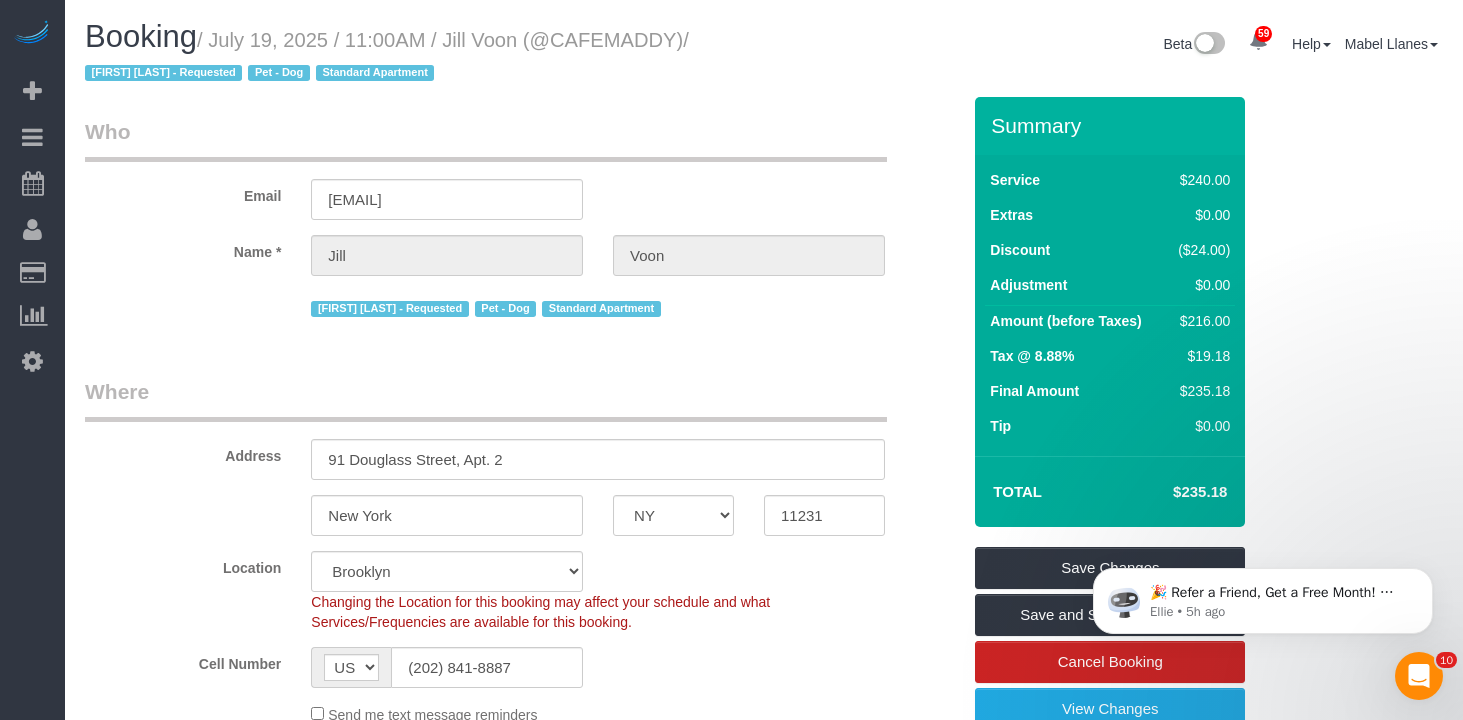 scroll, scrollTop: 2, scrollLeft: 0, axis: vertical 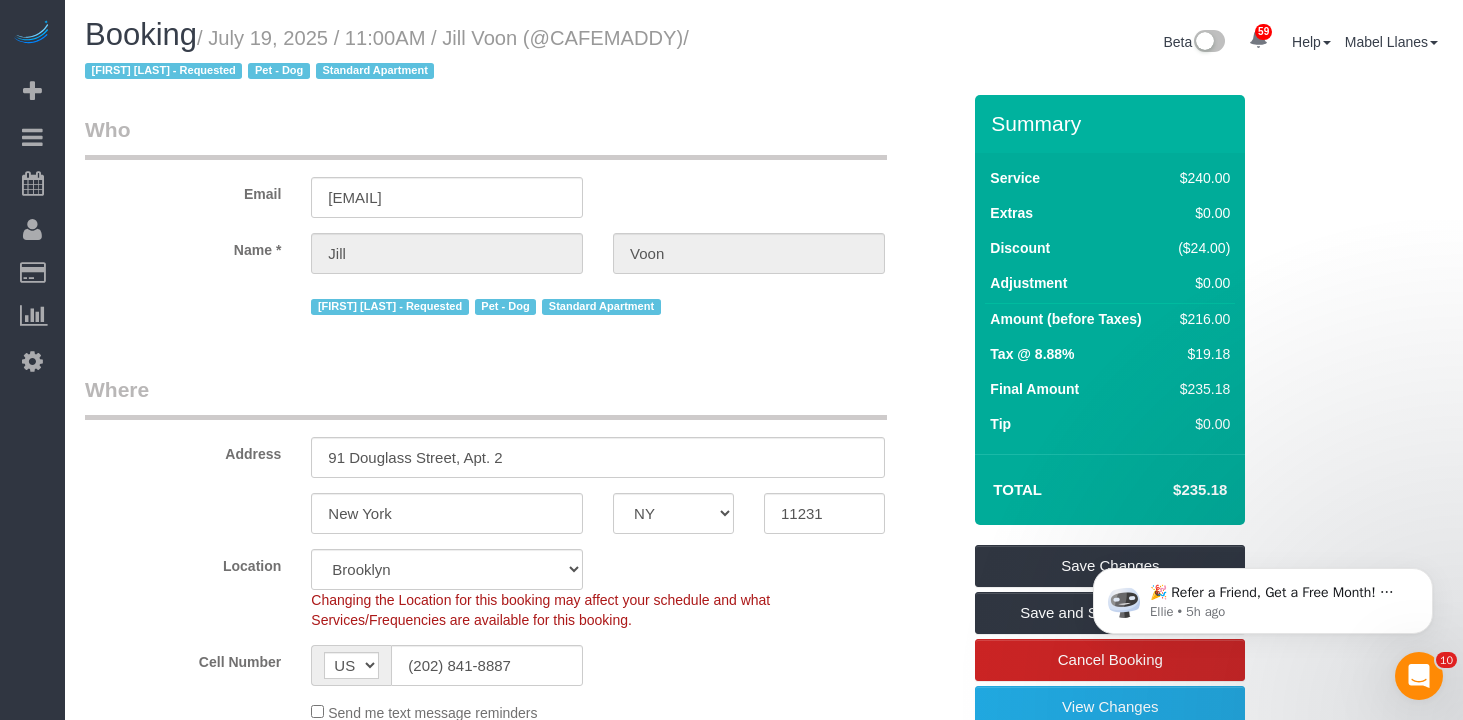 click on "Who" at bounding box center (486, 137) 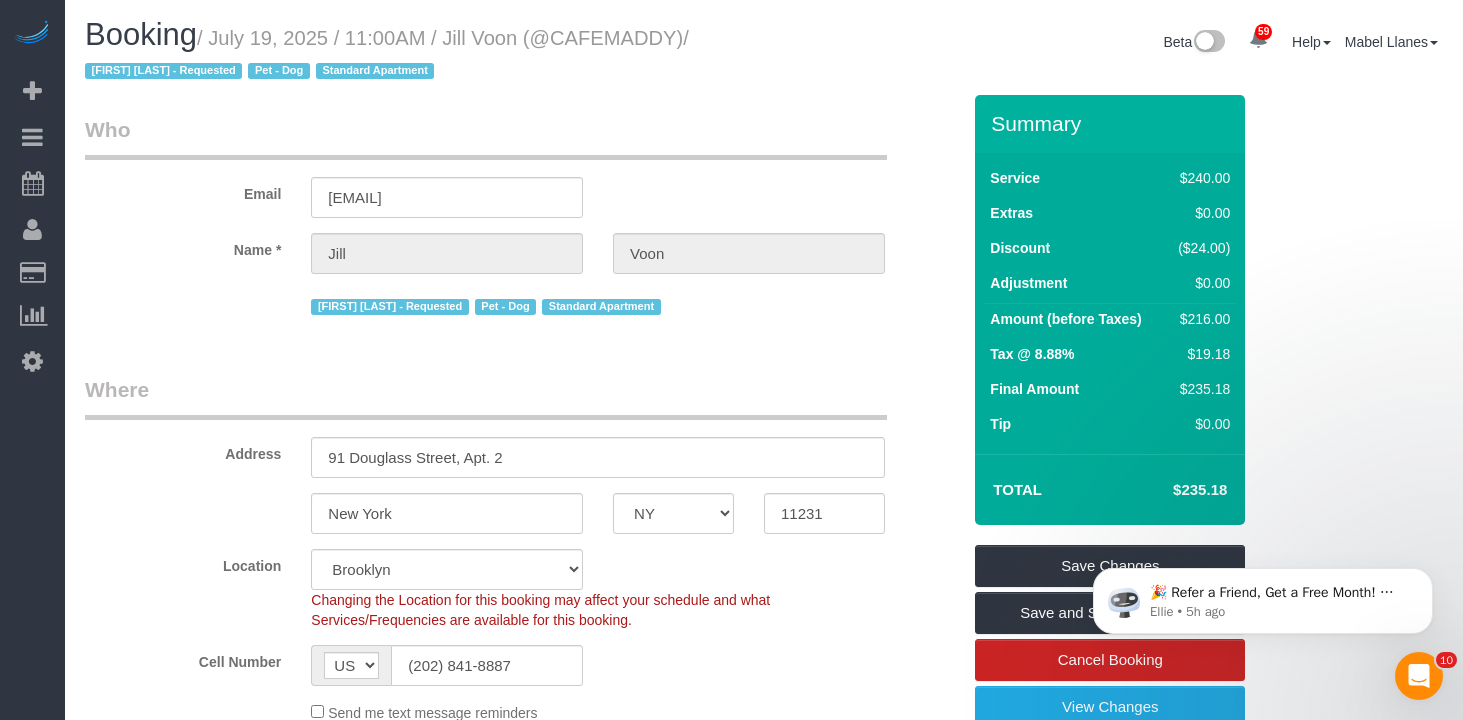 click on "Who
Email
[EMAIL]
Name *
[FIRST]
[LAST]
[FIRST] [LAST] - Requested
Pet - Dog
Standard Apartment
Where
Address
[NUMBER] [STREET], Apt. 2
[CITY]
AK
AL
AR
AZ
CA
CO
CT
DC
DE
FL
GA
HI
IA
ID
IL
IN
KS
KY
LA
MA
MD
ME
MI
MN
MO" at bounding box center (522, 1588) 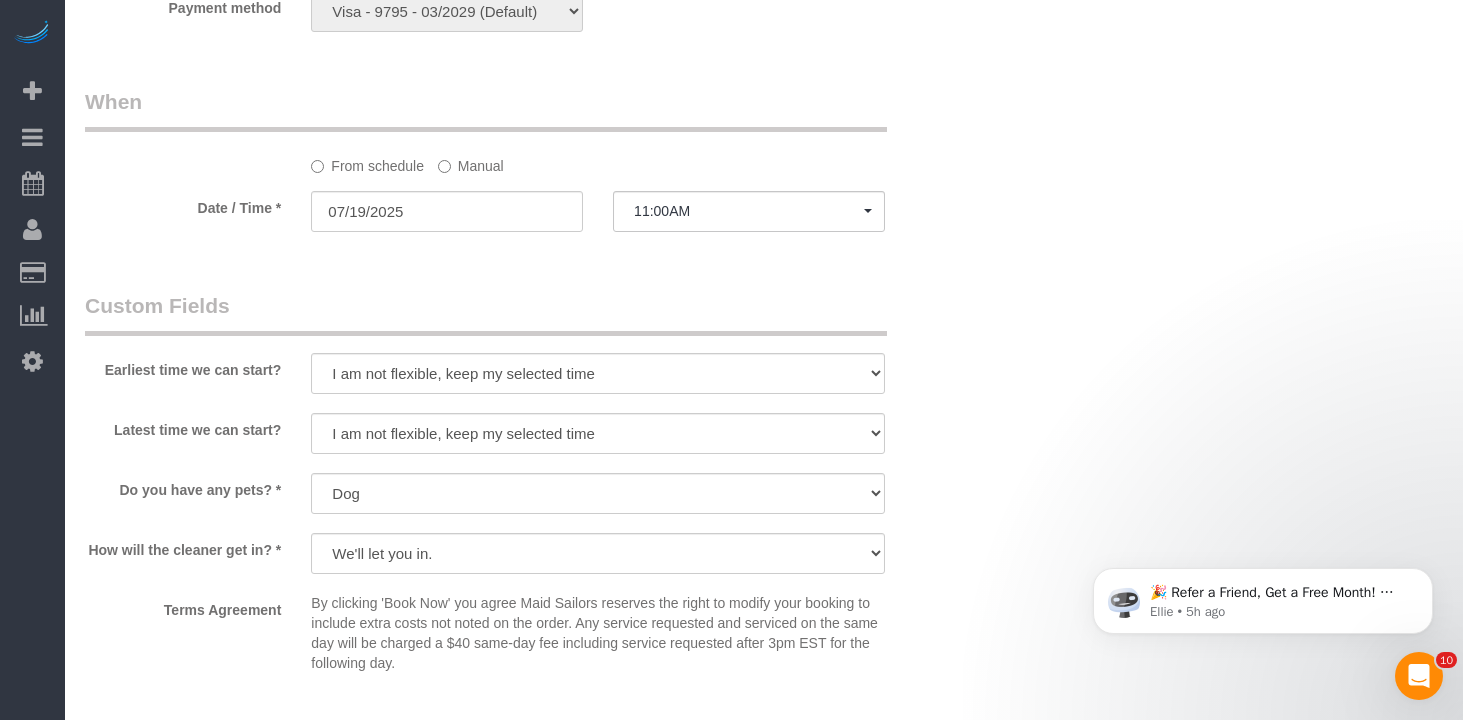 scroll, scrollTop: 1307, scrollLeft: 0, axis: vertical 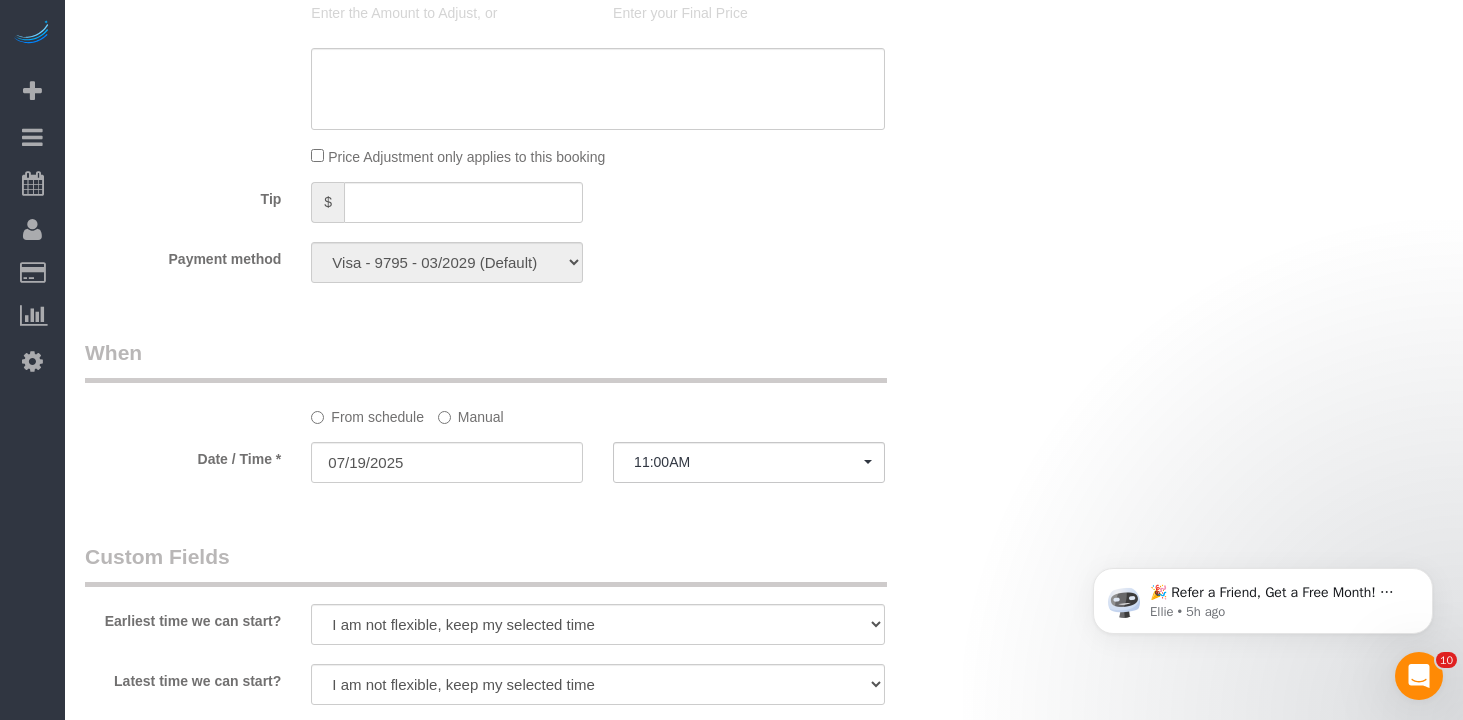 click on "Manual" 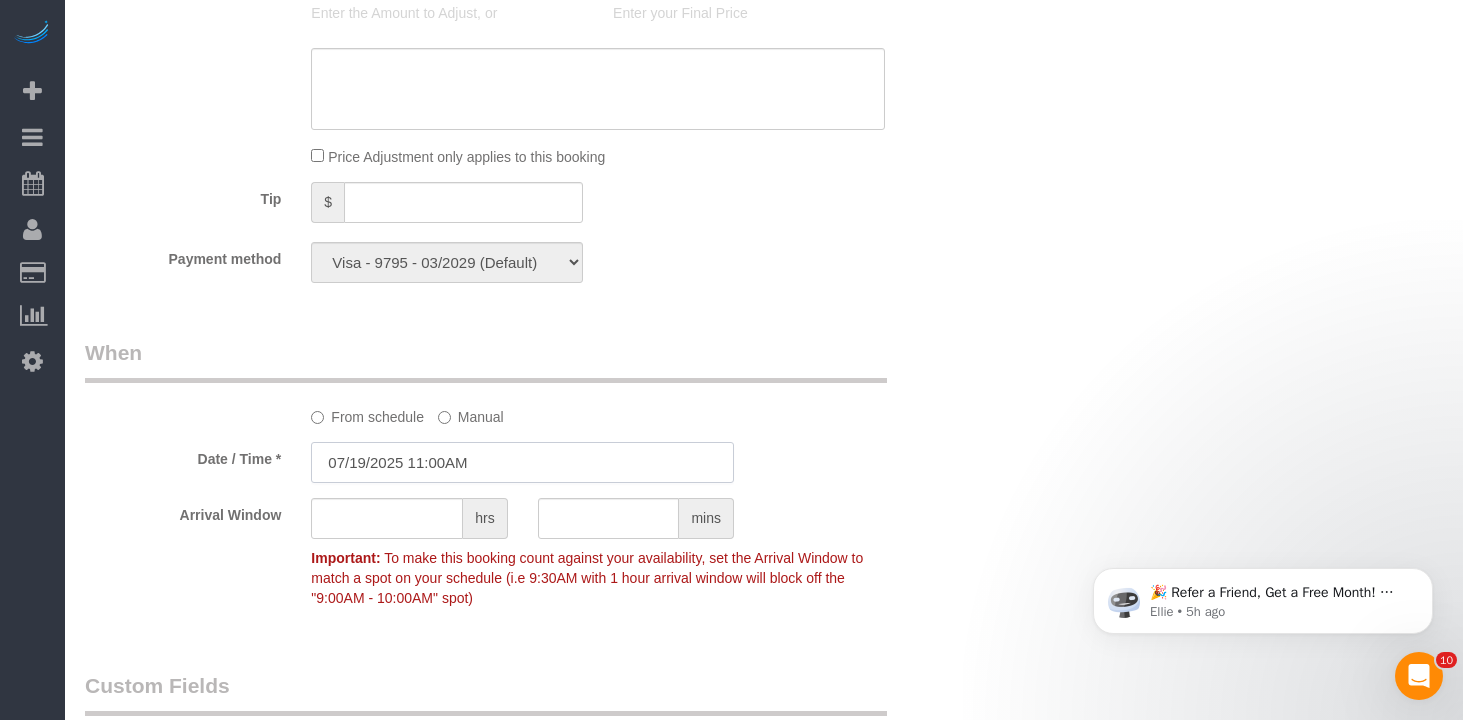 click on "07/19/2025 11:00AM" at bounding box center (522, 462) 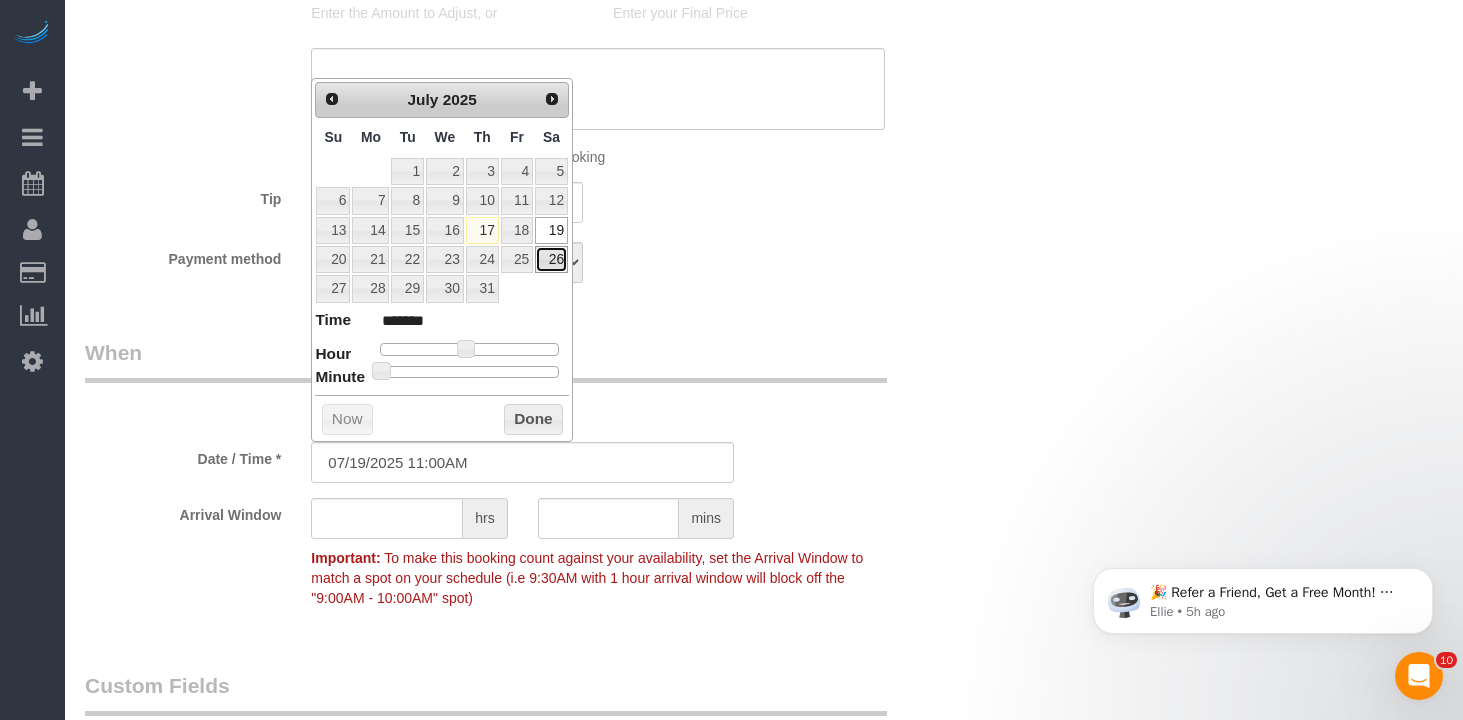 click on "26" at bounding box center [551, 259] 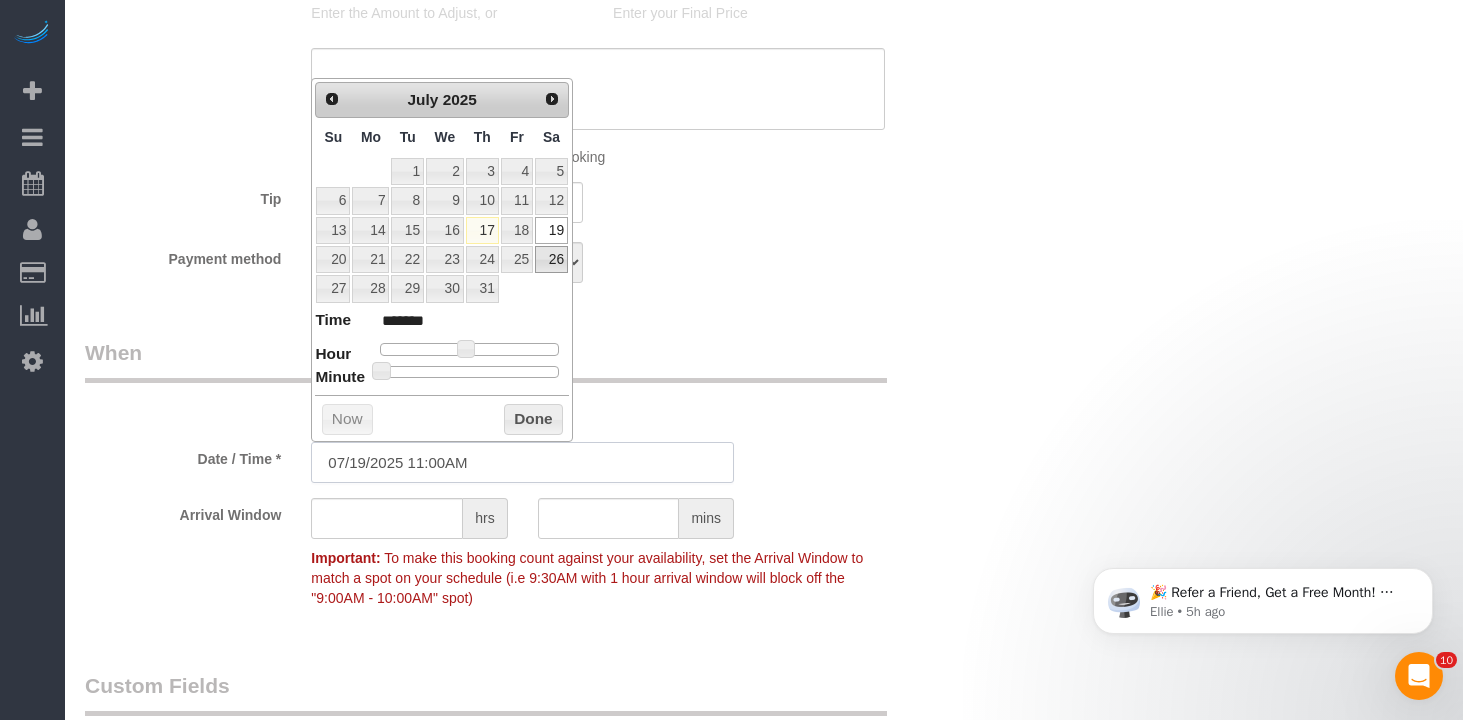 type on "07/26/2025 11:00AM" 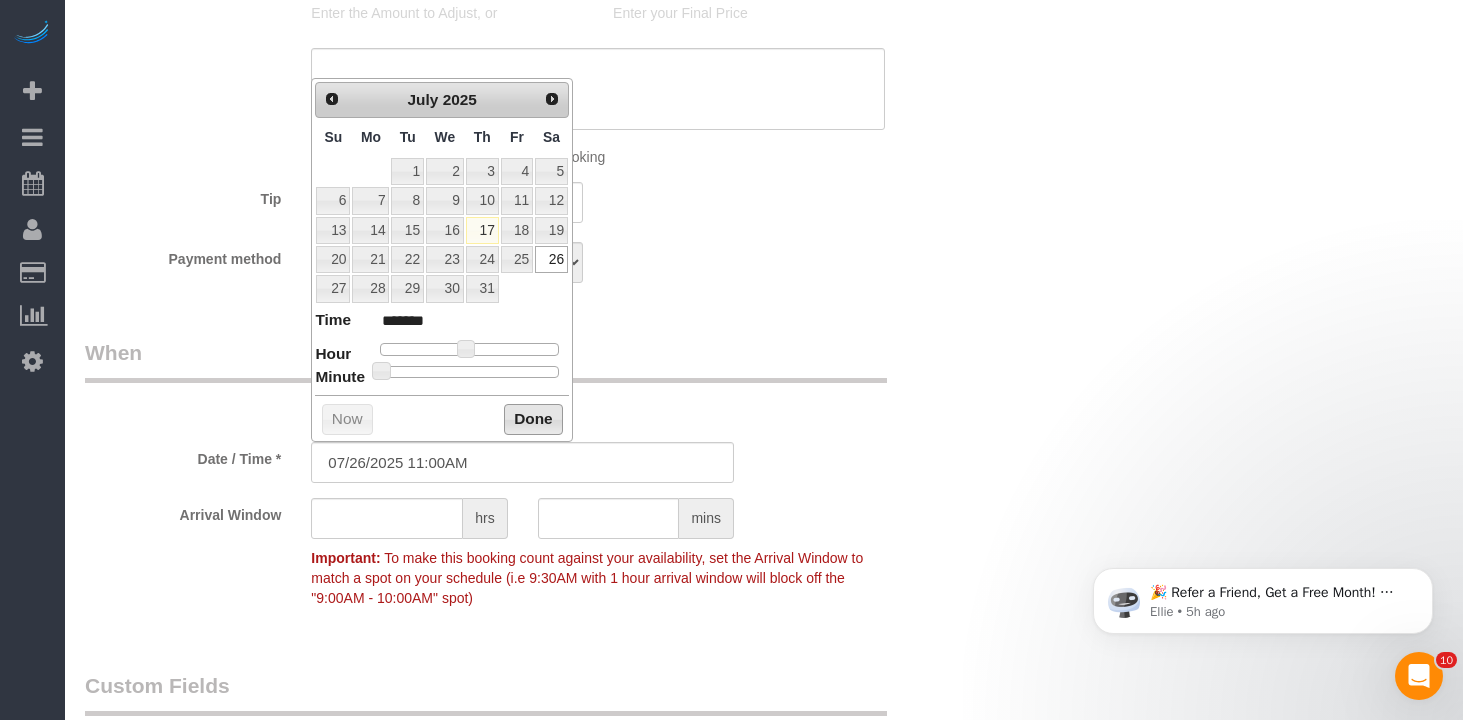 drag, startPoint x: 523, startPoint y: 427, endPoint x: 758, endPoint y: 338, distance: 251.28868 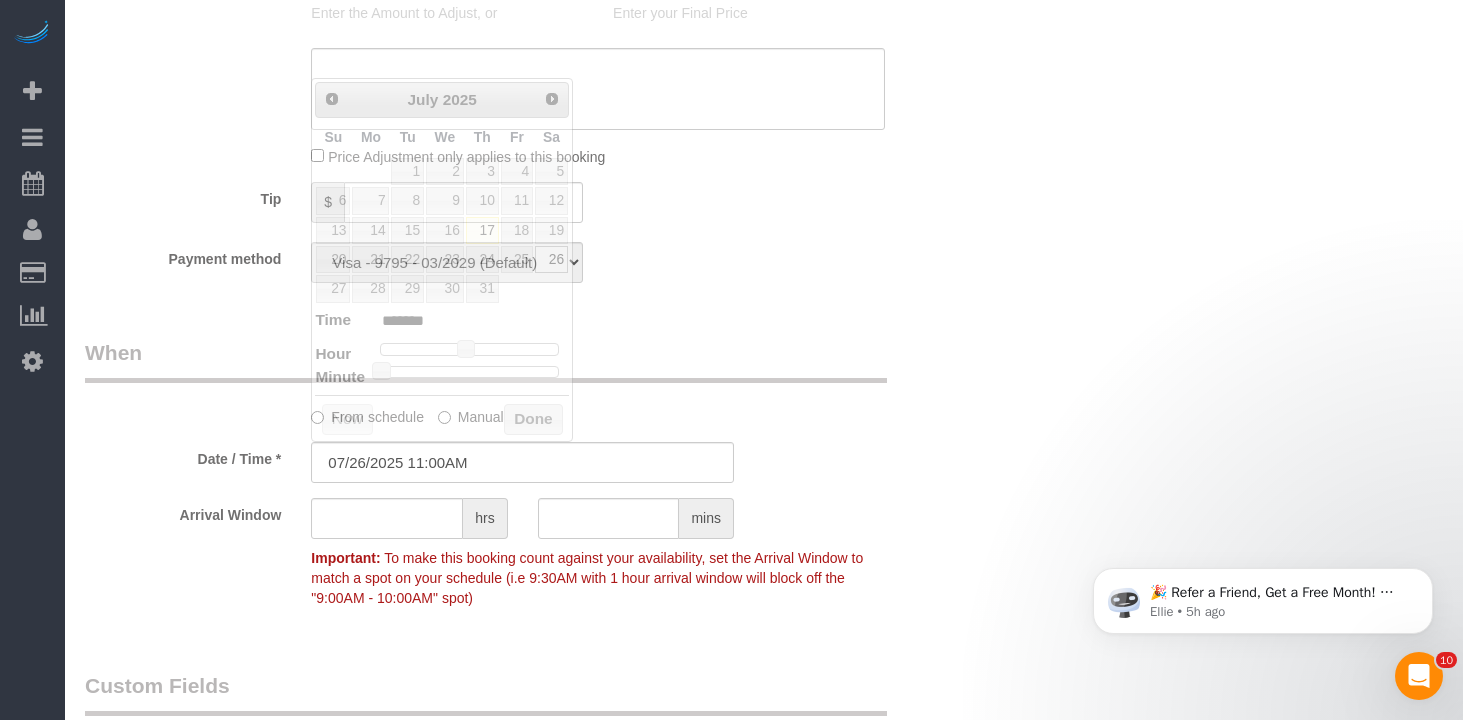 click on "What
Frequency *
One Time Weekly (20% Off) - 20.00% Every 2 Weeks (15% Off) - 15.00% Every 4 Weeks (10% Off) - 10.00%
Type of Service *
Under 1,000 sq. ft. 1,001 - 1,500 sq. ft. 1,500+ sq. ft. Custom Cleaning Office Cleaning Airbnb Cleaning Post Construction Cleaning RE-CLEAN Hourly Rate - 8.0 Hourly Rate - 7.5 Late Cancellation - Invoice Purposes Hourly Rate (30% OFF) Bungalow Living Hello Alfred - Standard Cleaning Hello Alfred - Hourly Rate TULU - Standard Cleaning TULU - Hourly Rate Hourly Rate (15% OFF) Hourly Rate (20% OFF) Hourly Rate (25% OFF) Hourly Rate (22.5% OFF) Charity Clean Outsite - Hourly Rate Floor Cleaning 100/hr 140/hr Upholstery Cleaning Hourly Rate (Comped Cleaning) Power Washing Carpet/Rug Cleaning Floor Cleaning - 25% OFF Couch Cleaning Partnership Pricing
X" at bounding box center [522, -115] 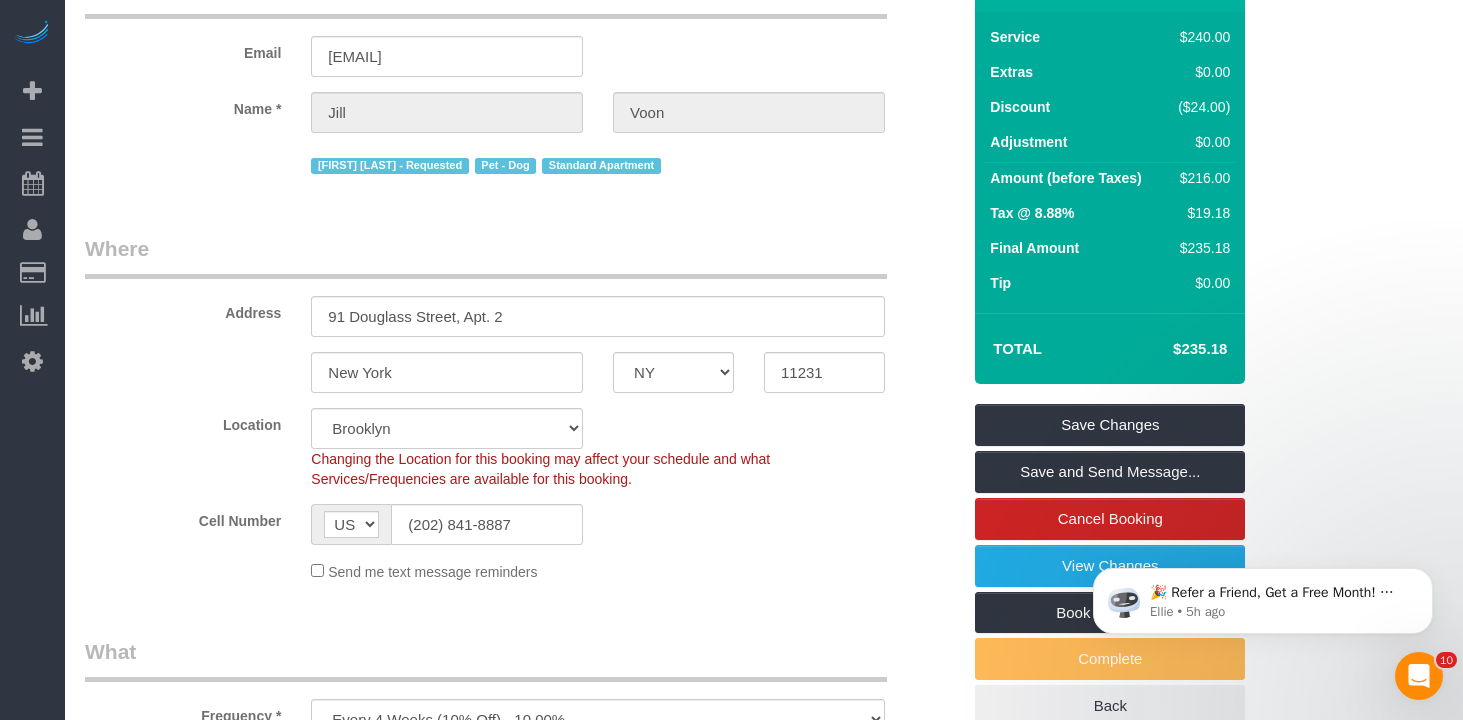 scroll, scrollTop: 370, scrollLeft: 0, axis: vertical 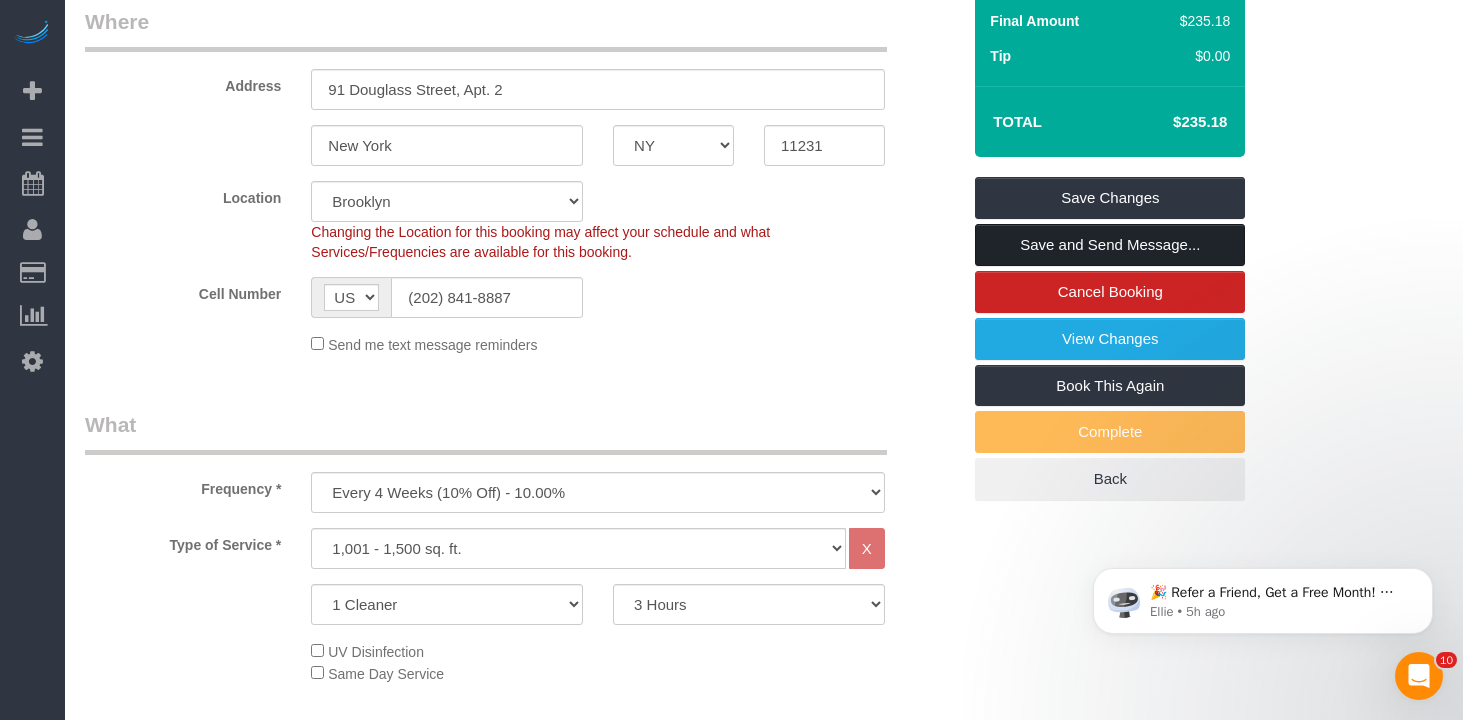 click on "Save and Send Message..." at bounding box center (1110, 245) 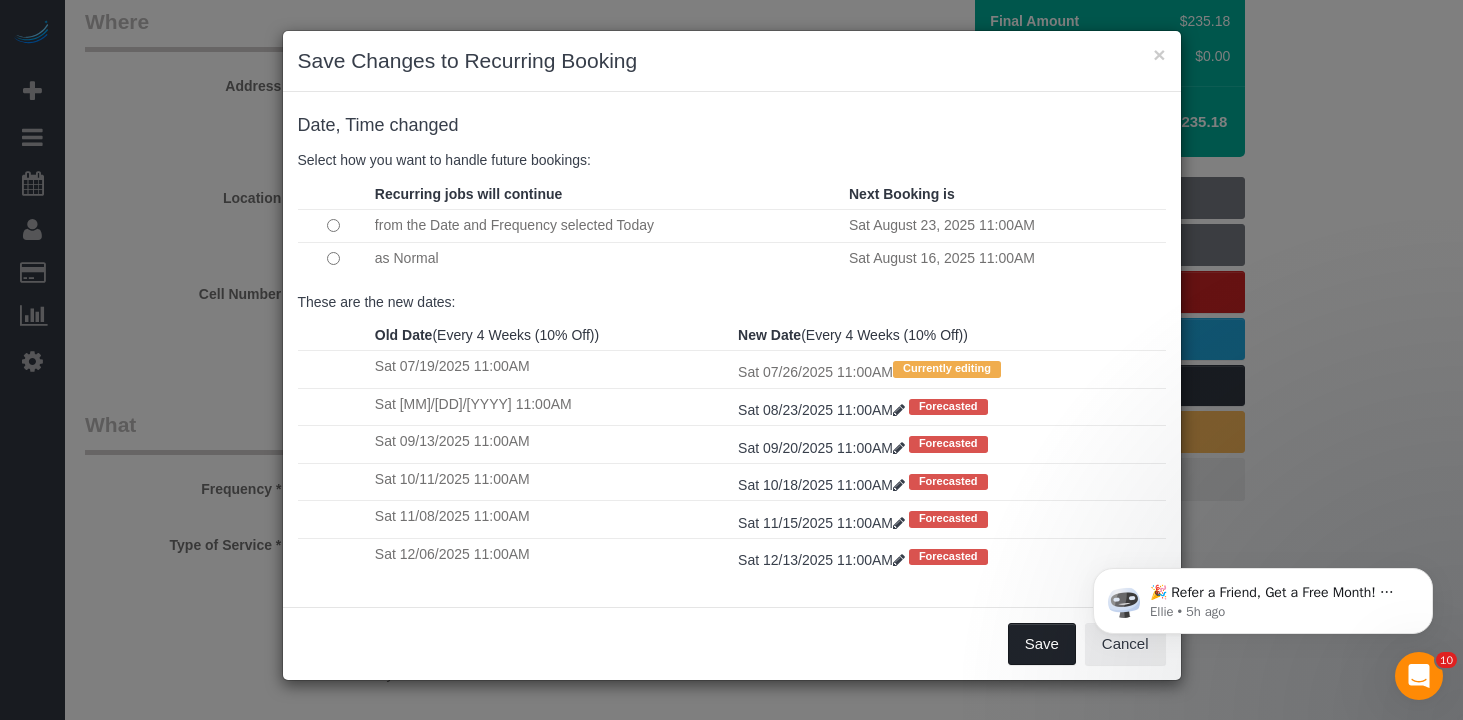 click on "Save" at bounding box center (1042, 644) 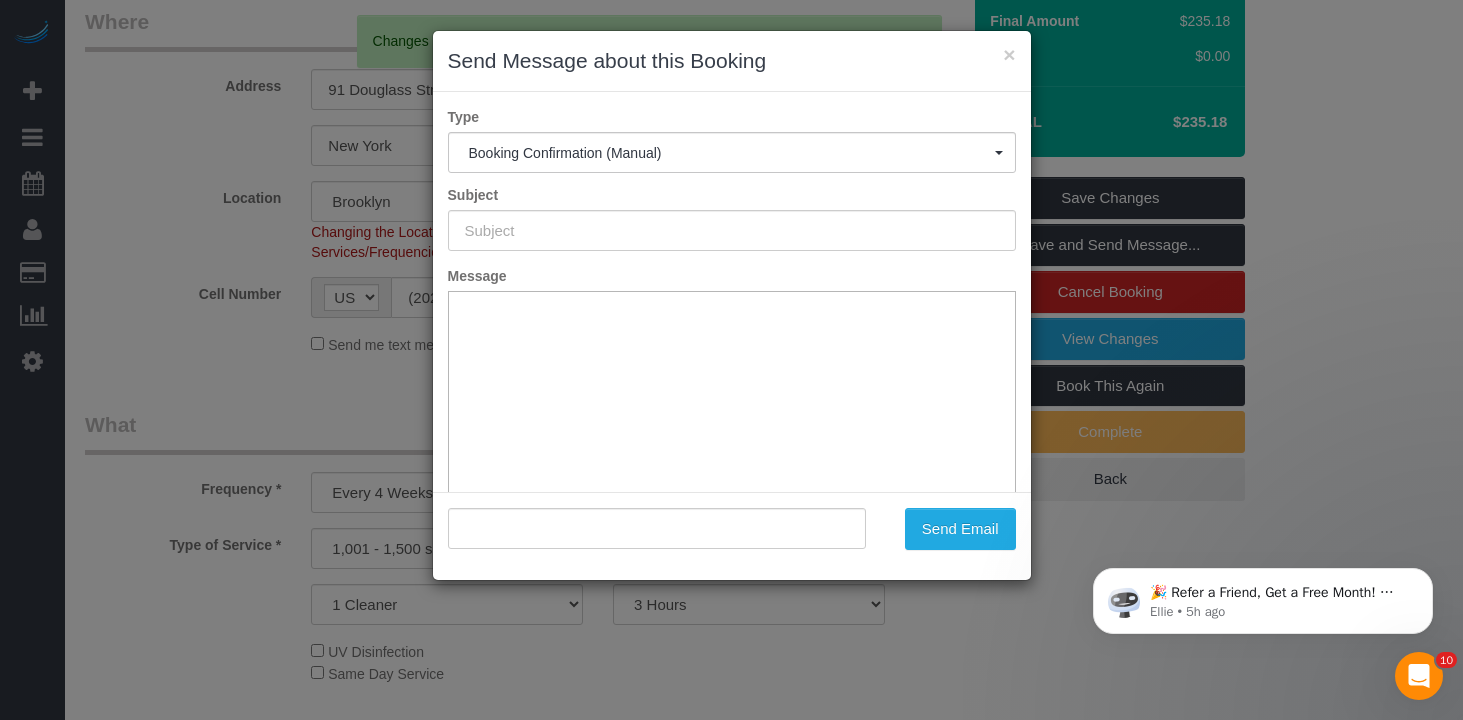 type on "Cleaning Confirmed for 07/26/2025 at 11:00am" 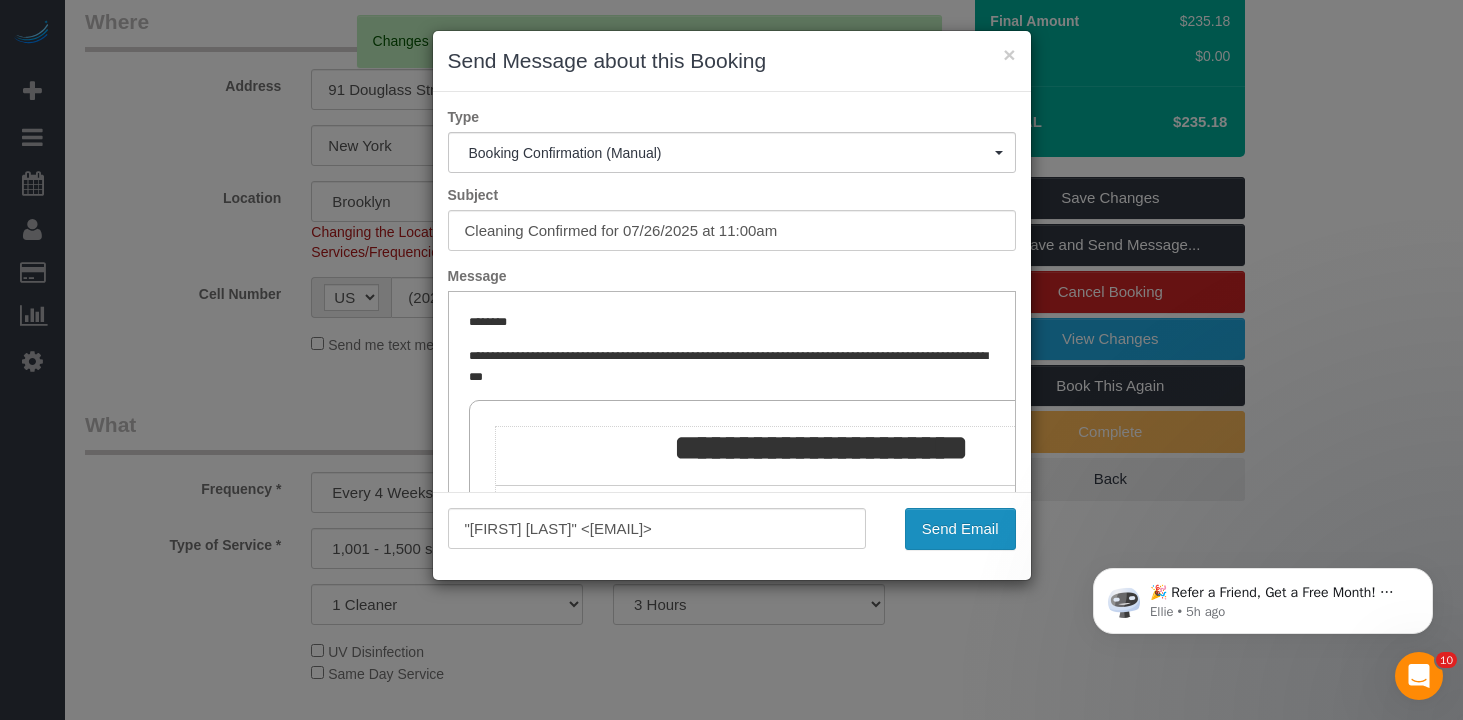 scroll, scrollTop: 0, scrollLeft: 0, axis: both 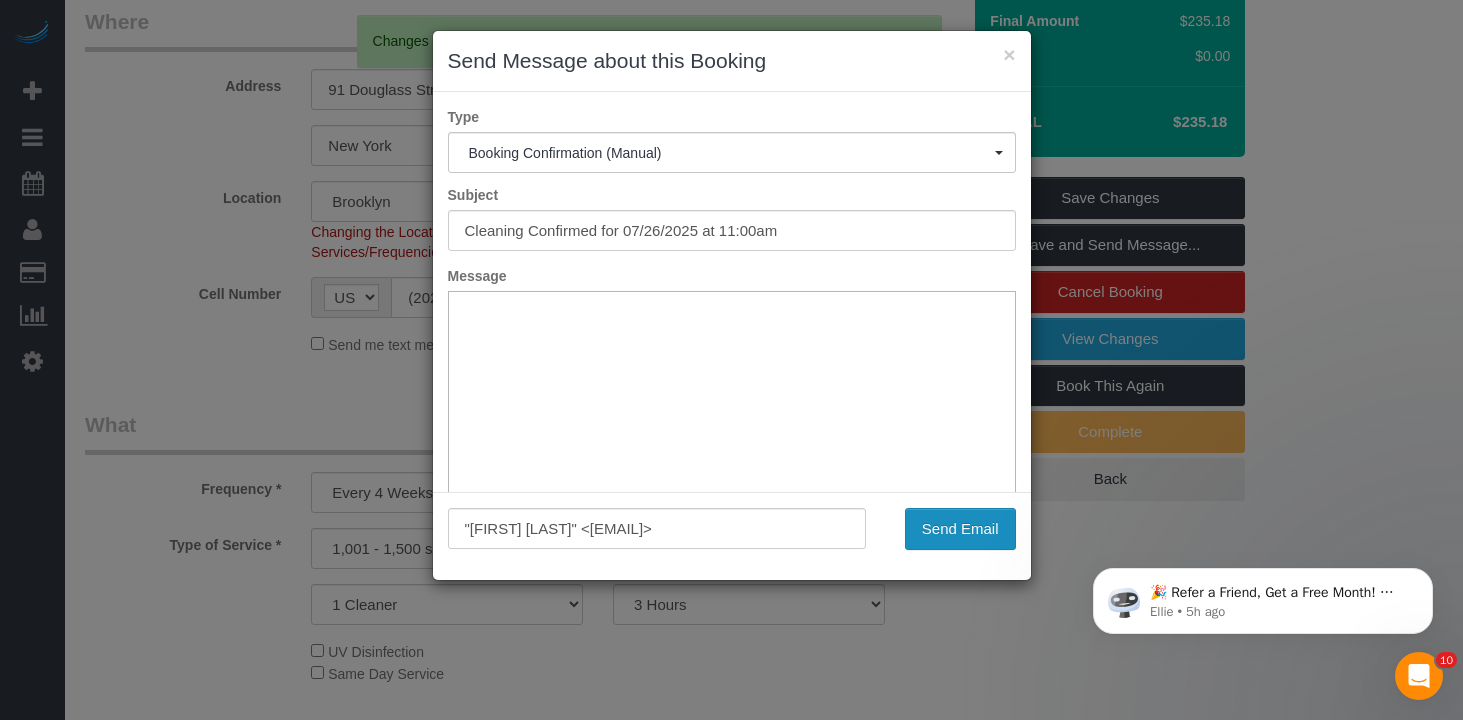 click on "Send Email" at bounding box center [960, 529] 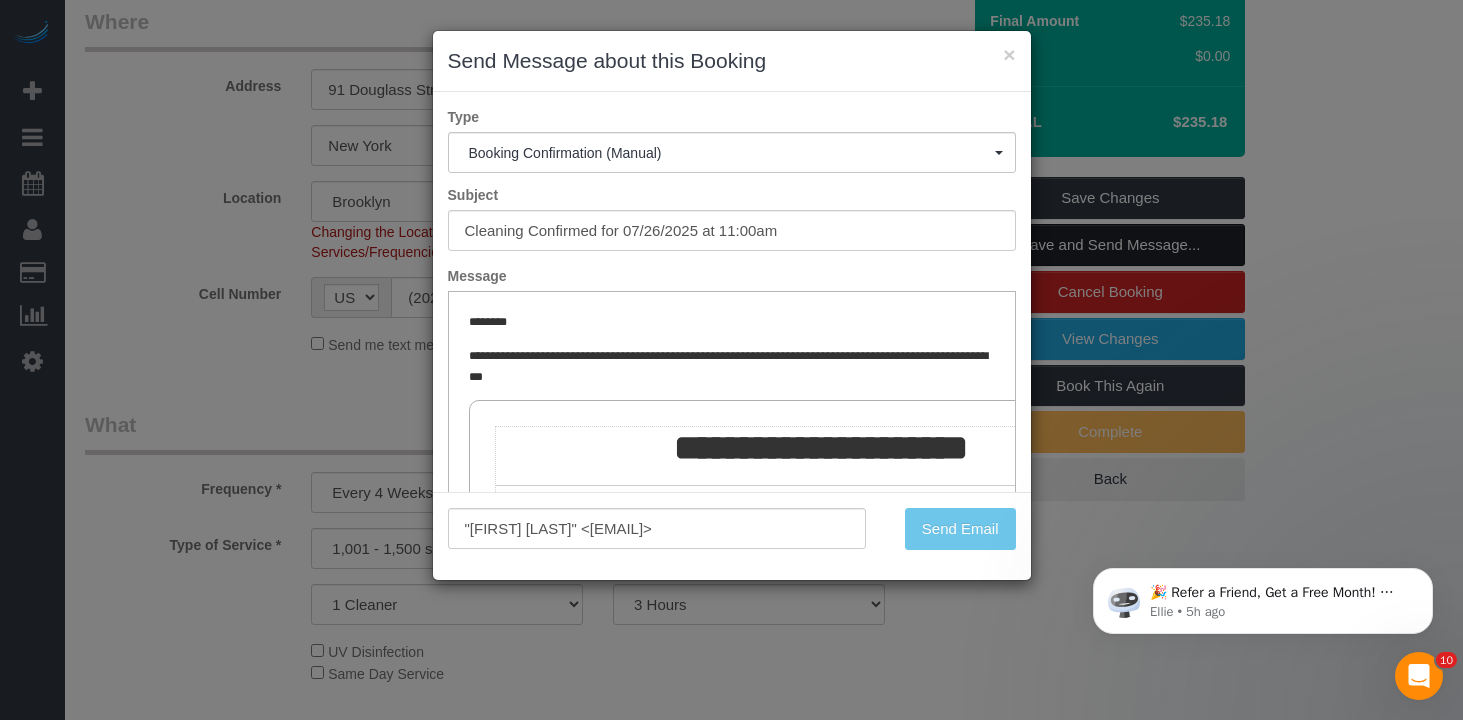 scroll, scrollTop: 442, scrollLeft: 0, axis: vertical 